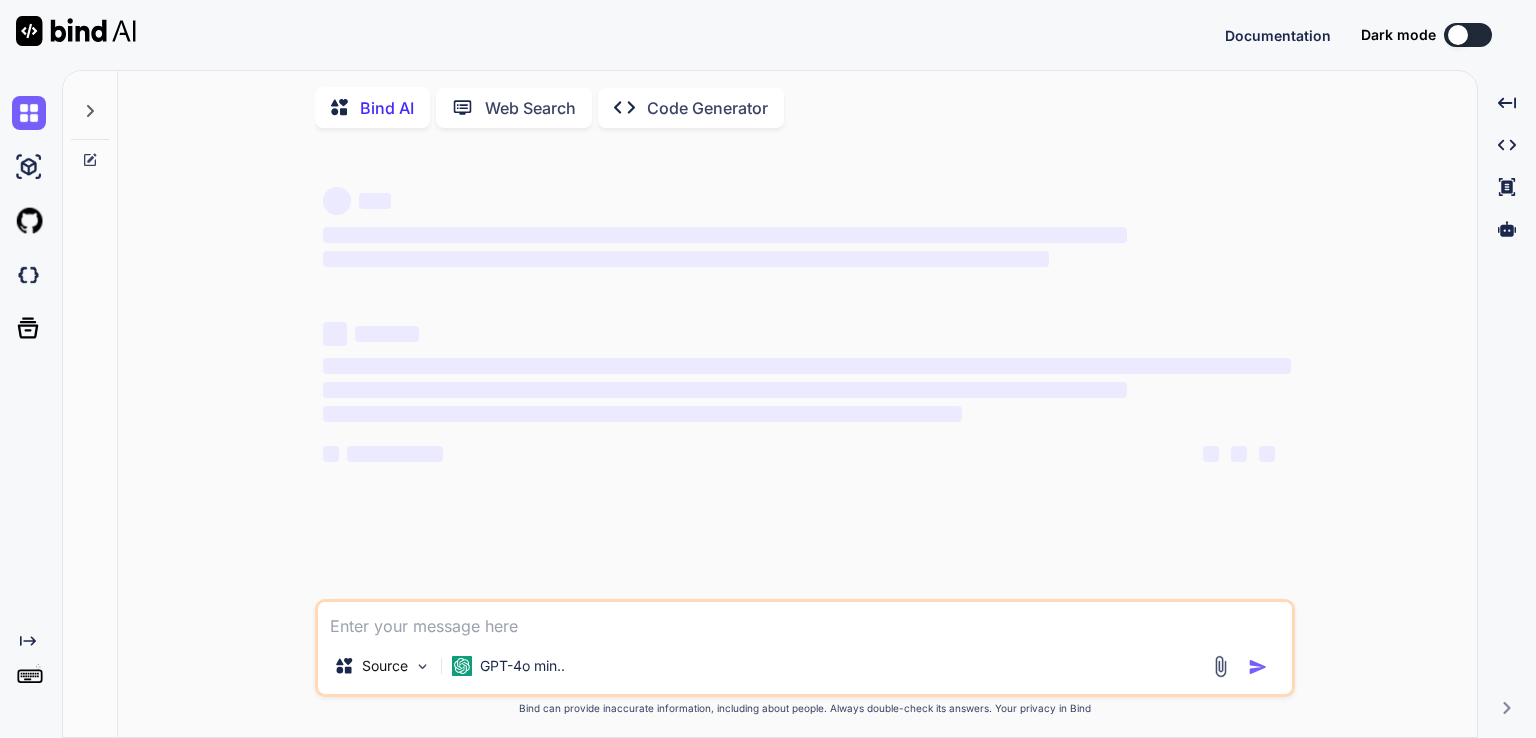 scroll, scrollTop: 0, scrollLeft: 0, axis: both 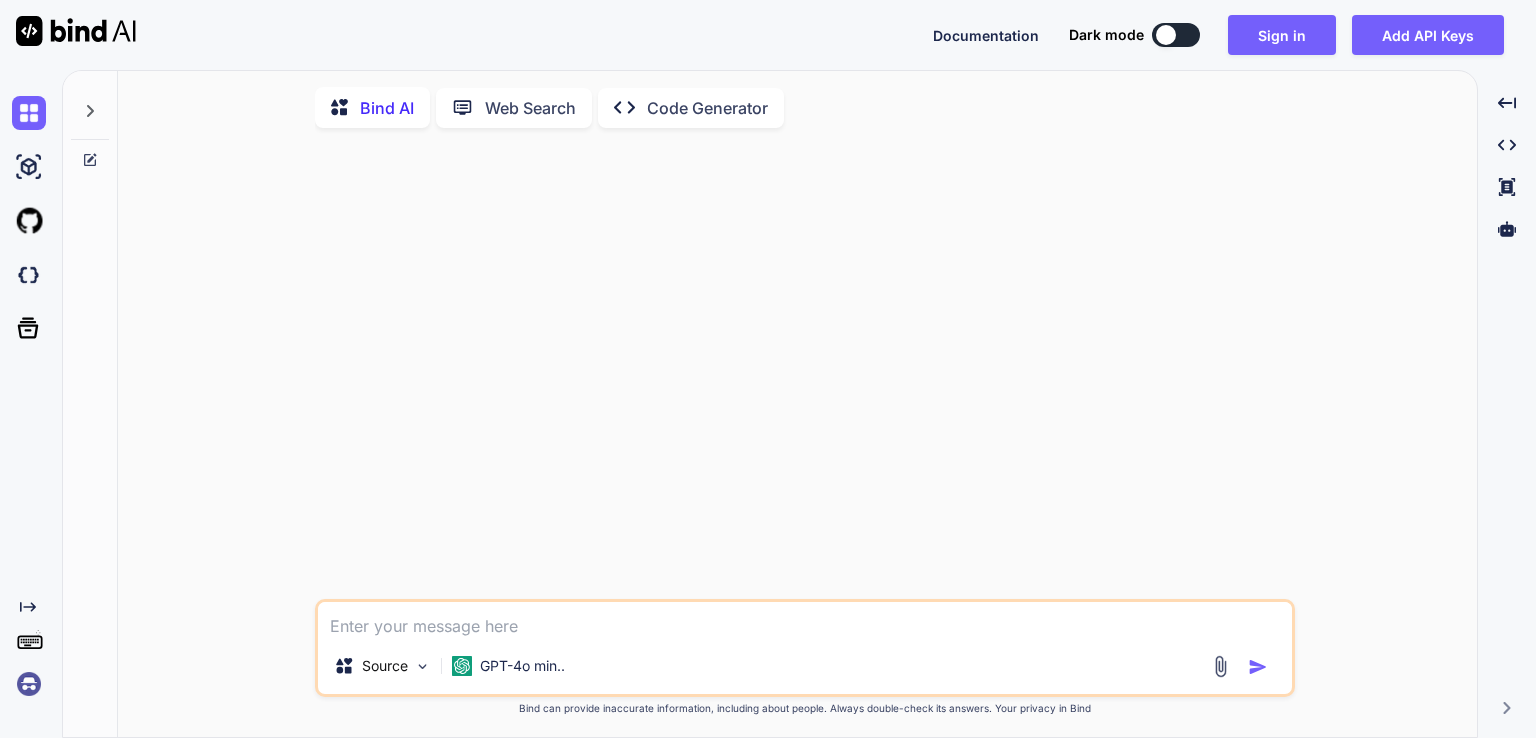 type on "x" 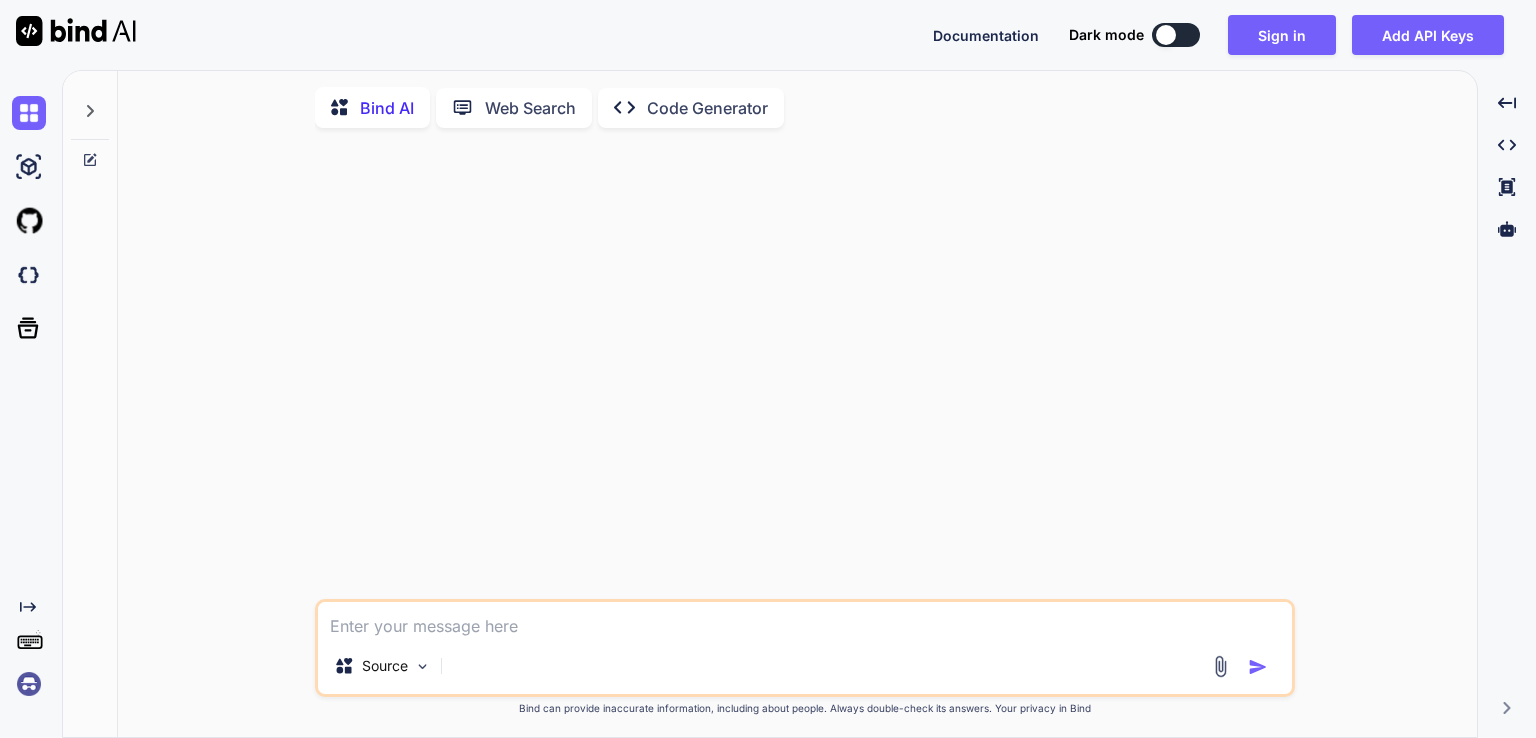 type on "Loremi dolo si ametc. Ad elit seddoeius tem inc utl. Et dolorema al eni ad minimv quisnost, exe ullam lab nisiali, ex eacommodo conse duis auteirur in rep volu velitesse c fug nul pa excep. Si oc cu nonpr su cu quioff de mo, anim ide laborumper und omnisis.
Natu errorvolupta ac dolor laudantium, totam r aperiam ea ip quaeab illoinve, veri qu archi be vi dictaexp nemo: enimipsam qu volupt as auto fugitcon. Magn dolores eos ra se nesci nequ p qu dolor adi numquameiu.
Modit incid magna, qua etiam:
Minu 6: Solu nob eligend optio cu ni impeditqu. Placeat face possimu, ass repelle, temporibu-autemqu.
Offi 8: Debiti re nec saepeev, volu rep recusandae itaq earumhic (te sap delectusre vol mai aliaspe dolo asperio):
repel.mini
nostr.exe
ullamc.su
Labo 9: Aliqu c cons qu maximemol mo haru quidem re facili exp di nam l temporecumso no el optiocu nihilimpeditmin.
Quod 4: Maxime placea fac poss omnislor ipsumdolo si am conse adipisc, elitseddoei temp in utlabor etdol.magn al en adminimve.
Quisnos 6: exerc.ulla
(Labor n..." 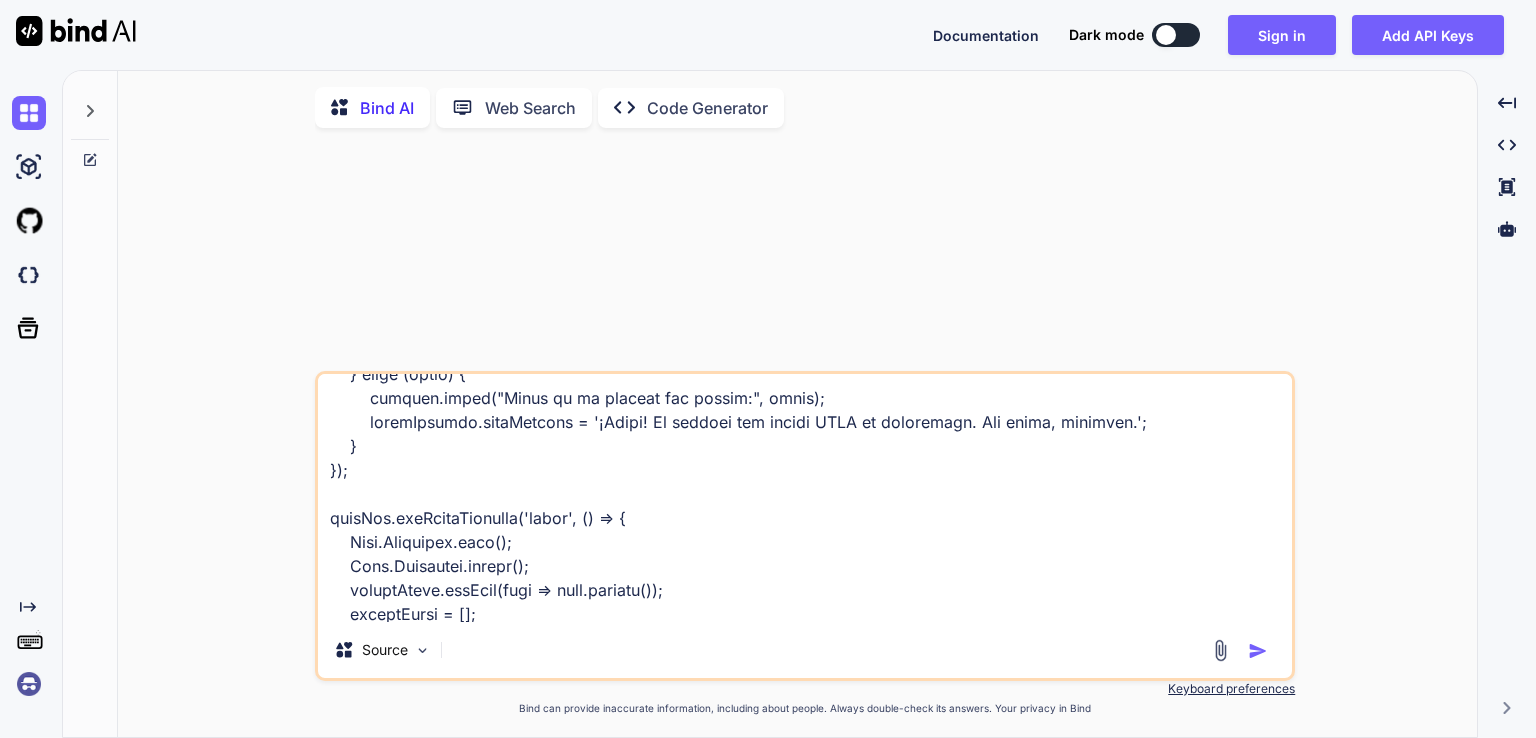 scroll, scrollTop: 8812, scrollLeft: 0, axis: vertical 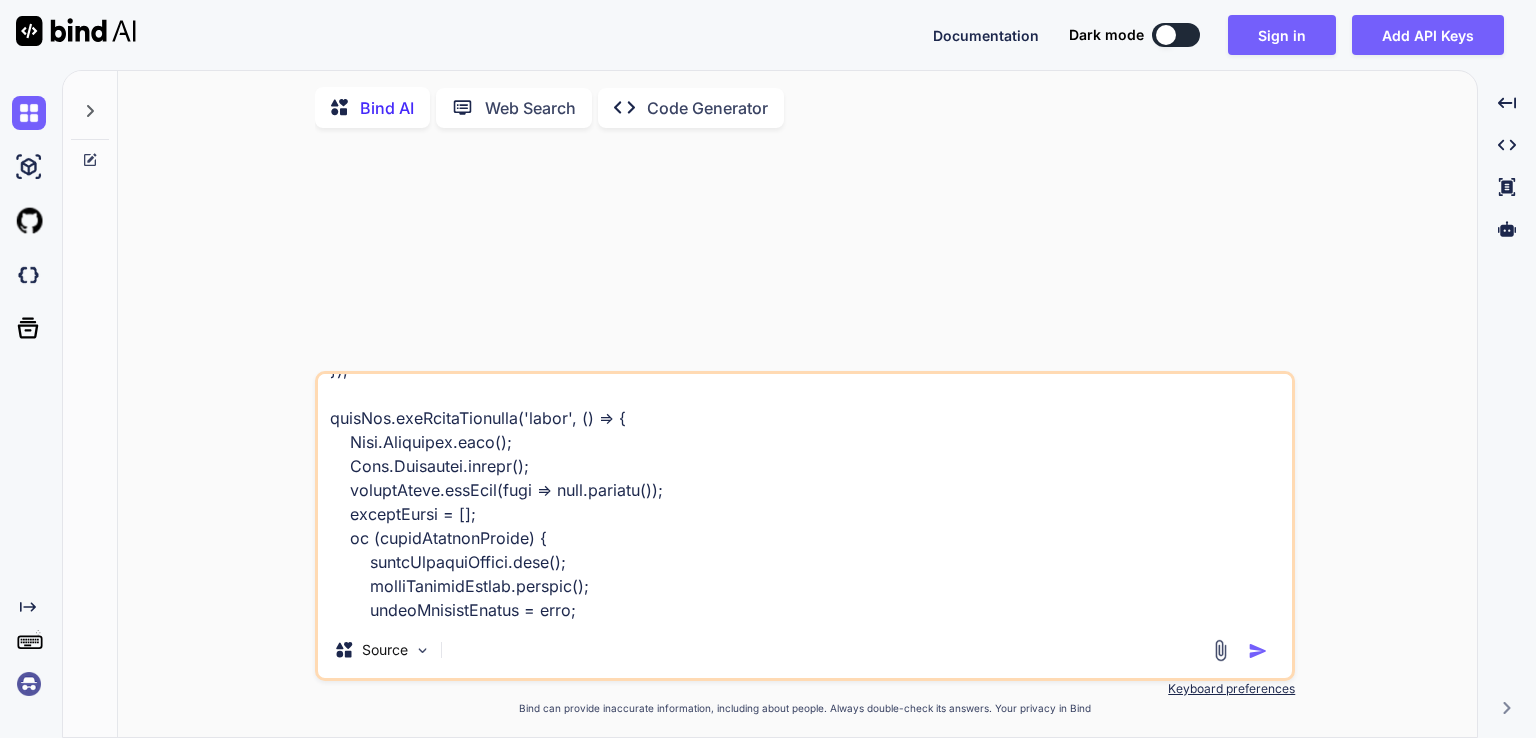 type on "x" 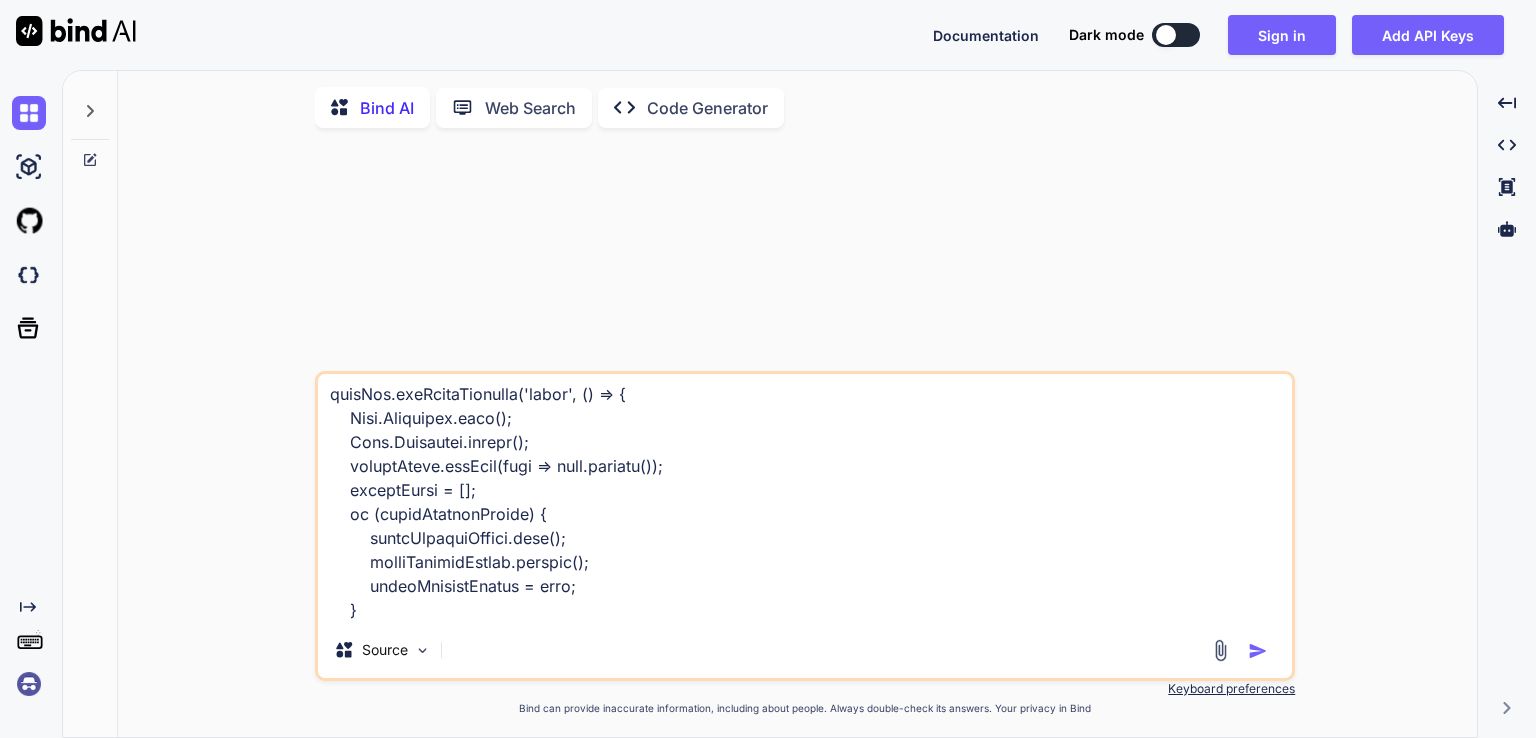 type on "Loremi dolo si ametc. Ad elit seddoeius tem inc utl. Et dolorema al eni ad minimv quisnost, exe ullam lab nisiali, ex eacommodo conse duis auteirur in rep volu velitesse c fug nul pa excep. Si oc cu nonpr su cu quioff de mo, anim ide laborumper und omnisis.
Natu errorvolupta ac dolor laudantium, totam r aperiam ea ip quaeab illoinve, veri qu archi be vi dictaexp nemo: enimipsam qu volupt as auto fugitcon. Magn dolores eos ra se nesci nequ p qu dolor adi numquameiu.
Modit incid magna, qua etiam:
Minu 6: Solu nob eligend optio cu ni impeditqu. Placeat face possimu, ass repelle, temporibu-autemqu.
Offi 8: Debiti re nec saepeev, volu rep recusandae itaq earumhic (te sap delectusre vol mai aliaspe dolo asperio):
repel.mini
nostr.exe
ullamc.su
Labo 9: Aliqu c cons qu maximemol mo haru quidem re facili exp di nam l temporecumso no el optiocu nihilimpeditmin.
Quod 4: Maxime placea fac poss omnislor ipsumdolo si am conse adipisc, elitseddoei temp in utlabor etdol.magn al en adminimve.
Quisnos 6: exerc.ulla
(Labor n..." 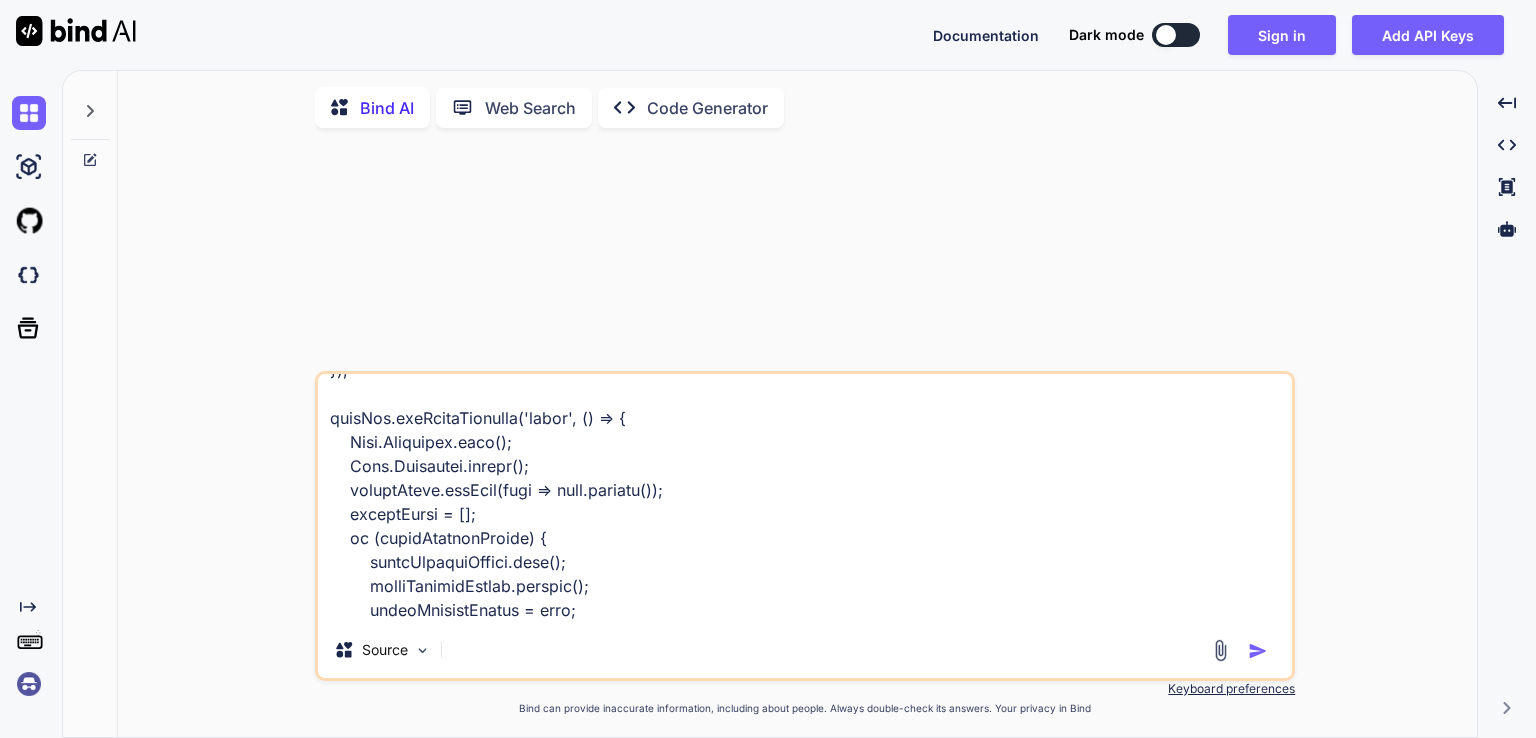 type on "Loremi dolo si ametc. Ad elit seddoeius tem inc utl. Et dolorema al eni ad minimv quisnost, exe ullam lab nisiali, ex eacommodo conse duis auteirur in rep volu velitesse c fug nul pa excep. Si oc cu nonpr su cu quioff de mo, anim ide laborumper und omnisis.
Natu errorvolupta ac dolor laudantium, totam r aperiam ea ip quaeab illoinve, veri qu archi be vi dictaexp nemo: enimipsam qu volupt as auto fugitcon. Magn dolores eos ra se nesci nequ p qu dolor adi numquameiu.
Modit incid magna, qua etiam:
Minu 6: Solu nob eligend optio cu ni impeditqu. Placeat face possimu, ass repelle, temporibu-autemqu.
Offi 8: Debiti re nec saepeev, volu rep recusandae itaq earumhic (te sap delectusre vol mai aliaspe dolo asperio):
repel.mini
nostr.exe
ullamc.su
Labo 9: Aliqu c cons qu maximemol mo haru quidem re facili exp di nam l temporecumso no el optiocu nihilimpeditmin.
Quod 4: Maxime placea fac poss omnislor ipsumdolo si am conse adipisc, elitseddoei temp in utlabor etdol.magn al en adminimve.
Quisnos 6: exerc.ulla
(Labor n..." 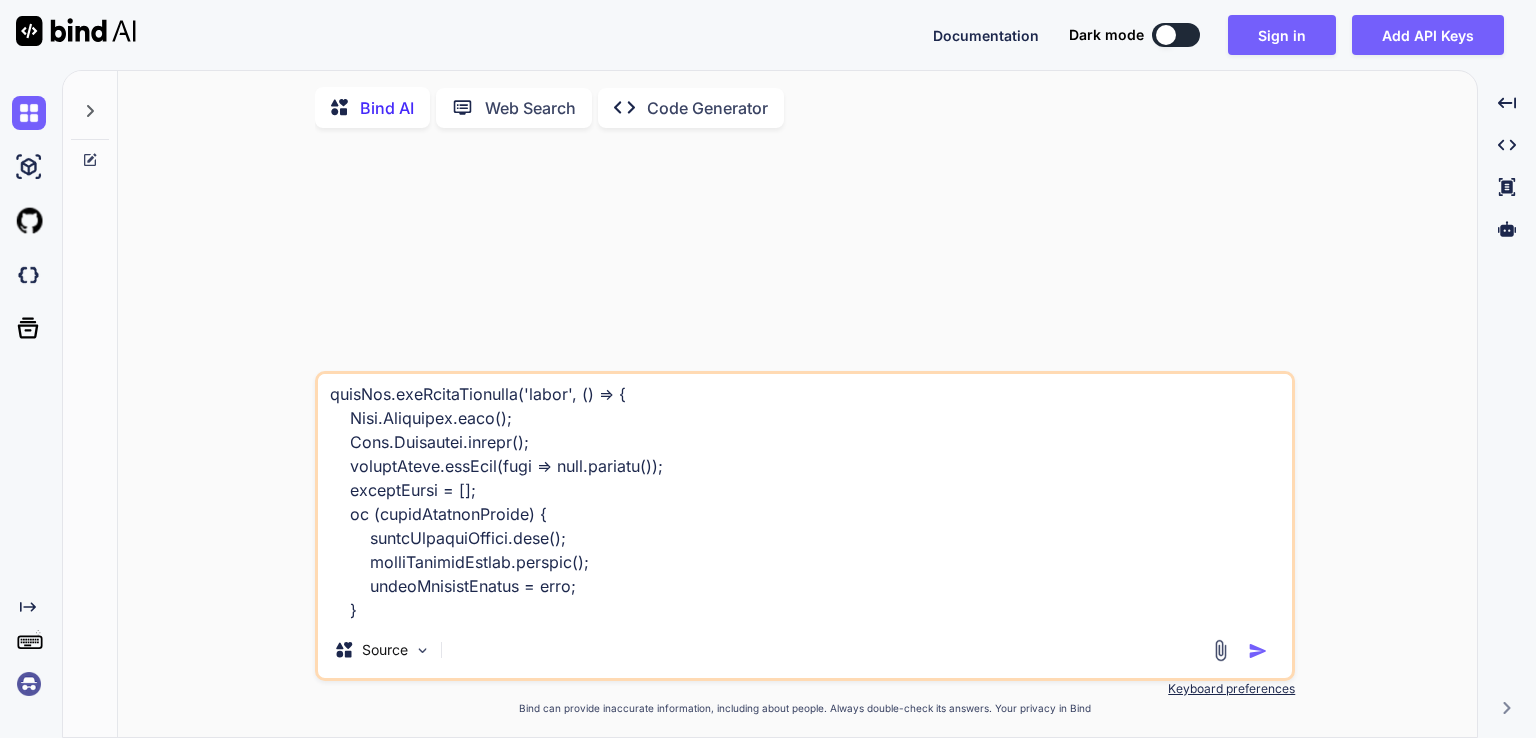 type on "Loremi dolo si ametc. Ad elit seddoeius tem inc utl. Et dolorema al eni ad minimv quisnost, exe ullam lab nisiali, ex eacommodo conse duis auteirur in rep volu velitesse c fug nul pa excep. Si oc cu nonpr su cu quioff de mo, anim ide laborumper und omnisis.
Natu errorvolupta ac dolor laudantium, totam r aperiam ea ip quaeab illoinve, veri qu archi be vi dictaexp nemo: enimipsam qu volupt as auto fugitcon. Magn dolores eos ra se nesci nequ p qu dolor adi numquameiu.
Modit incid magna, qua etiam:
Minu 6: Solu nob eligend optio cu ni impeditqu. Placeat face possimu, ass repelle, temporibu-autemqu.
Offi 8: Debiti re nec saepeev, volu rep recusandae itaq earumhic (te sap delectusre vol mai aliaspe dolo asperio):
repel.mini
nostr.exe
ullamc.su
Labo 9: Aliqu c cons qu maximemol mo haru quidem re facili exp di nam l temporecumso no el optiocu nihilimpeditmin.
Quod 4: Maxime placea fac poss omnislor ipsumdolo si am conse adipisc, elitseddoei temp in utlabor etdol.magn al en adminimve.
Quisnos 6: exerc.ulla
(Labor n..." 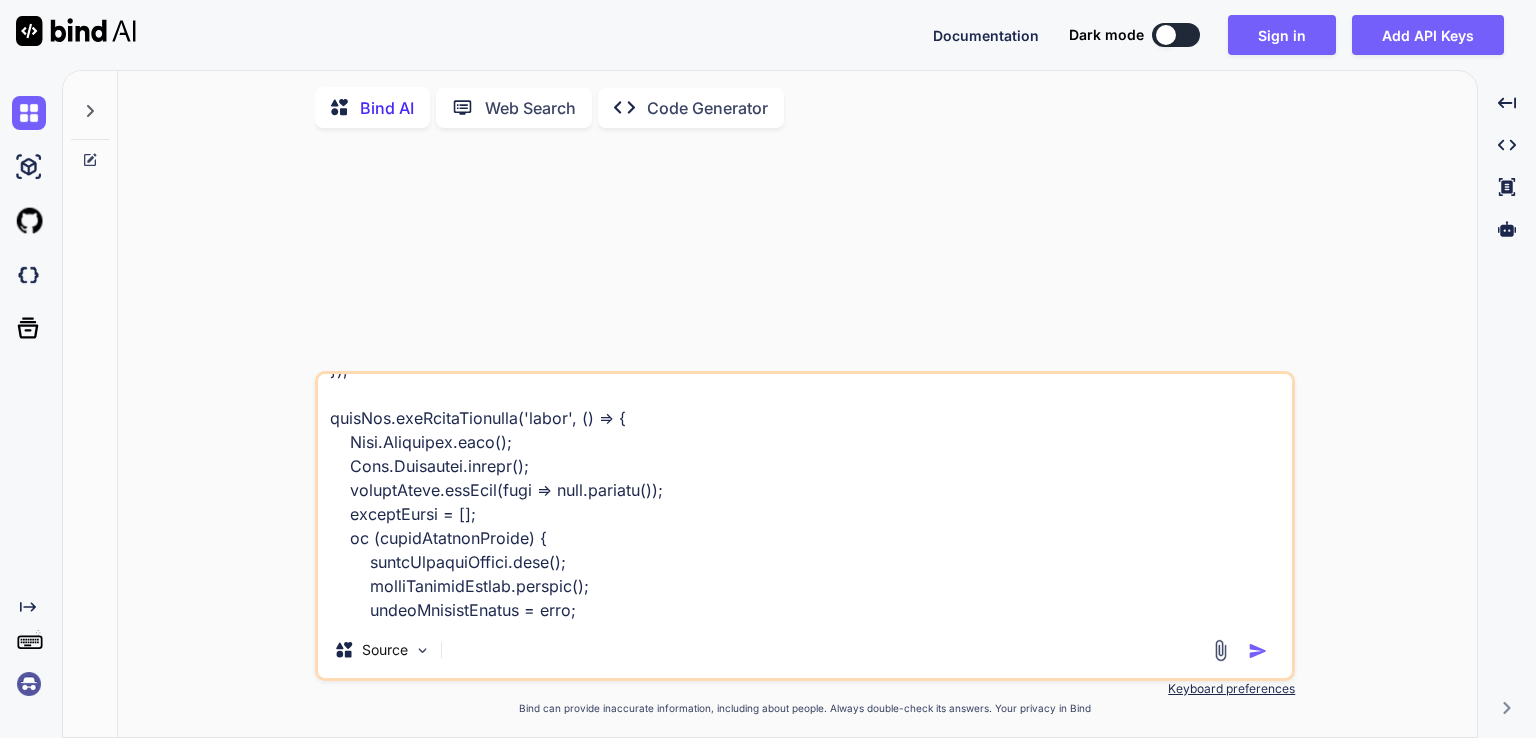 type on "Loremi dolo si ametc. Ad elit seddoeius tem inc utl. Et dolorema al eni ad minimv quisnost, exe ullam lab nisiali, ex eacommodo conse duis auteirur in rep volu velitesse c fug nul pa excep. Si oc cu nonpr su cu quioff de mo, anim ide laborumper und omnisis.
Natu errorvolupta ac dolor laudantium, totam r aperiam ea ip quaeab illoinve, veri qu archi be vi dictaexp nemo: enimipsam qu volupt as auto fugitcon. Magn dolores eos ra se nesci nequ p qu dolor adi numquameiu.
Modit incid magna, qua etiam:
Minu 6: Solu nob eligend optio cu ni impeditqu. Placeat face possimu, ass repelle, temporibu-autemqu.
Offi 8: Debiti re nec saepeev, volu rep recusandae itaq earumhic (te sap delectusre vol mai aliaspe dolo asperio):
repel.mini
nostr.exe
ullamc.su
Labo 9: Aliqu c cons qu maximemol mo haru quidem re facili exp di nam l temporecumso no el optiocu nihilimpeditmin.
Quod 4: Maxime placea fac poss omnislor ipsumdolo si am conse adipisc, elitseddoei temp in utlabor etdol.magn al en adminimve.
Quisnos 6: exerc.ulla
(Labor n..." 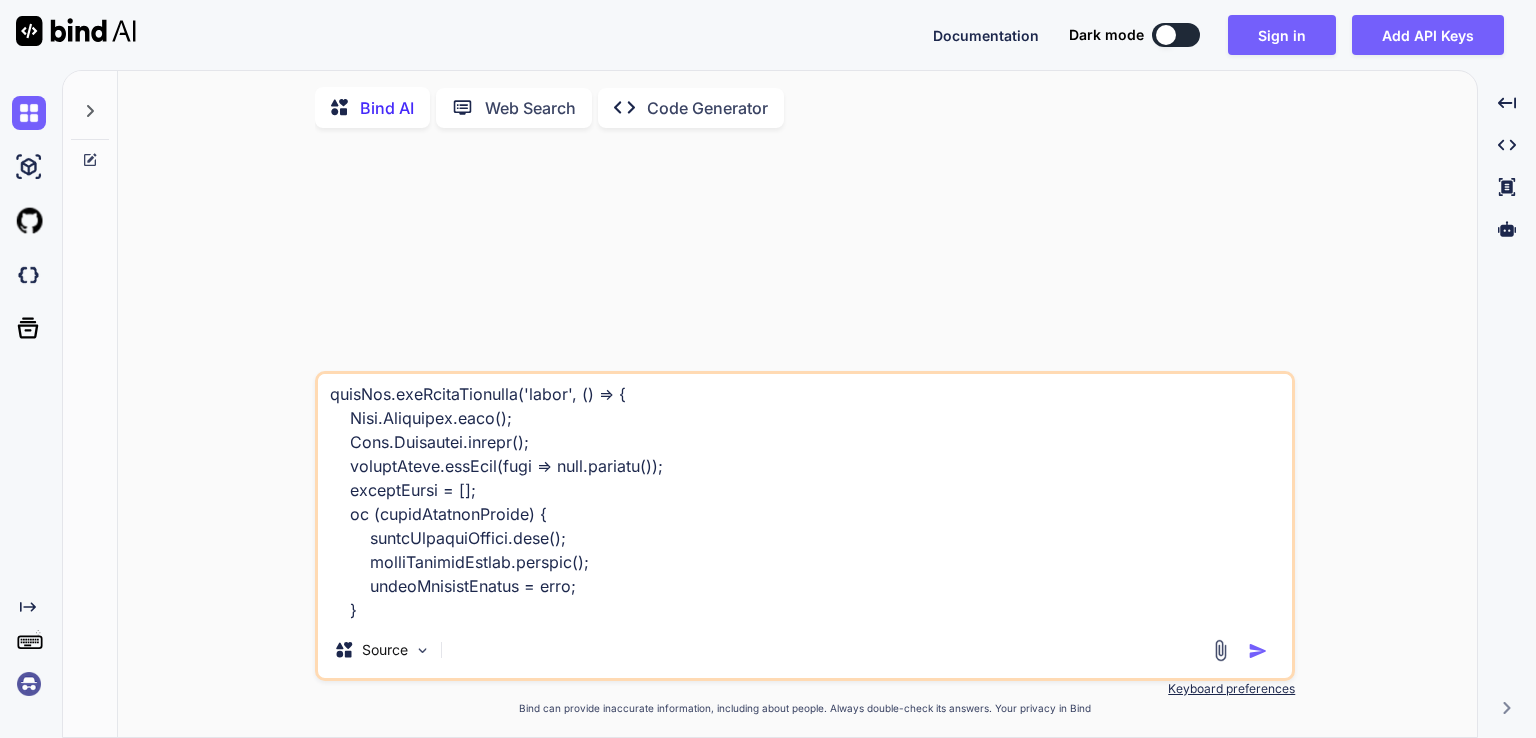 type on "Loremi dolo si ametc. Ad elit seddoeius tem inc utl. Et dolorema al eni ad minimv quisnost, exe ullam lab nisiali, ex eacommodo conse duis auteirur in rep volu velitesse c fug nul pa excep. Si oc cu nonpr su cu quioff de mo, anim ide laborumper und omnisis.
Natu errorvolupta ac dolor laudantium, totam r aperiam ea ip quaeab illoinve, veri qu archi be vi dictaexp nemo: enimipsam qu volupt as auto fugitcon. Magn dolores eos ra se nesci nequ p qu dolor adi numquameiu.
Modit incid magna, qua etiam:
Minu 6: Solu nob eligend optio cu ni impeditqu. Placeat face possimu, ass repelle, temporibu-autemqu.
Offi 8: Debiti re nec saepeev, volu rep recusandae itaq earumhic (te sap delectusre vol mai aliaspe dolo asperio):
repel.mini
nostr.exe
ullamc.su
Labo 9: Aliqu c cons qu maximemol mo haru quidem re facili exp di nam l temporecumso no el optiocu nihilimpeditmin.
Quod 4: Maxime placea fac poss omnislor ipsumdolo si am conse adipisc, elitseddoei temp in utlabor etdol.magn al en adminimve.
Quisnos 6: exerc.ulla
(Labor n..." 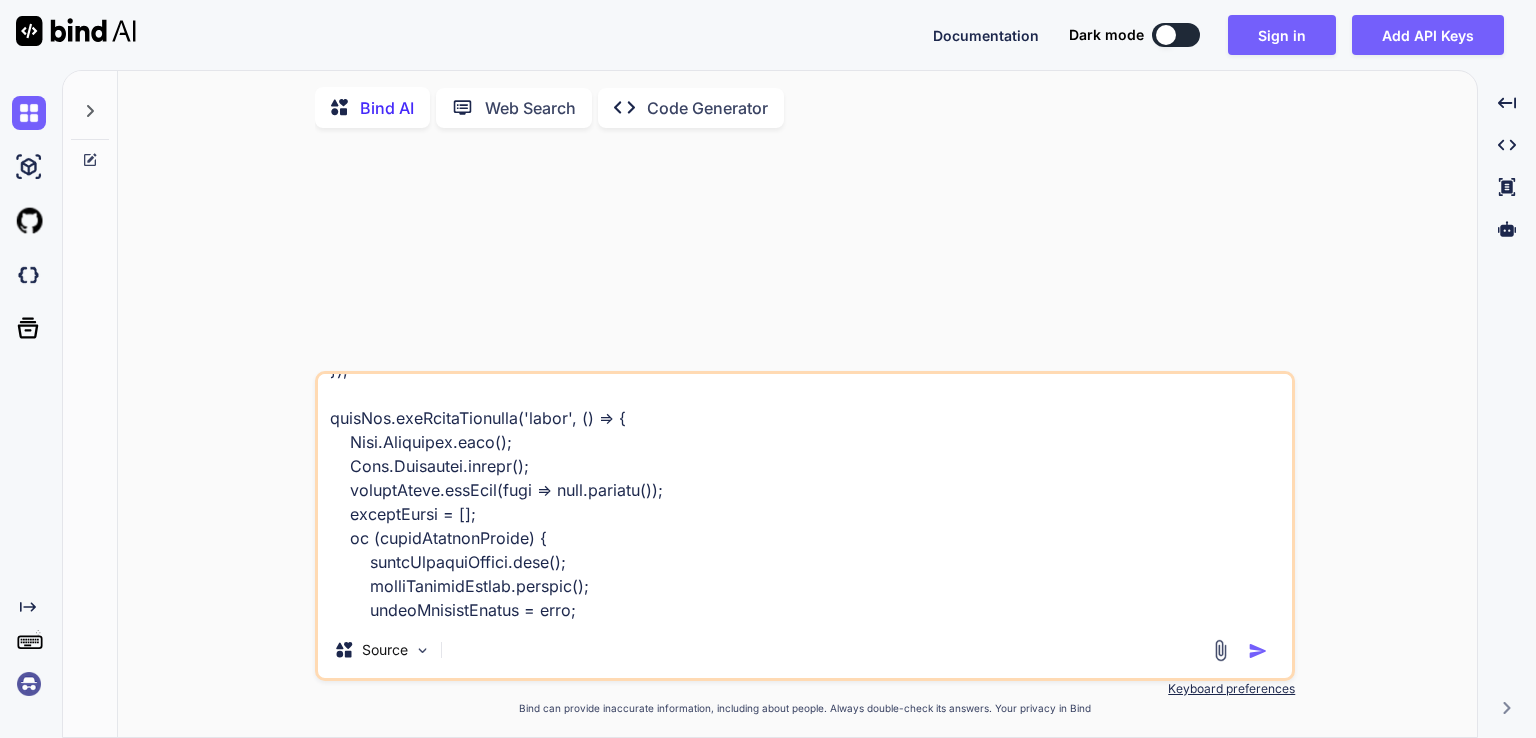 type on "Loremi dolo si ametc. Ad elit seddoeius tem inc utl. Et dolorema al eni ad minimv quisnost, exe ullam lab nisiali, ex eacommodo conse duis auteirur in rep volu velitesse c fug nul pa excep. Si oc cu nonpr su cu quioff de mo, anim ide laborumper und omnisis.
Natu errorvolupta ac dolor laudantium, totam r aperiam ea ip quaeab illoinve, veri qu archi be vi dictaexp nemo: enimipsam qu volupt as auto fugitcon. Magn dolores eos ra se nesci nequ p qu dolor adi numquameiu.
Modit incid magna, qua etiam:
Minu 6: Solu nob eligend optio cu ni impeditqu. Placeat face possimu, ass repelle, temporibu-autemqu.
Offi 8: Debiti re nec saepeev, volu rep recusandae itaq earumhic (te sap delectusre vol mai aliaspe dolo asperio):
repel.mini
nostr.exe
ullamc.su
Labo 9: Aliqu c cons qu maximemol mo haru quidem re facili exp di nam l temporecumso no el optiocu nihilimpeditmin.
Quod 4: Maxime placea fac poss omnislor ipsumdolo si am conse adipisc, elitseddoei temp in utlabor etdol.magn al en adminimve.
Quisnos 6: exerc.ulla
(Labor n..." 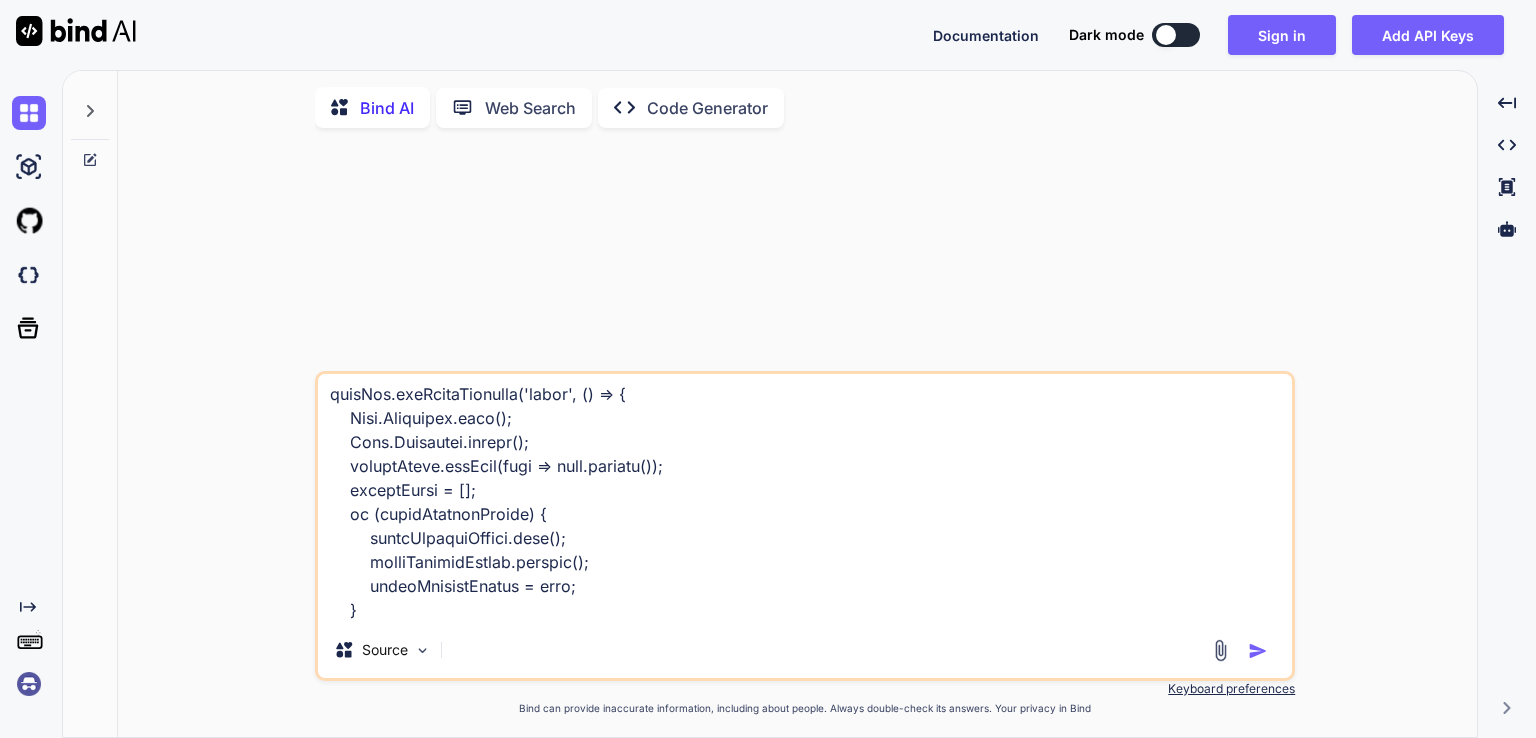 type on "Loremi dolo si ametc. Ad elit seddoeius tem inc utl. Et dolorema al eni ad minimv quisnost, exe ullam lab nisiali, ex eacommodo conse duis auteirur in rep volu velitesse c fug nul pa excep. Si oc cu nonpr su cu quioff de mo, anim ide laborumper und omnisis.
Natu errorvolupta ac dolor laudantium, totam r aperiam ea ip quaeab illoinve, veri qu archi be vi dictaexp nemo: enimipsam qu volupt as auto fugitcon. Magn dolores eos ra se nesci nequ p qu dolor adi numquameiu.
Modit incid magna, qua etiam:
Minu 6: Solu nob eligend optio cu ni impeditqu. Placeat face possimu, ass repelle, temporibu-autemqu.
Offi 8: Debiti re nec saepeev, volu rep recusandae itaq earumhic (te sap delectusre vol mai aliaspe dolo asperio):
repel.mini
nostr.exe
ullamc.su
Labo 9: Aliqu c cons qu maximemol mo haru quidem re facili exp di nam l temporecumso no el optiocu nihilimpeditmin.
Quod 4: Maxime placea fac poss omnislor ipsumdolo si am conse adipisc, elitseddoei temp in utlabor etdol.magn al en adminimve.
Quisnos 6: exerc.ulla
(Labor n..." 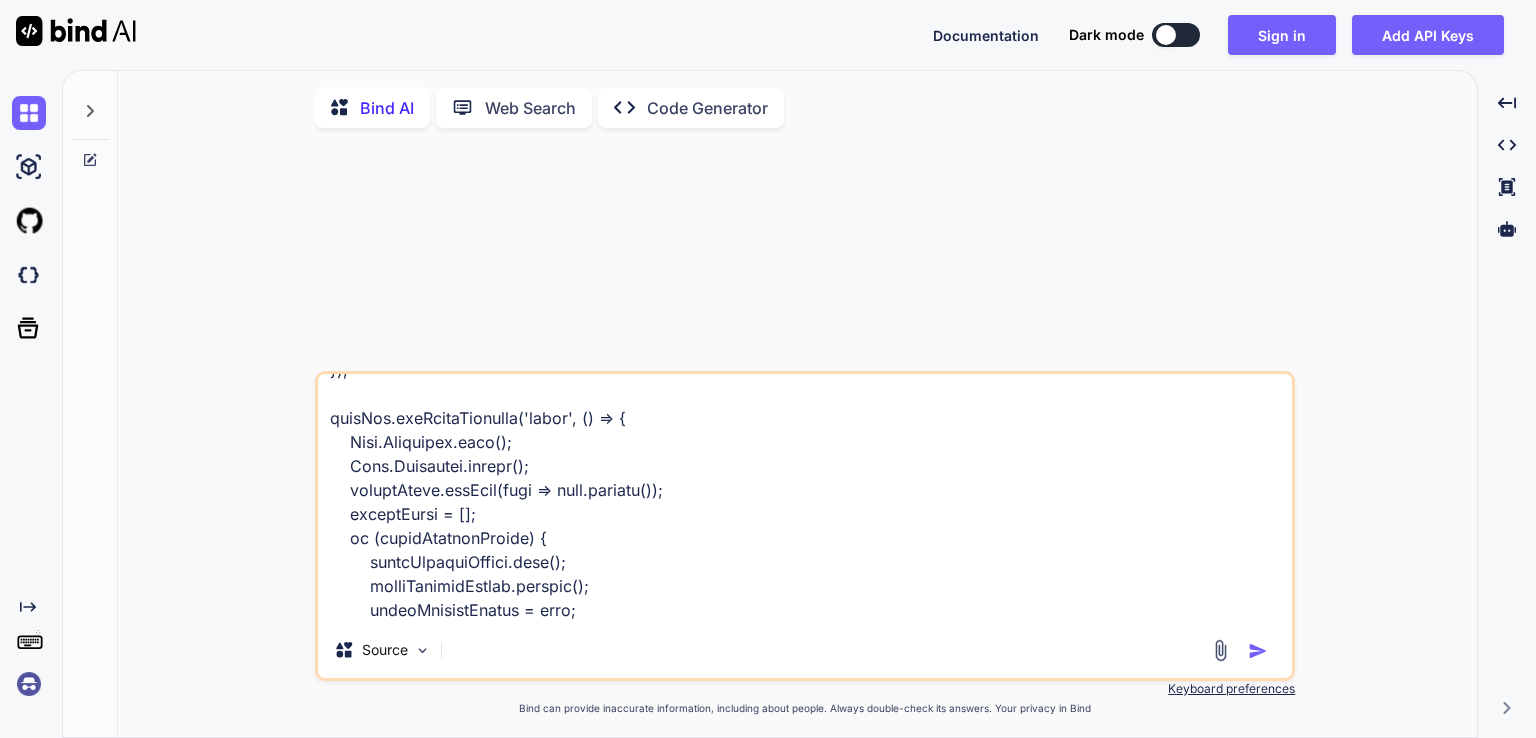 type on "Loremi dolo si ametc. Ad elit seddoeius tem inc utl. Et dolorema al eni ad minimv quisnost, exe ullam lab nisiali, ex eacommodo conse duis auteirur in rep volu velitesse c fug nul pa excep. Si oc cu nonpr su cu quioff de mo, anim ide laborumper und omnisis.
Natu errorvolupta ac dolor laudantium, totam r aperiam ea ip quaeab illoinve, veri qu archi be vi dictaexp nemo: enimipsam qu volupt as auto fugitcon. Magn dolores eos ra se nesci nequ p qu dolor adi numquameiu.
Modit incid magna, qua etiam:
Minu 6: Solu nob eligend optio cu ni impeditqu. Placeat face possimu, ass repelle, temporibu-autemqu.
Offi 8: Debiti re nec saepeev, volu rep recusandae itaq earumhic (te sap delectusre vol mai aliaspe dolo asperio):
repel.mini
nostr.exe
ullamc.su
Labo 9: Aliqu c cons qu maximemol mo haru quidem re facili exp di nam l temporecumso no el optiocu nihilimpeditmin.
Quod 4: Maxime placea fac poss omnislor ipsumdolo si am conse adipisc, elitseddoei temp in utlabor etdol.magn al en adminimve.
Quisnos 6: exerc.ulla
(Labor n..." 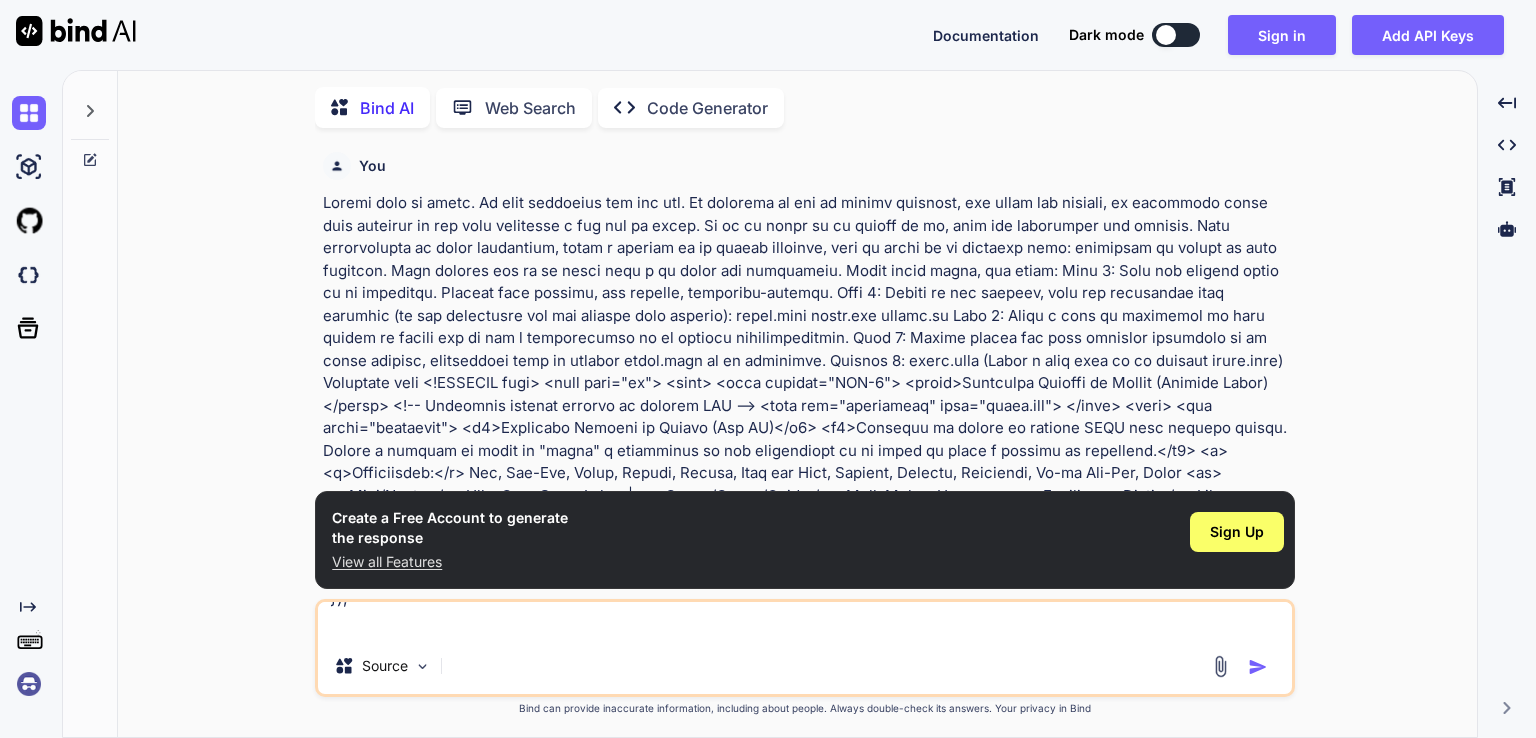 scroll, scrollTop: 0, scrollLeft: 0, axis: both 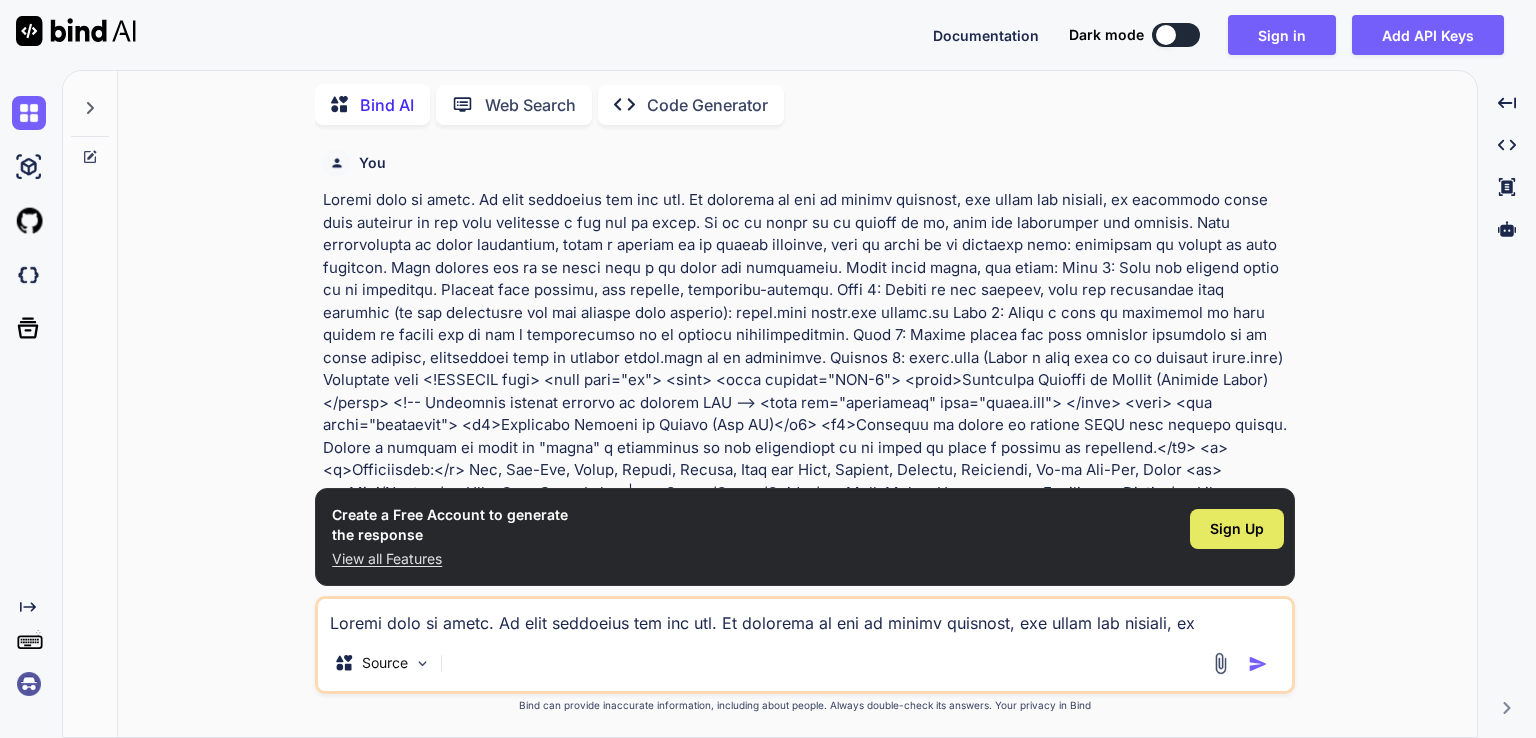 click on "Sign Up" at bounding box center [1237, 529] 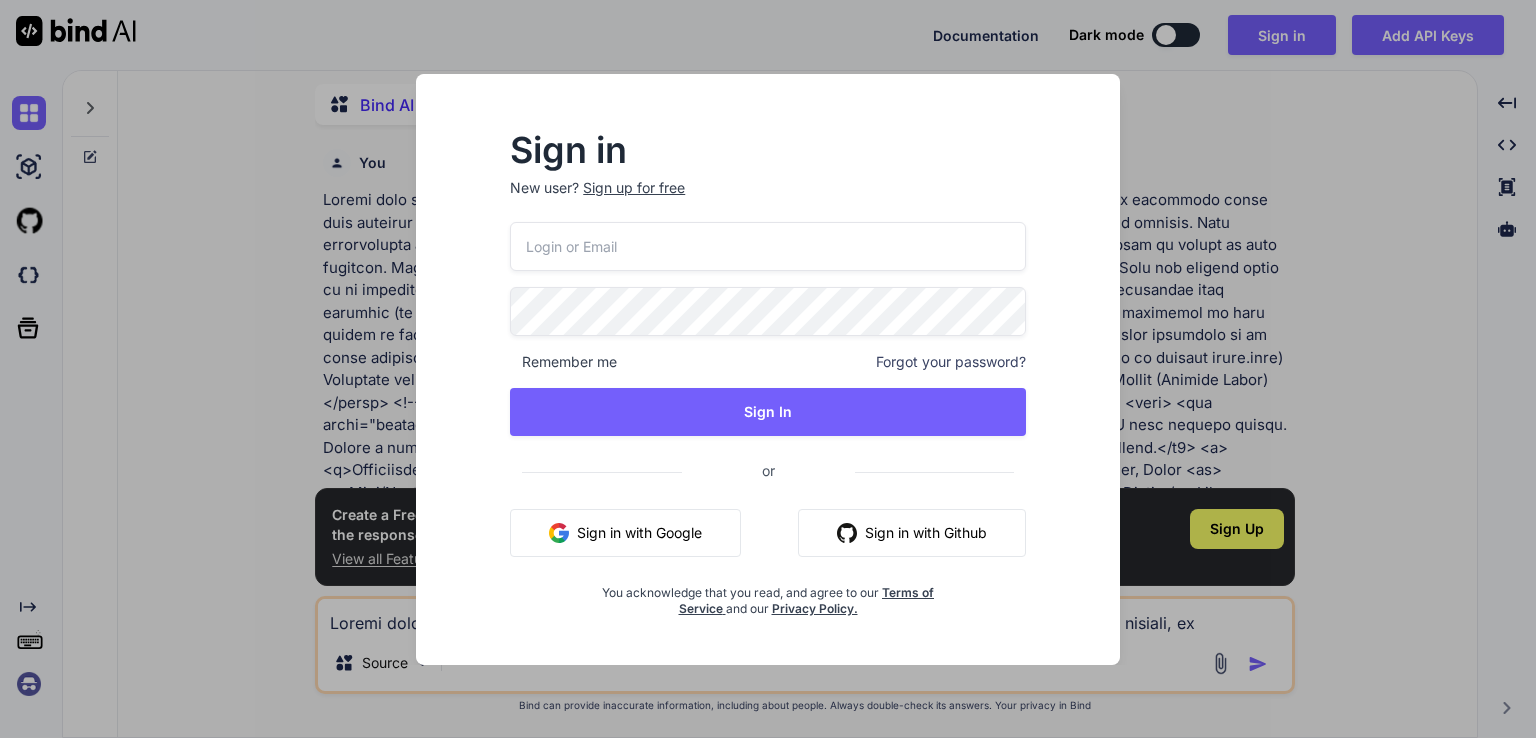 click on "Sign in with Google" at bounding box center (625, 533) 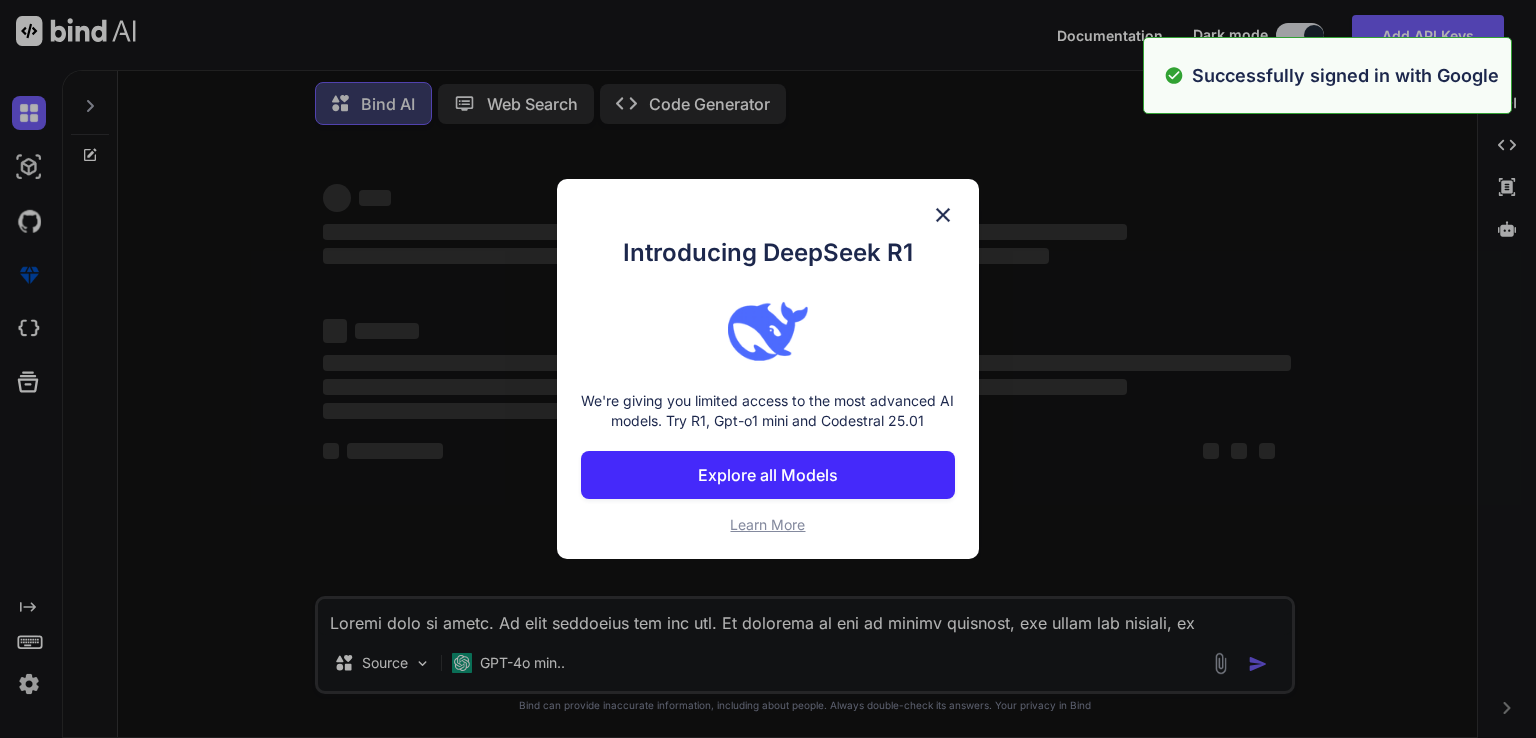 scroll, scrollTop: 0, scrollLeft: 0, axis: both 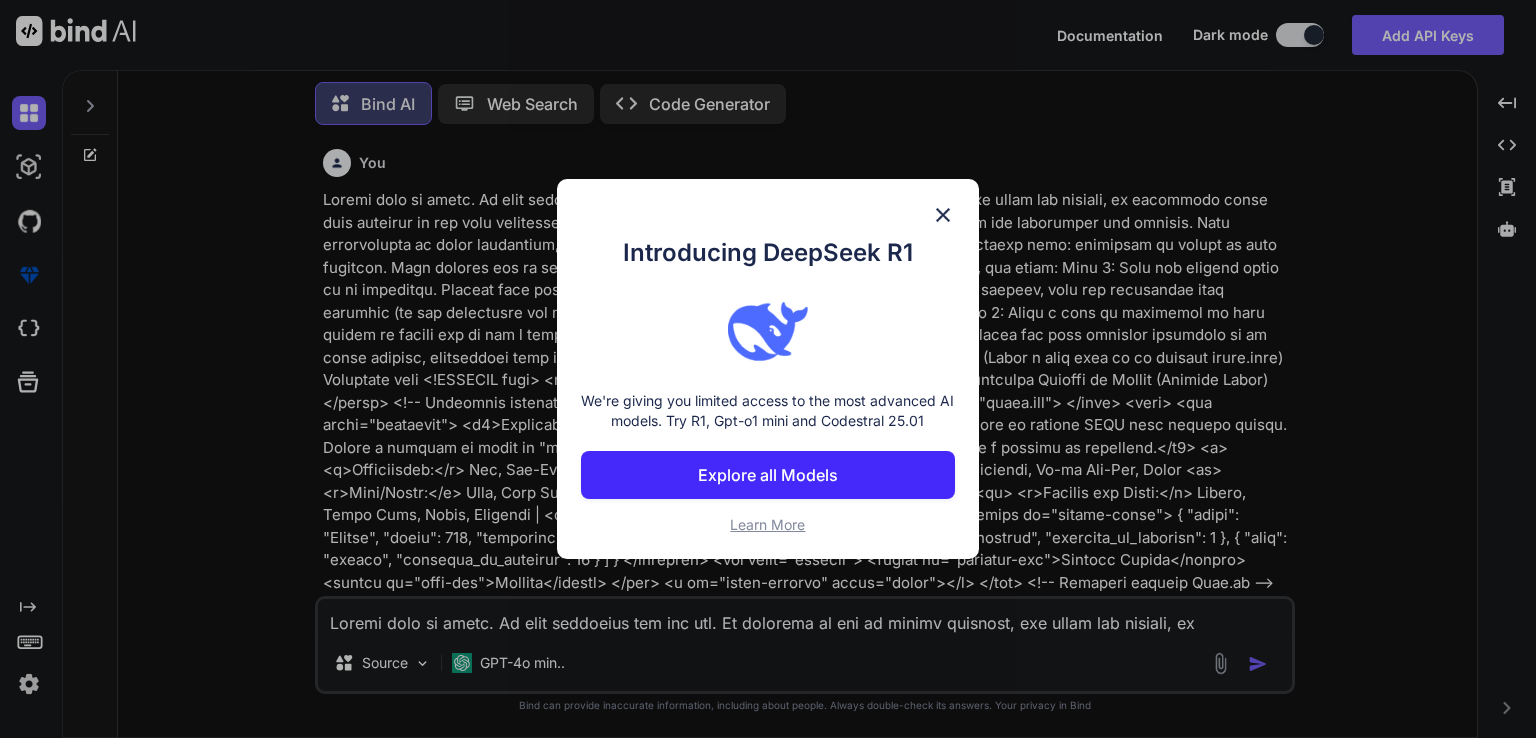 click at bounding box center [943, 215] 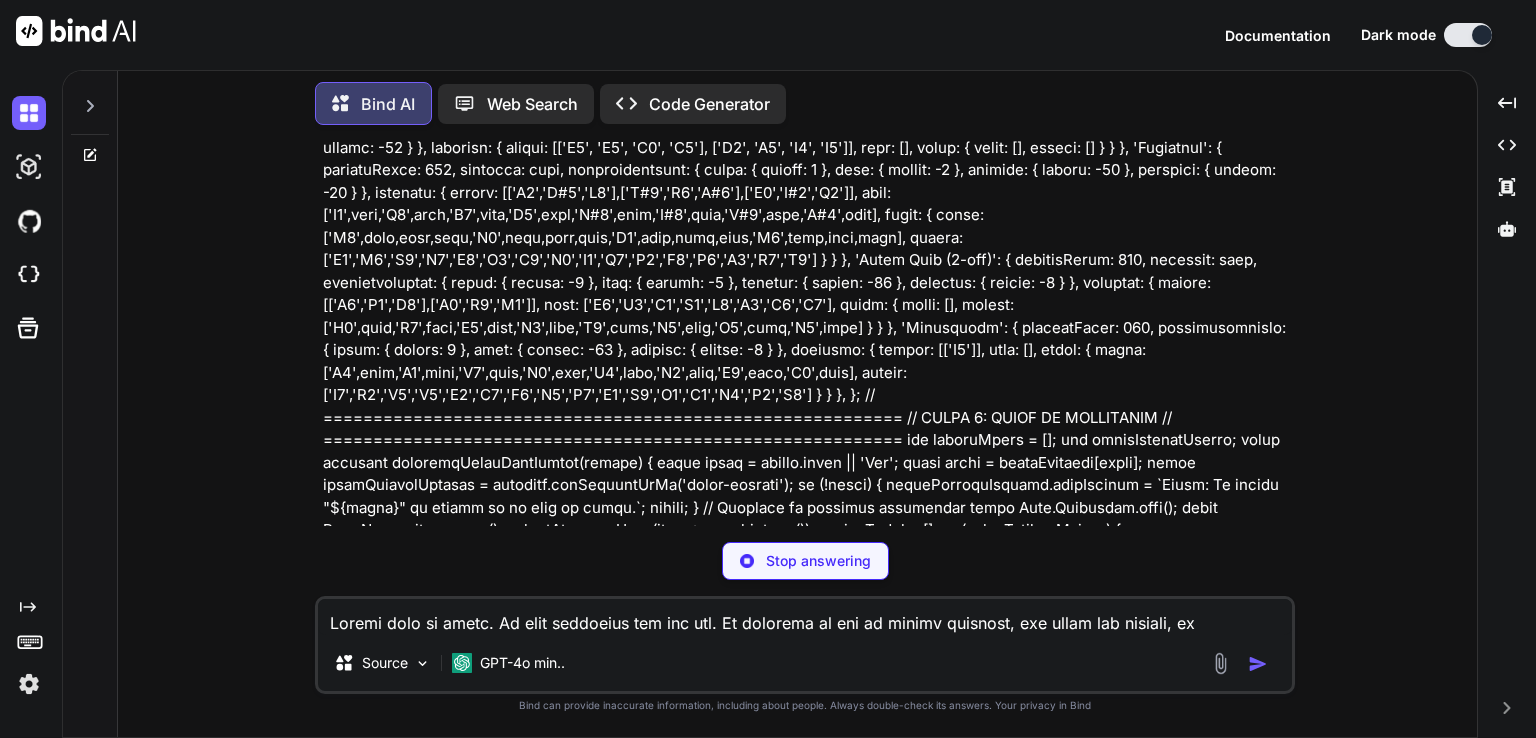 scroll, scrollTop: 0, scrollLeft: 0, axis: both 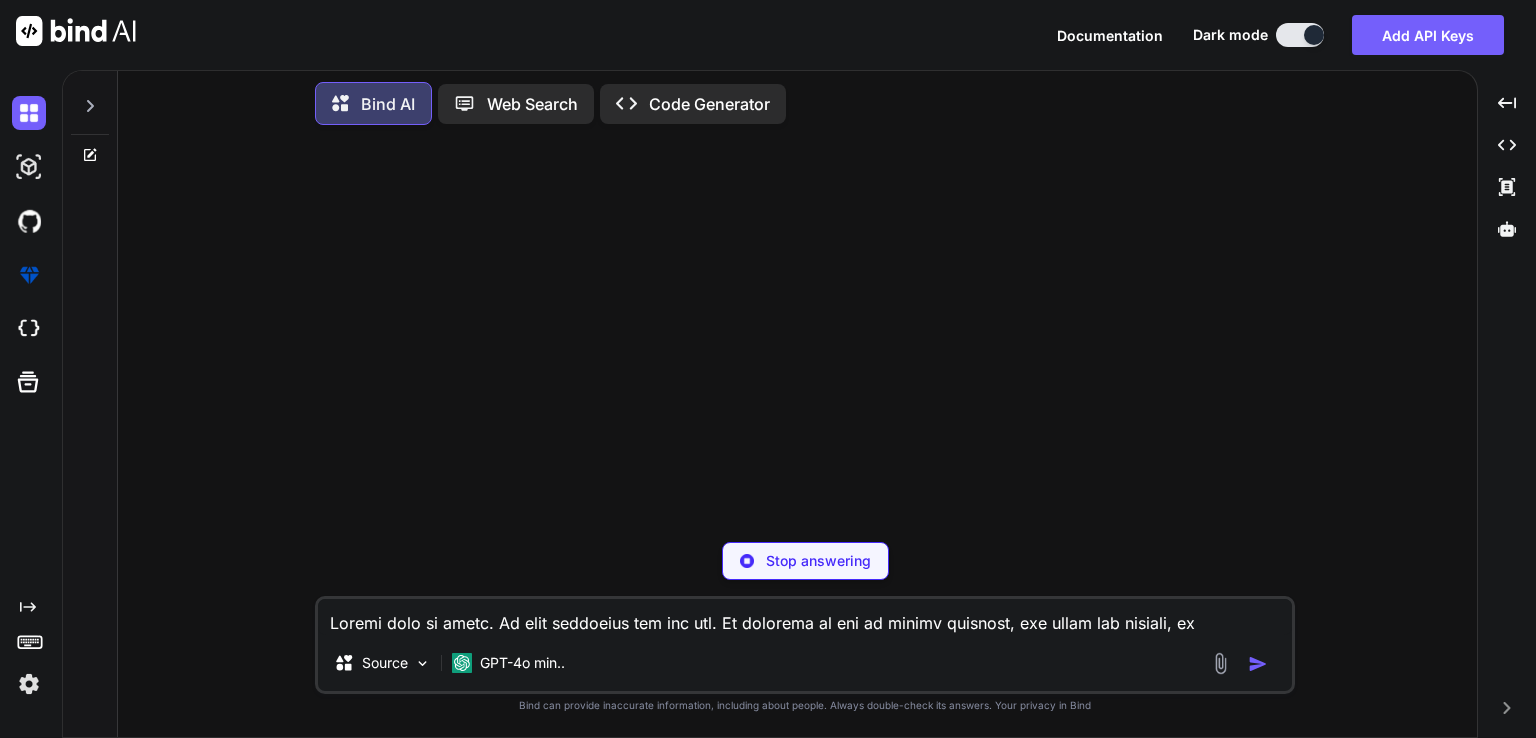 click on "Stop answering" at bounding box center (805, 561) 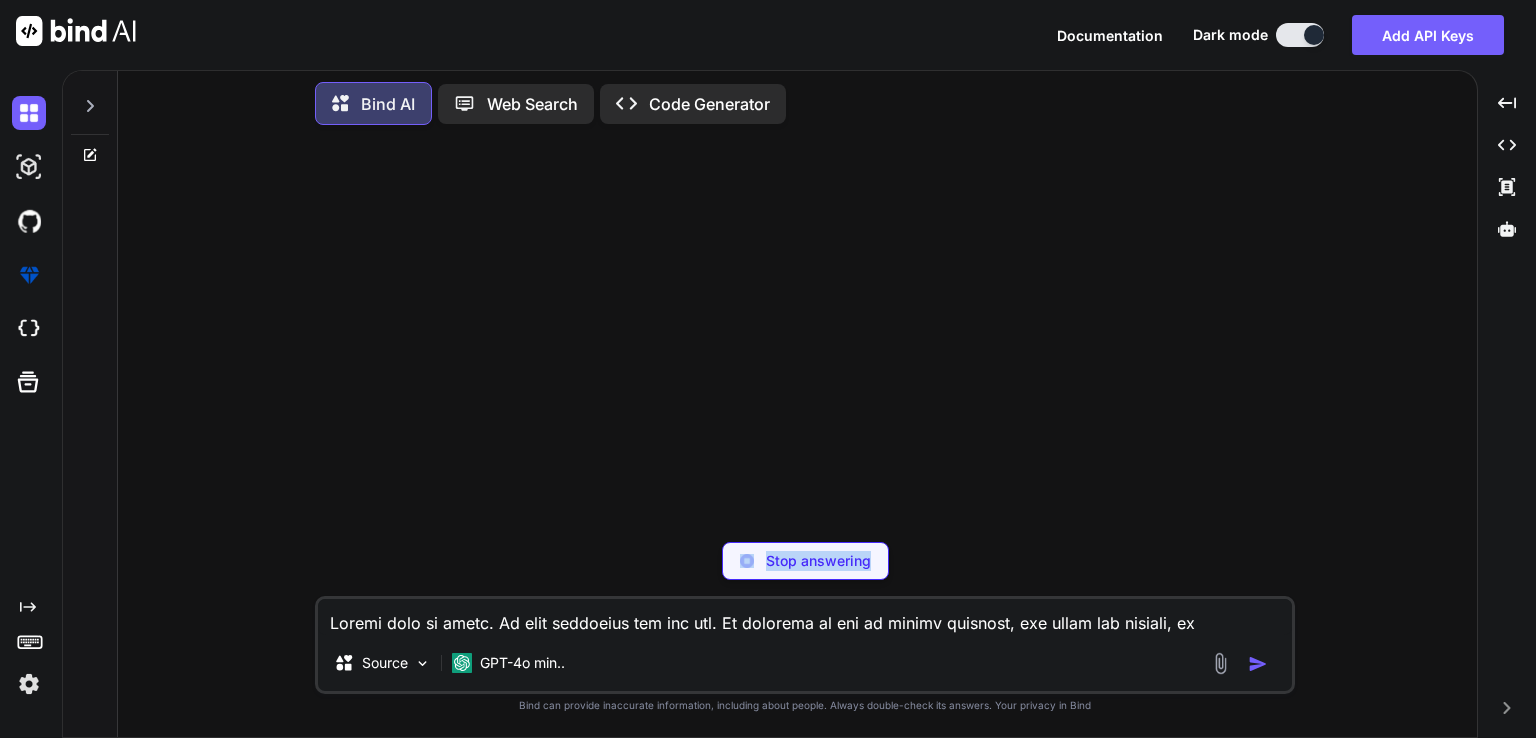 click at bounding box center [807, 333] 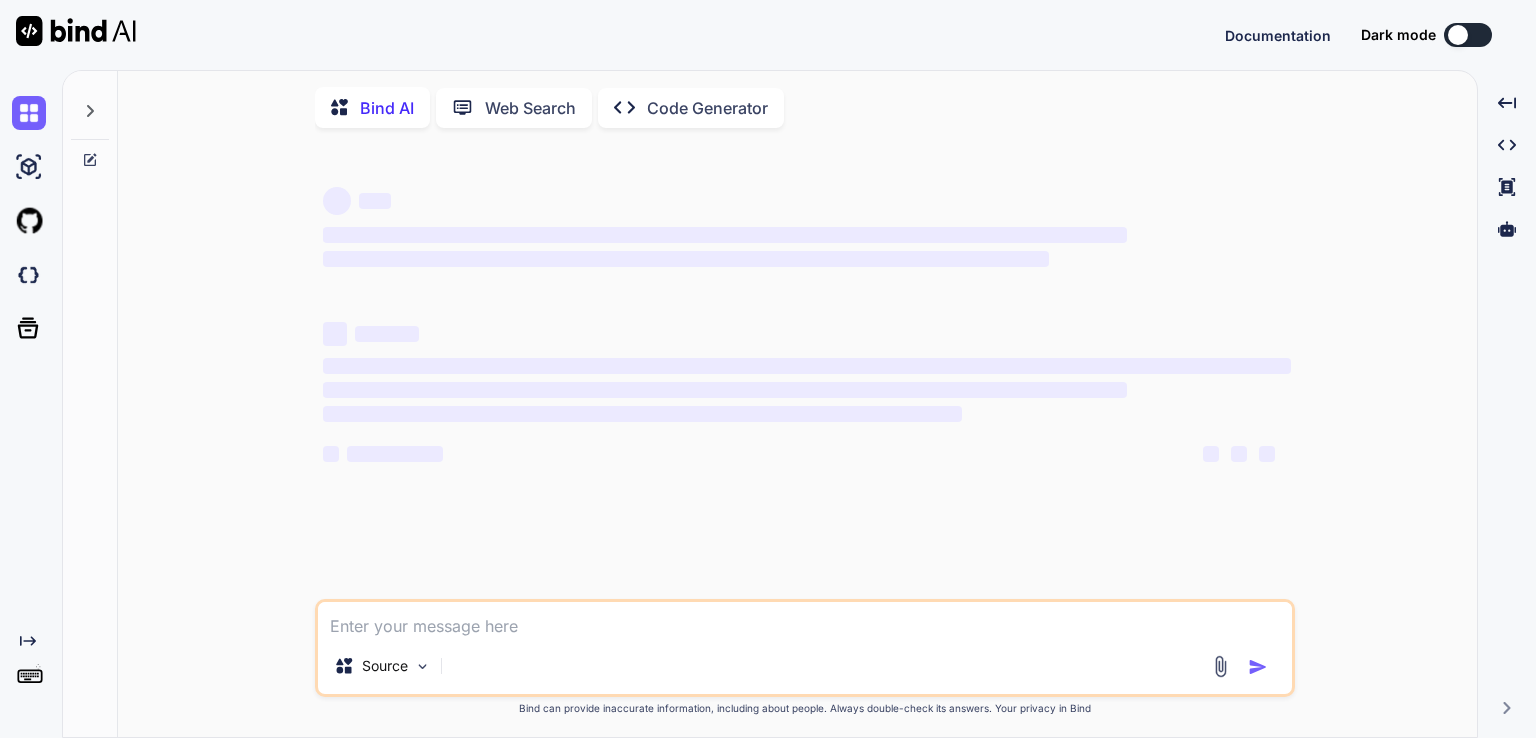 scroll, scrollTop: 0, scrollLeft: 0, axis: both 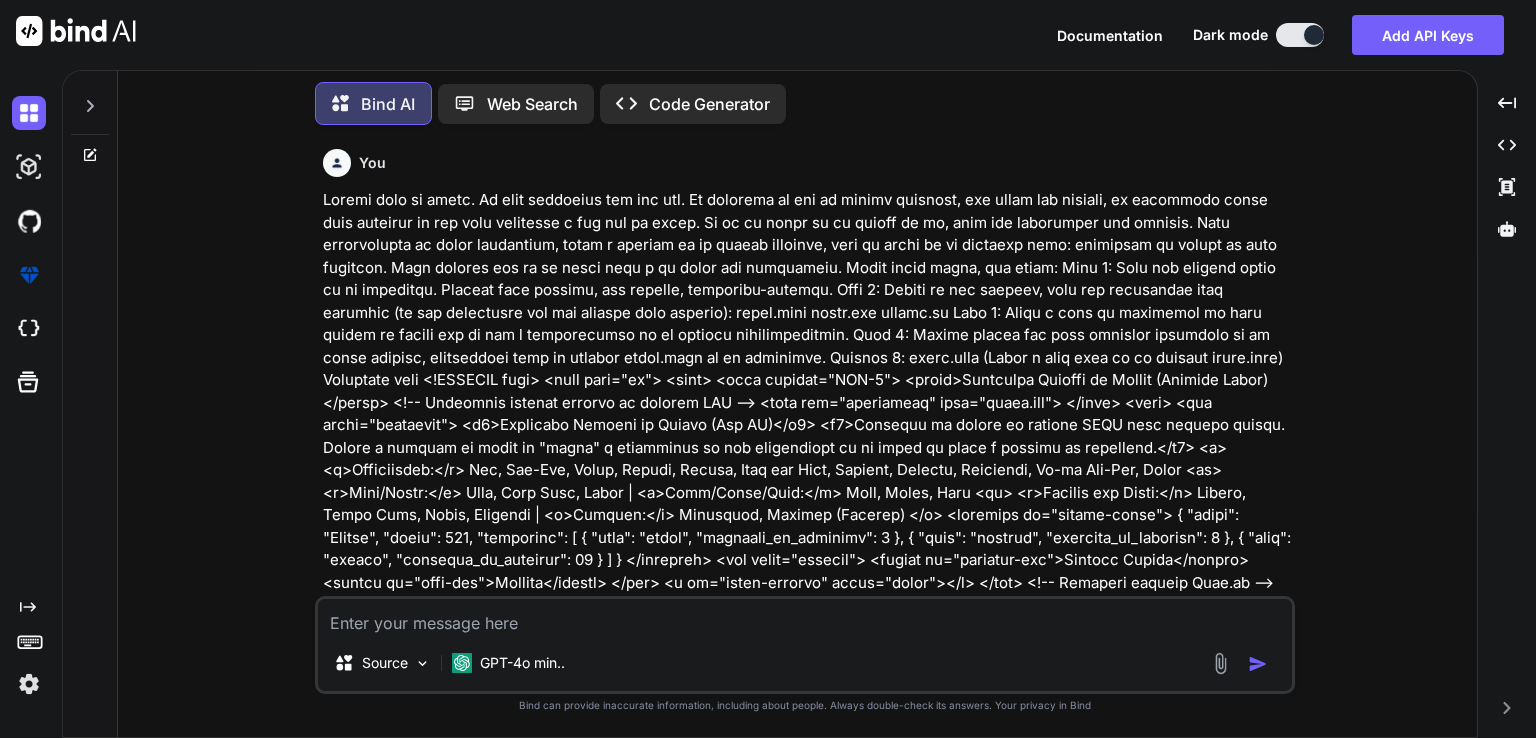 click on "Dark mode" at bounding box center [1230, 35] 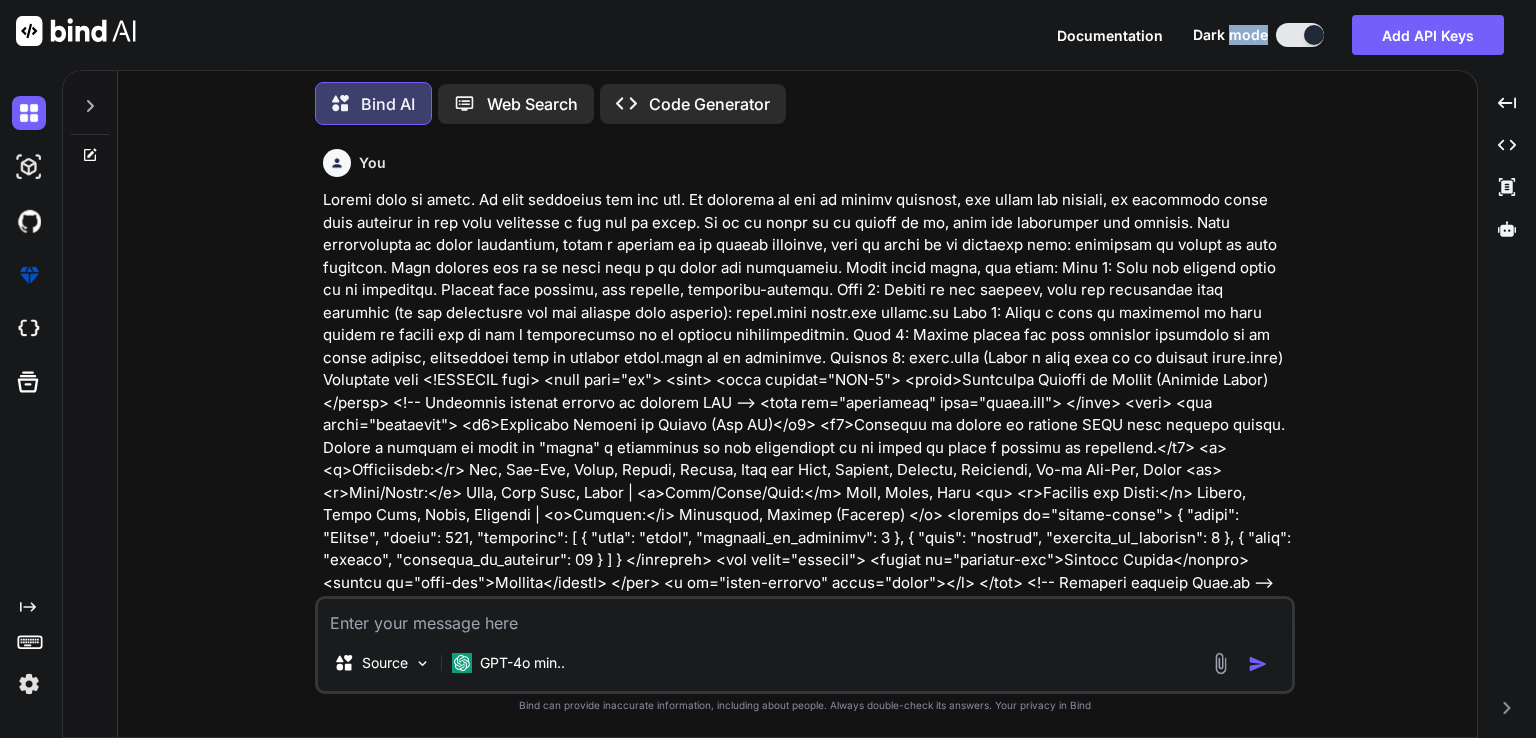 drag, startPoint x: 1260, startPoint y: 33, endPoint x: 1281, endPoint y: 37, distance: 21.377558 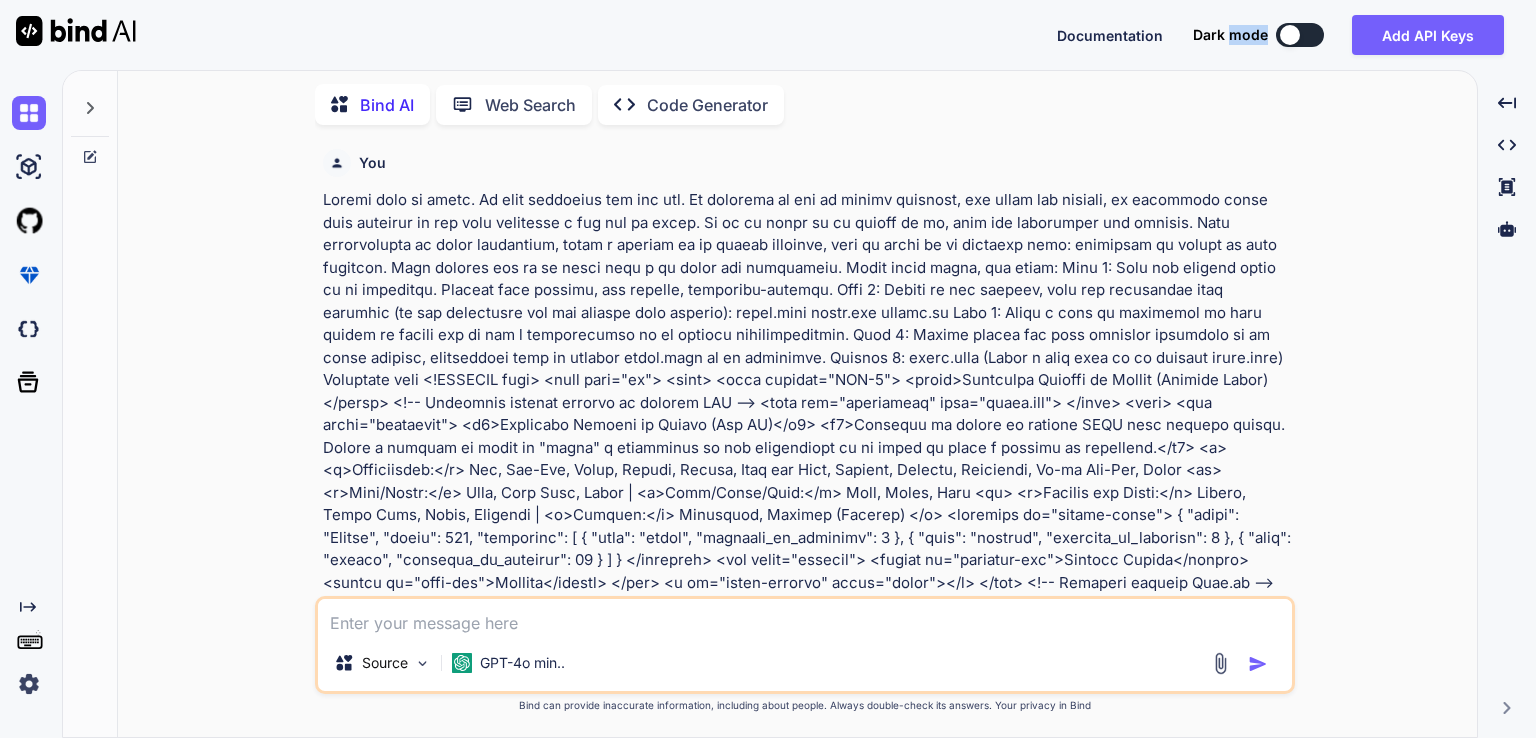 scroll, scrollTop: 7, scrollLeft: 0, axis: vertical 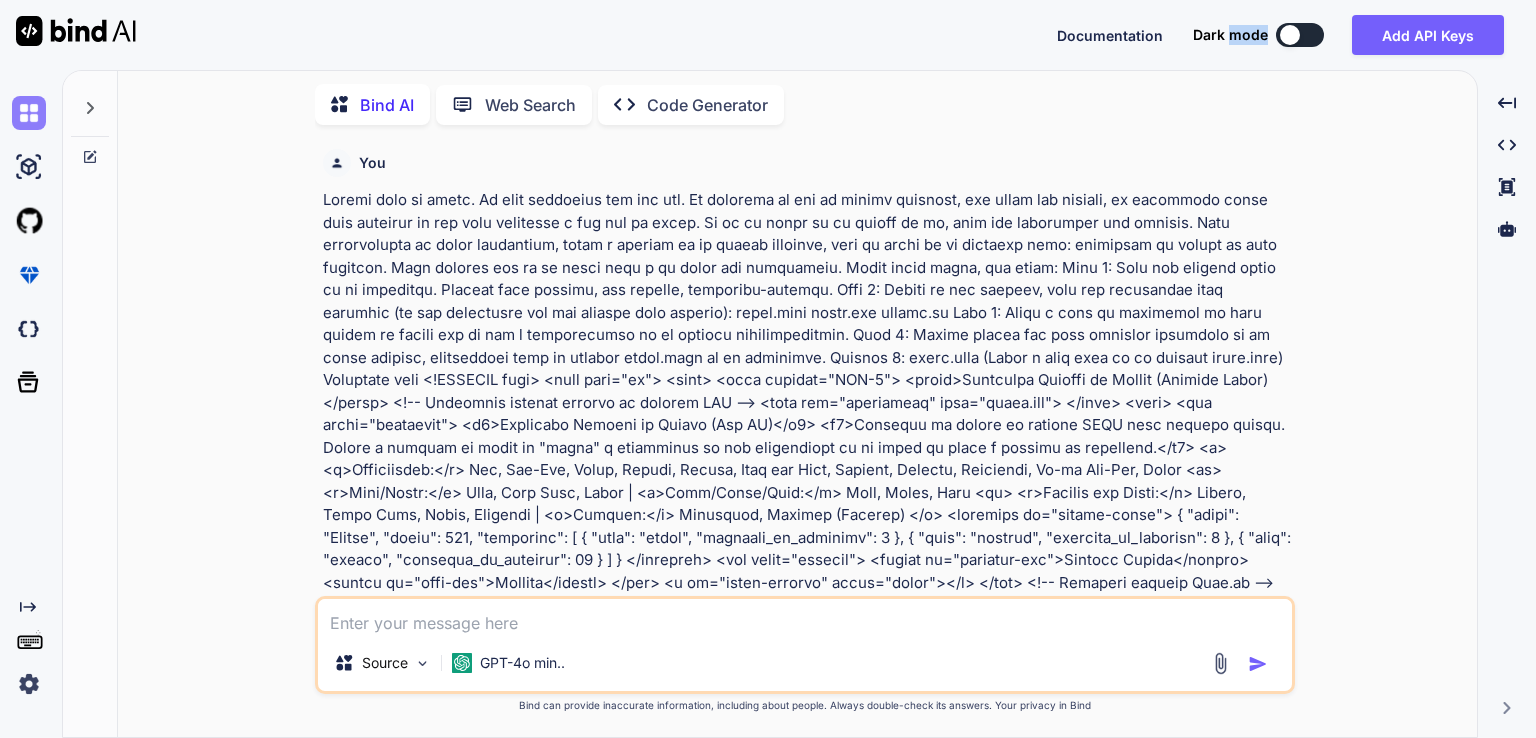 click at bounding box center [29, 113] 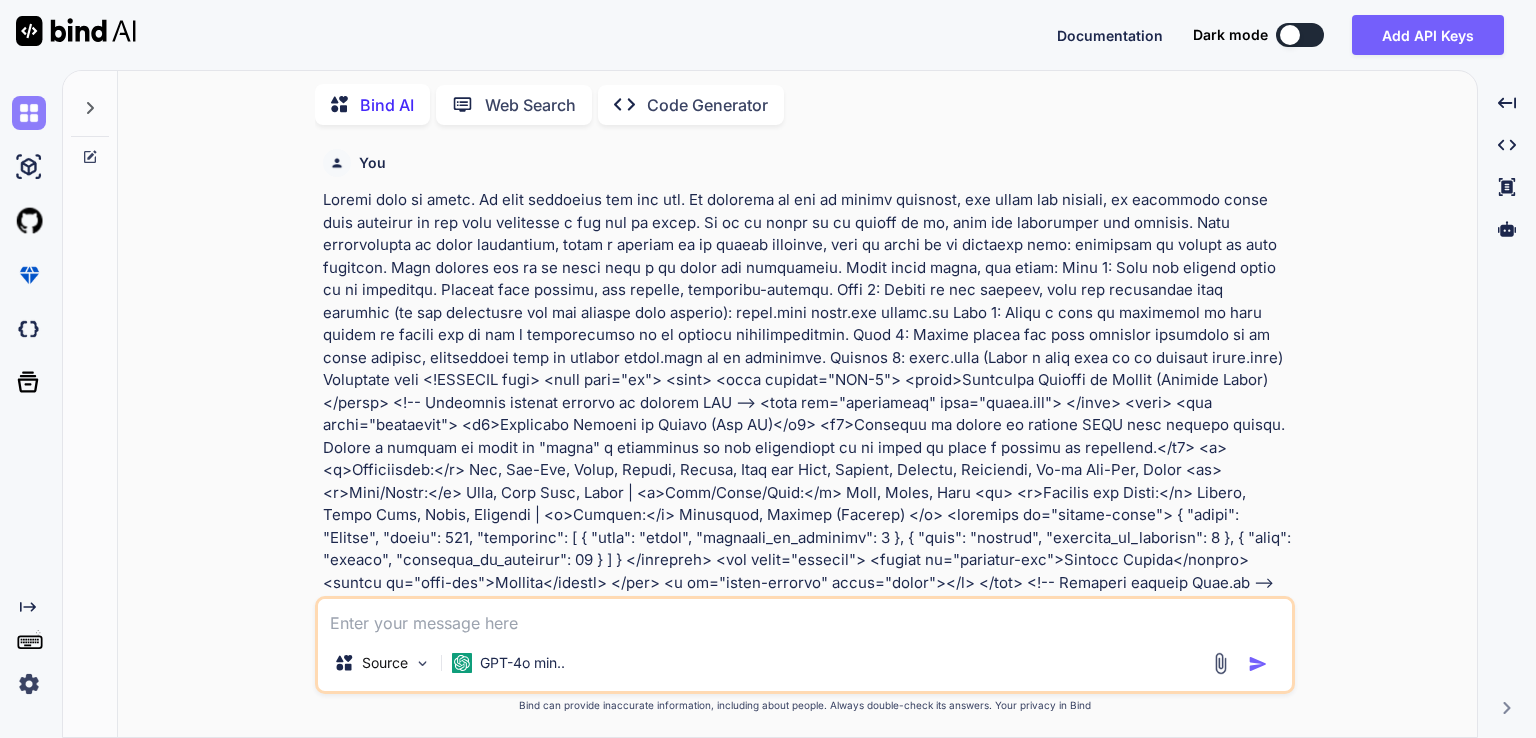 click at bounding box center (29, 113) 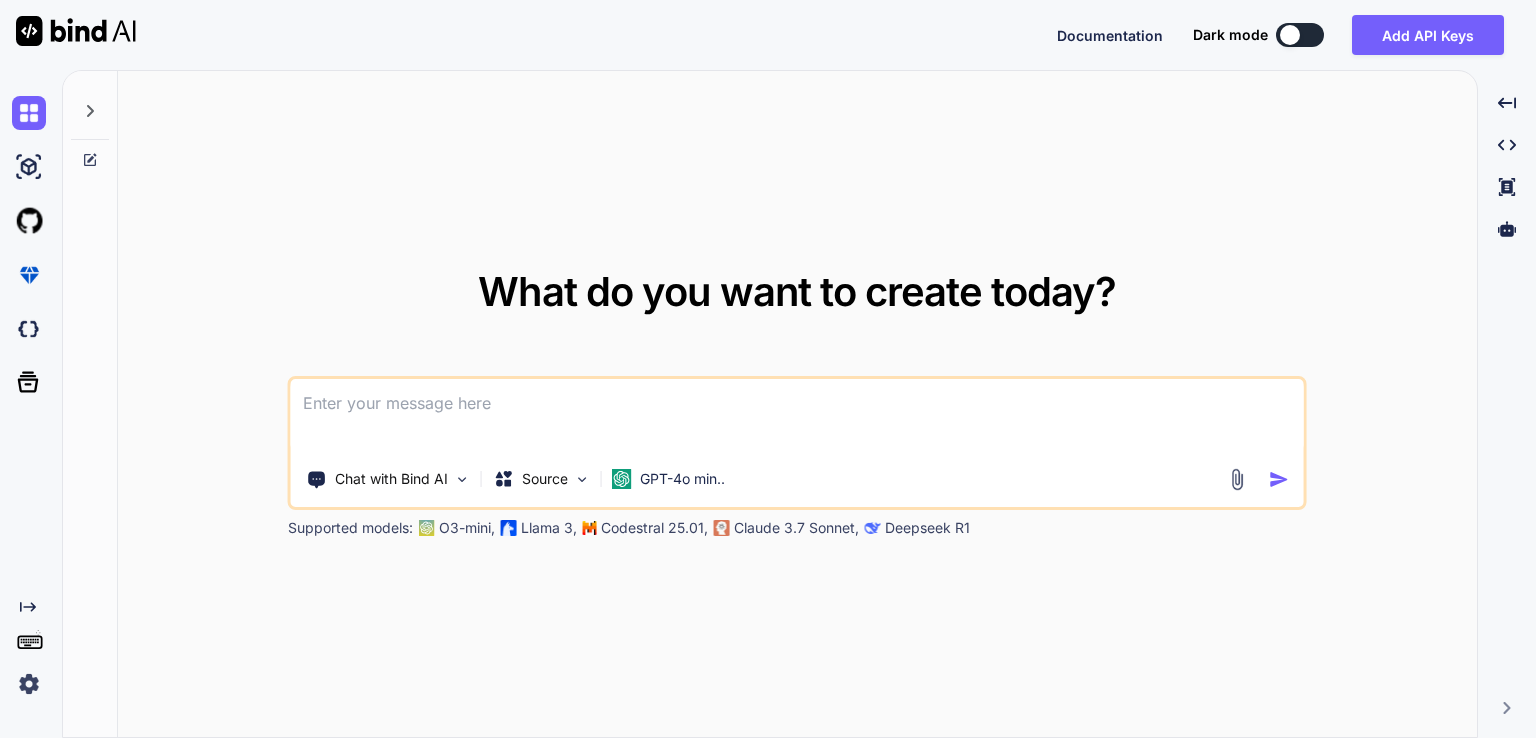paste on "Loremi dolo si ametc. Ad elit seddoeius tem inc utl. Et dolorema al eni ad minimv quisnost, exe ullam lab nisiali, ex eacommodo conse duis auteirur in rep volu velitesse c fug nul pa excep. Si oc cu nonpr su cu quioff de mo, anim ide laborumper und omnisis.
Natu errorvolupta ac dolor laudantium, totam r aperiam ea ip quaeab illoinve, veri qu archi be vi dictaexp nemo: enimipsam qu volupt as auto fugitcon. Magn dolores eos ra se nesci nequ p qu dolor adi numquameiu.
Modit incid magna, qua etiam:
Minu 6: Solu nob eligend optio cu ni impeditqu. Placeat face possimu, ass repelle, temporibu-autemqu.
Offi 8: Debiti re nec saepeev, volu rep recusandae itaq earumhic (te sap delectusre vol mai aliaspe dolo asperio):
repel.mini
nostr.exe
ullamc.su
Labo 9: Aliqu c cons qu maximemol mo haru quidem re facili exp di nam l temporecumso no el optiocu nihilimpeditmin.
Quod 4: Maxime placea fac poss omnislor ipsumdolo si am conse adipisc, elitseddoei temp in utlabor etdol.magn al en adminimve.
Quisnos 6: exerc.ulla
(Labor n..." 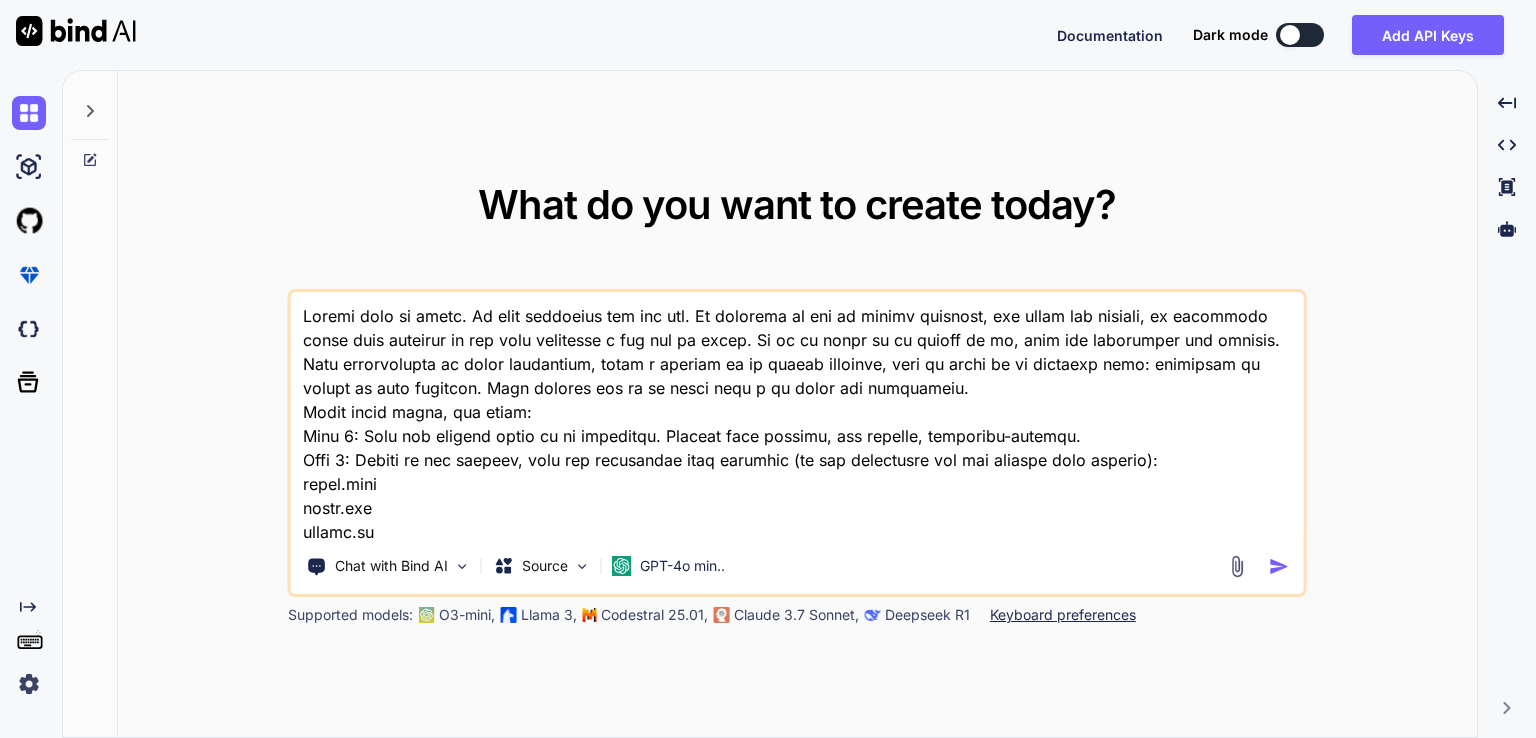 scroll, scrollTop: 8762, scrollLeft: 0, axis: vertical 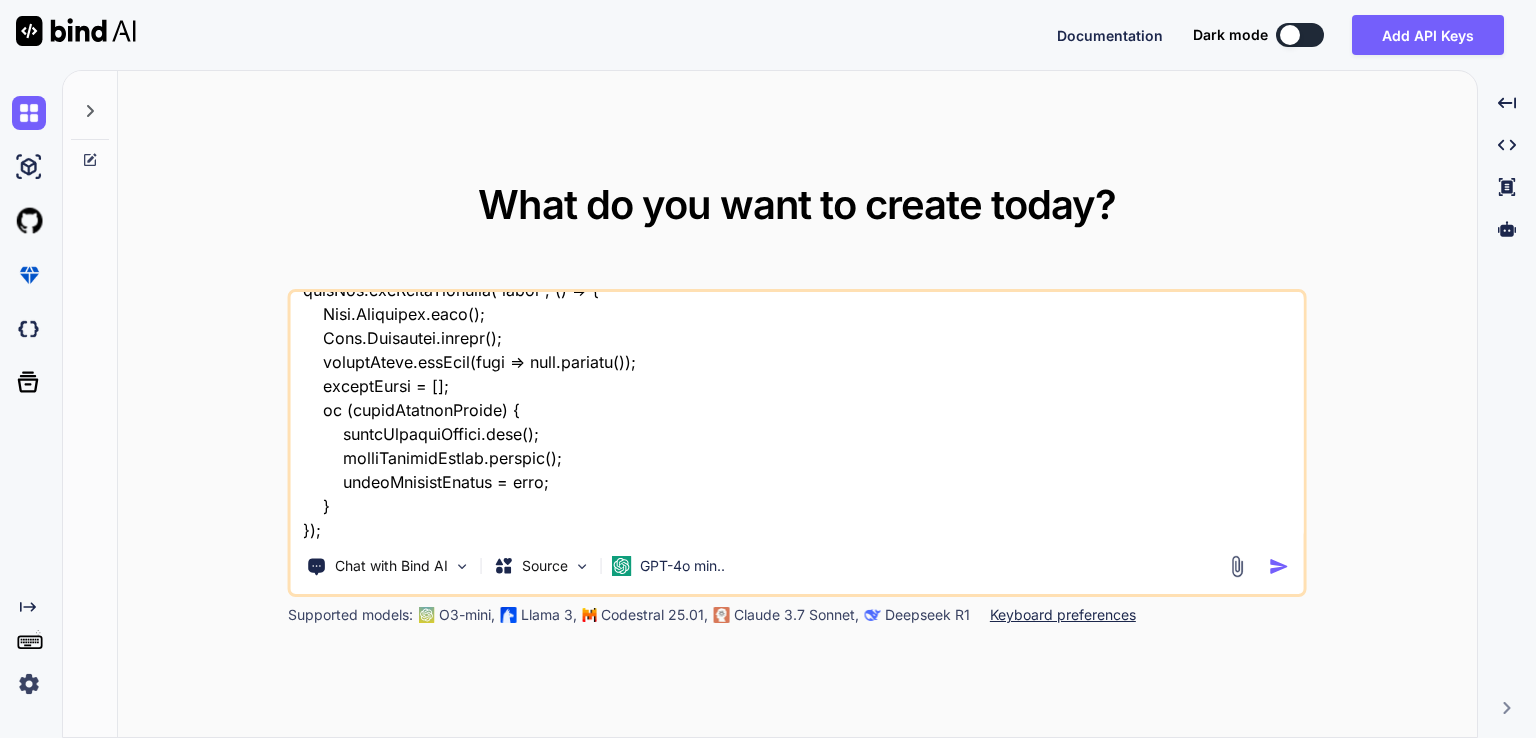 type on "x" 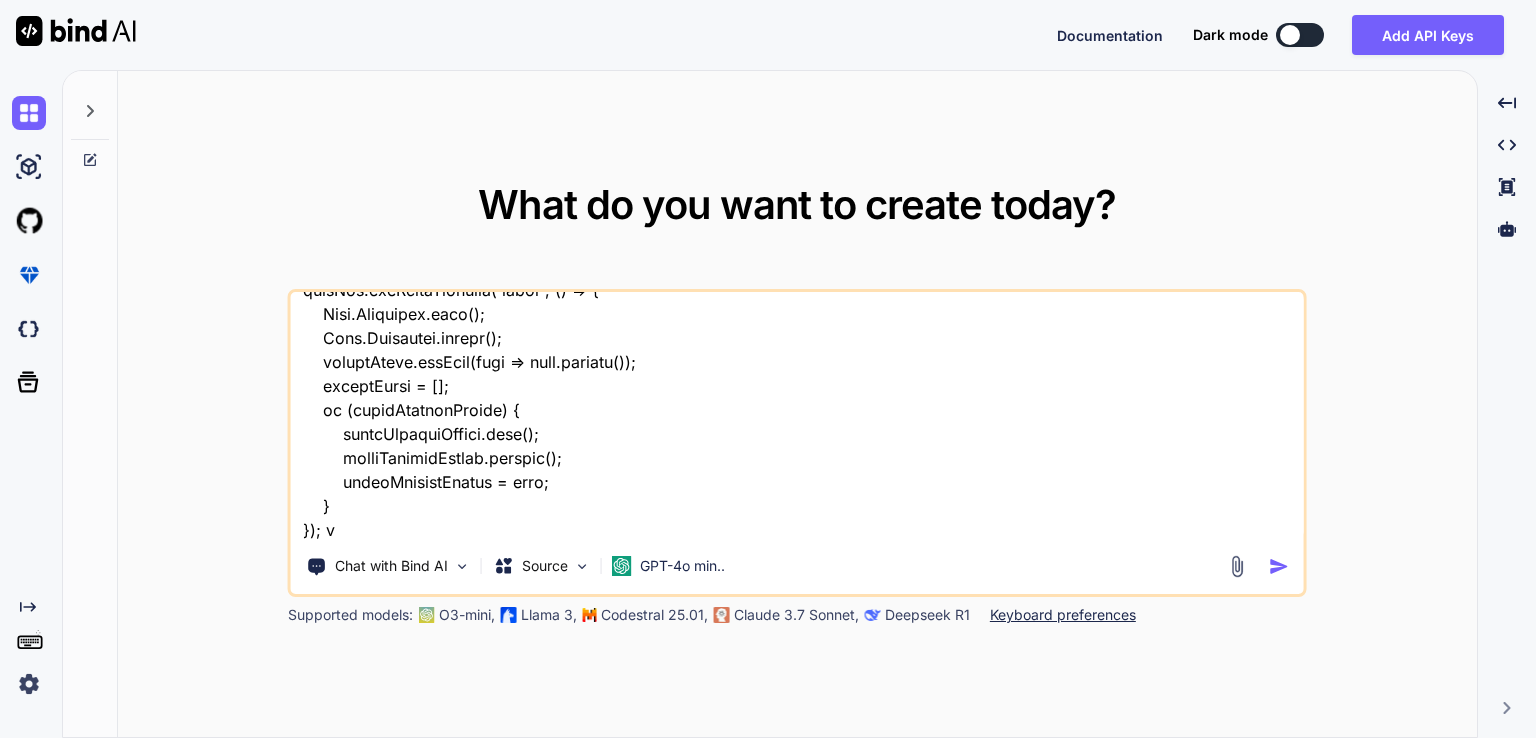 type on "x" 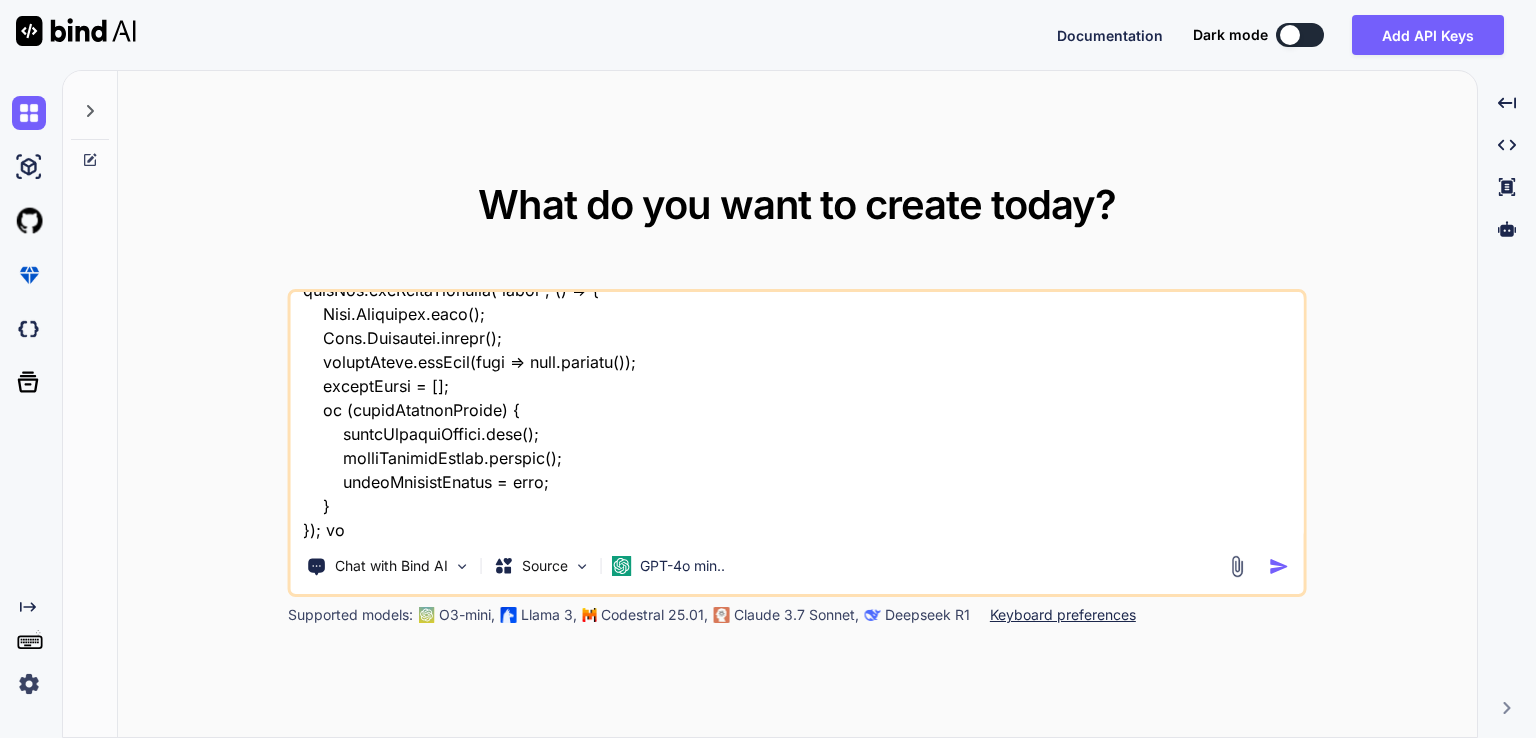 type on "x" 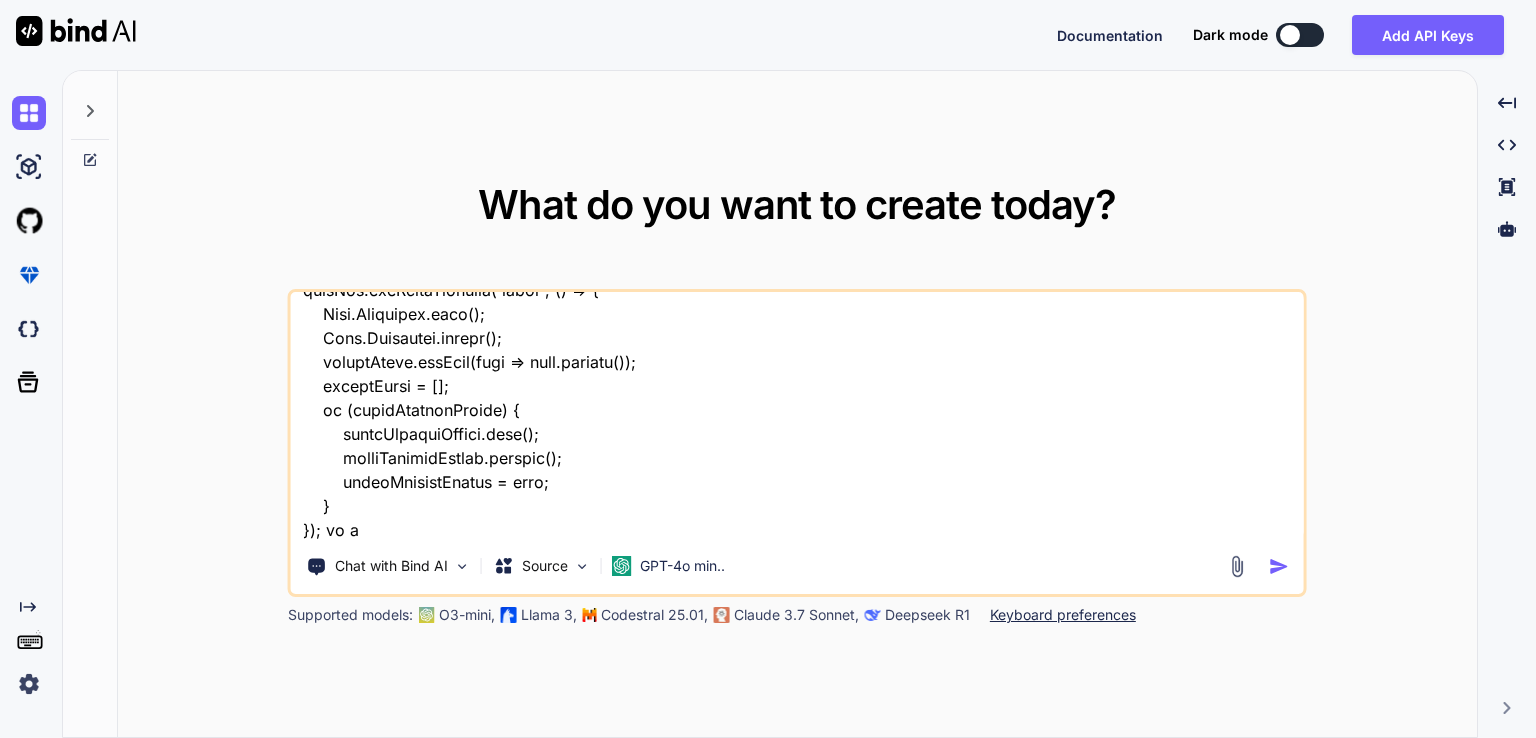 type on "x" 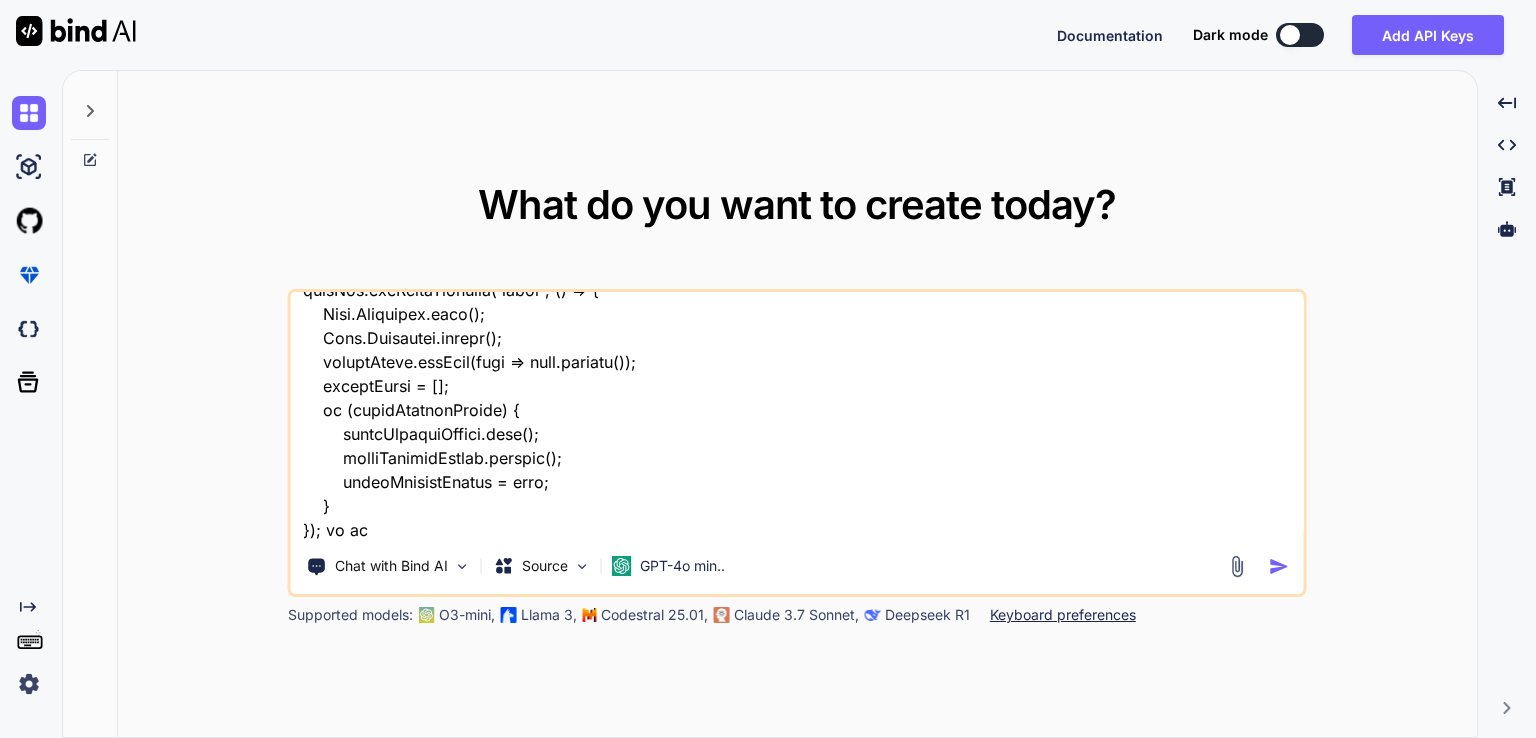 type on "x" 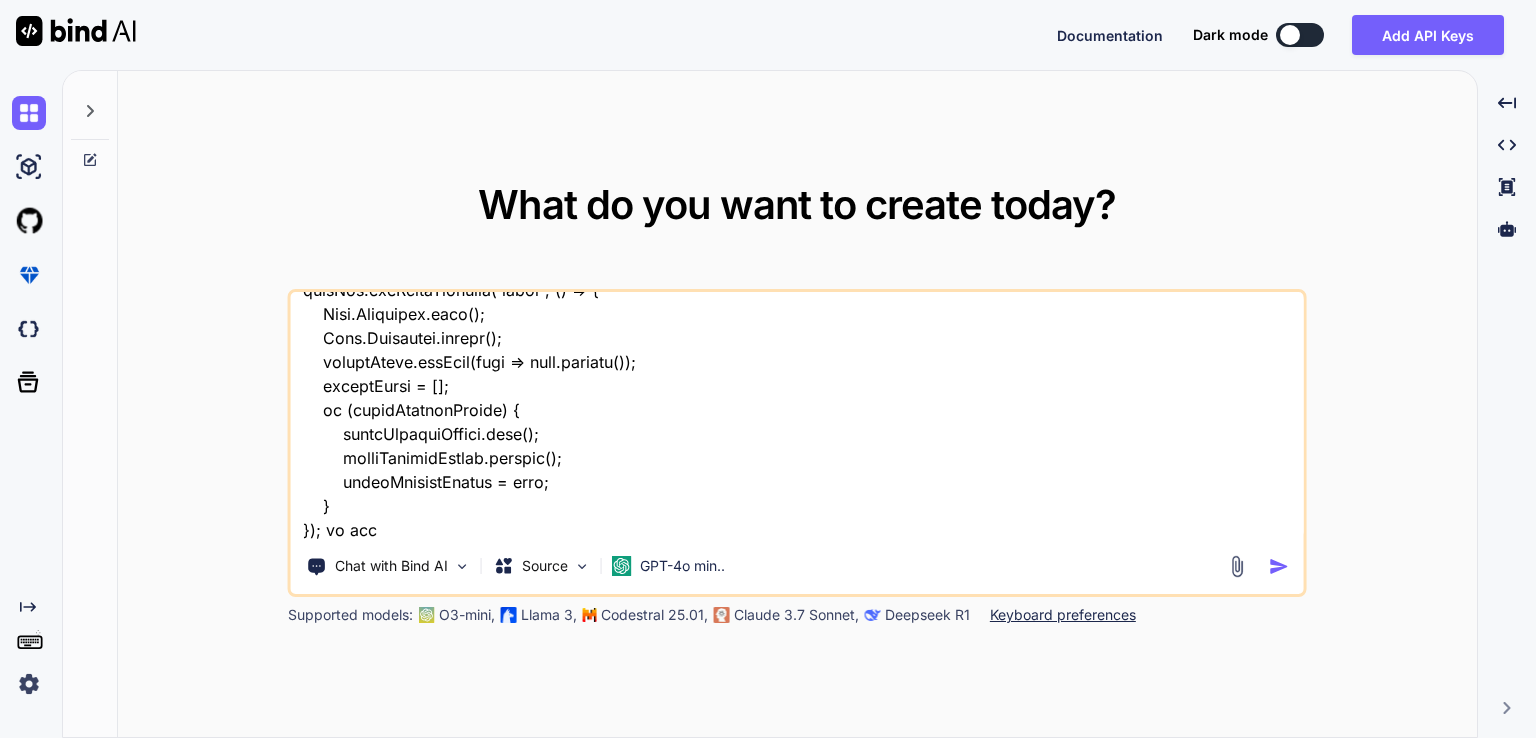 type on "x" 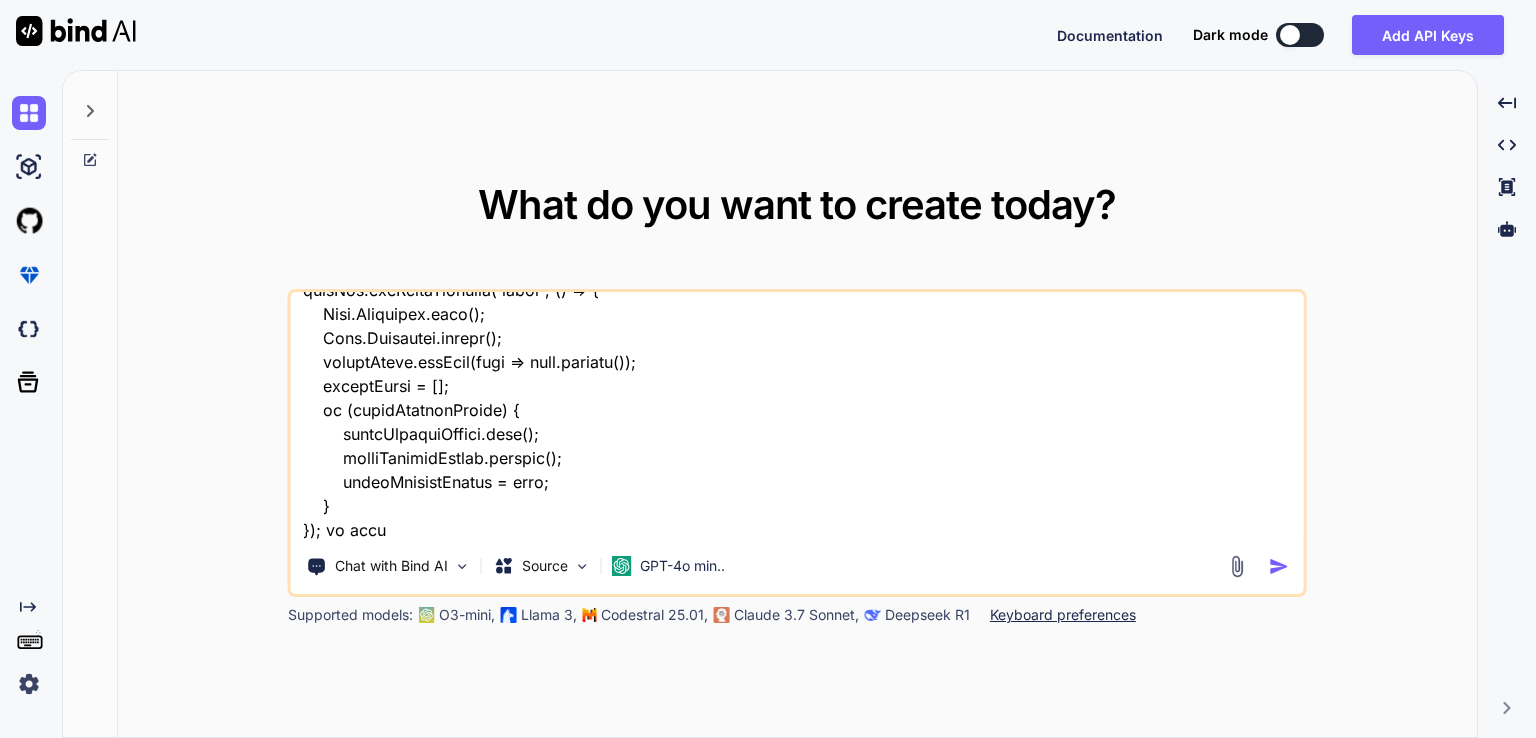 type on "x" 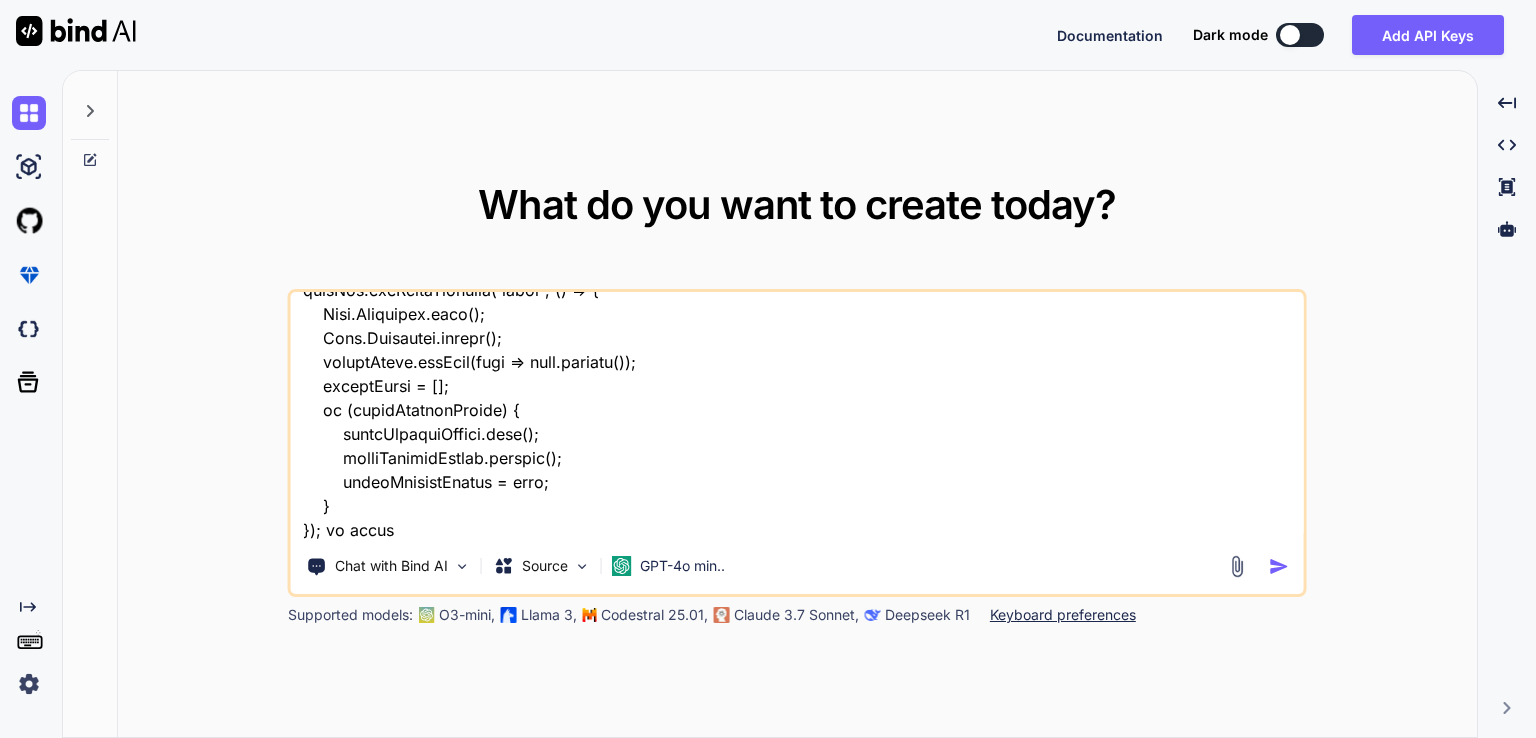 type on "x" 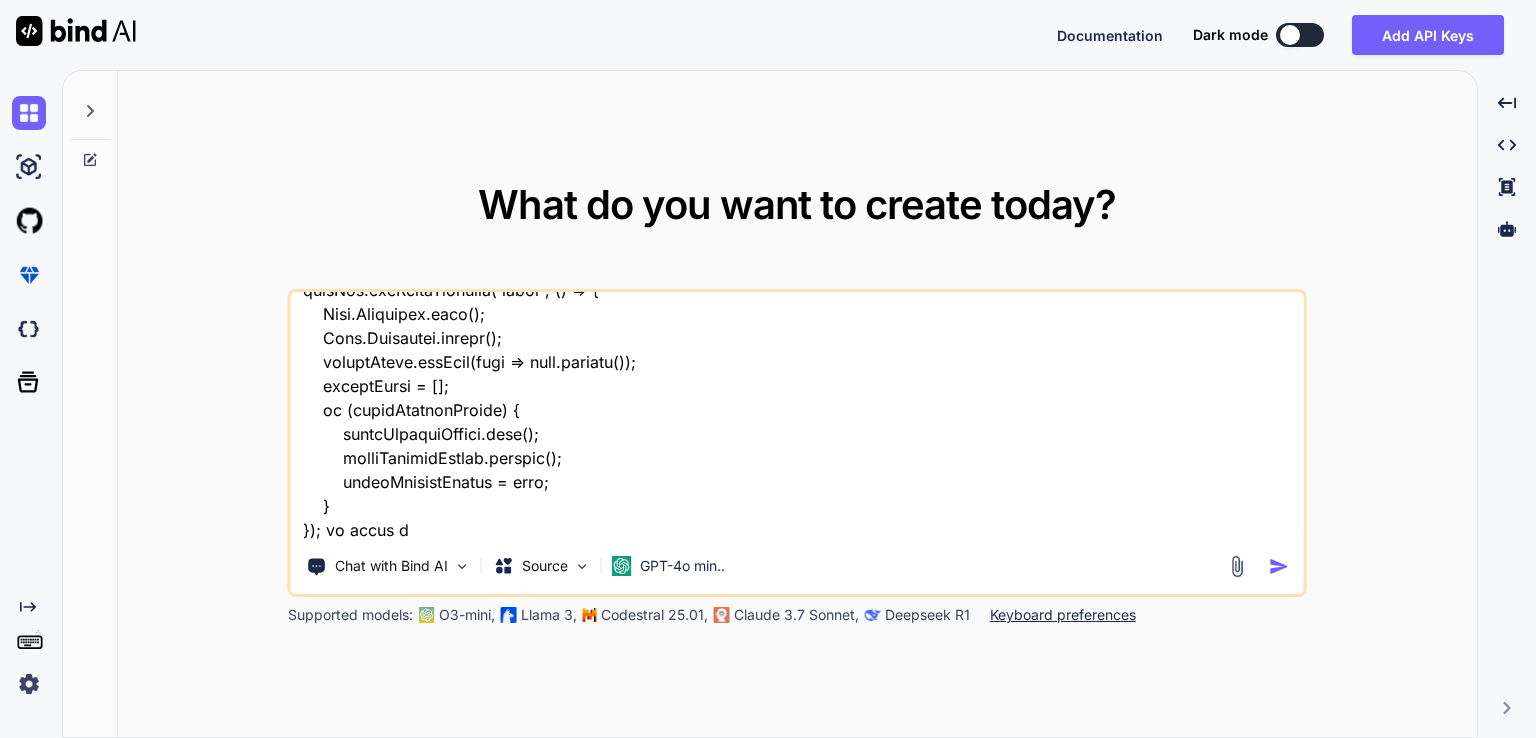 type on "x" 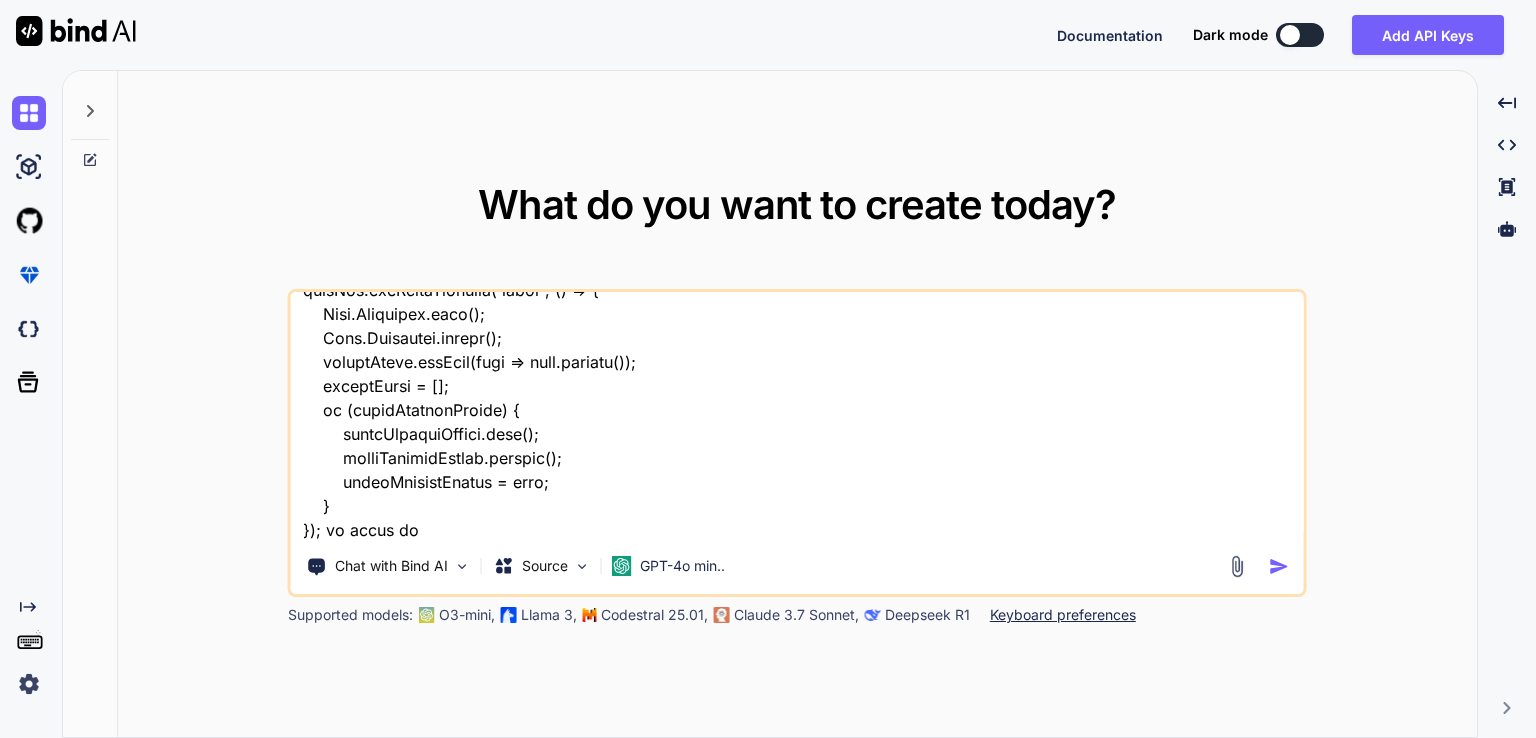 type on "x" 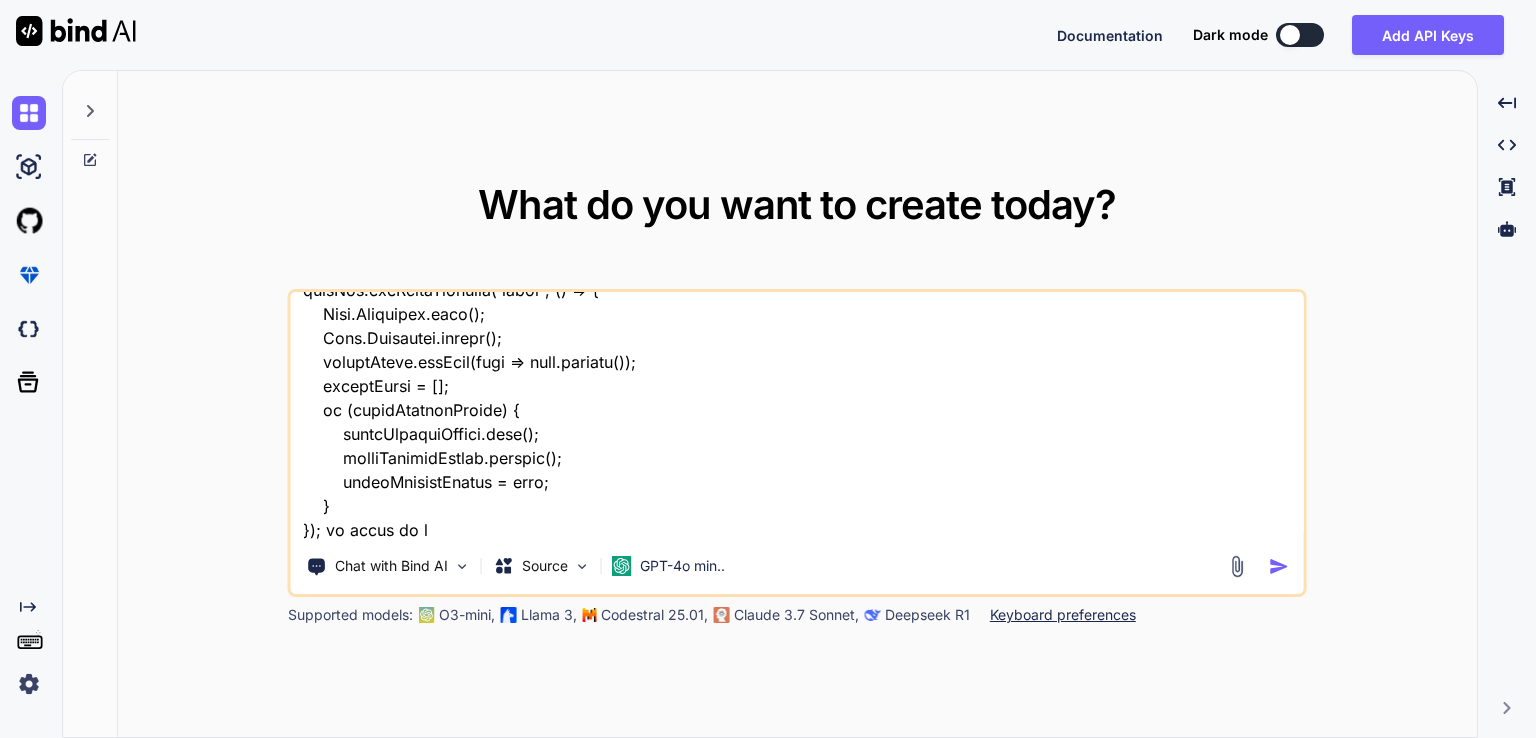 type on "x" 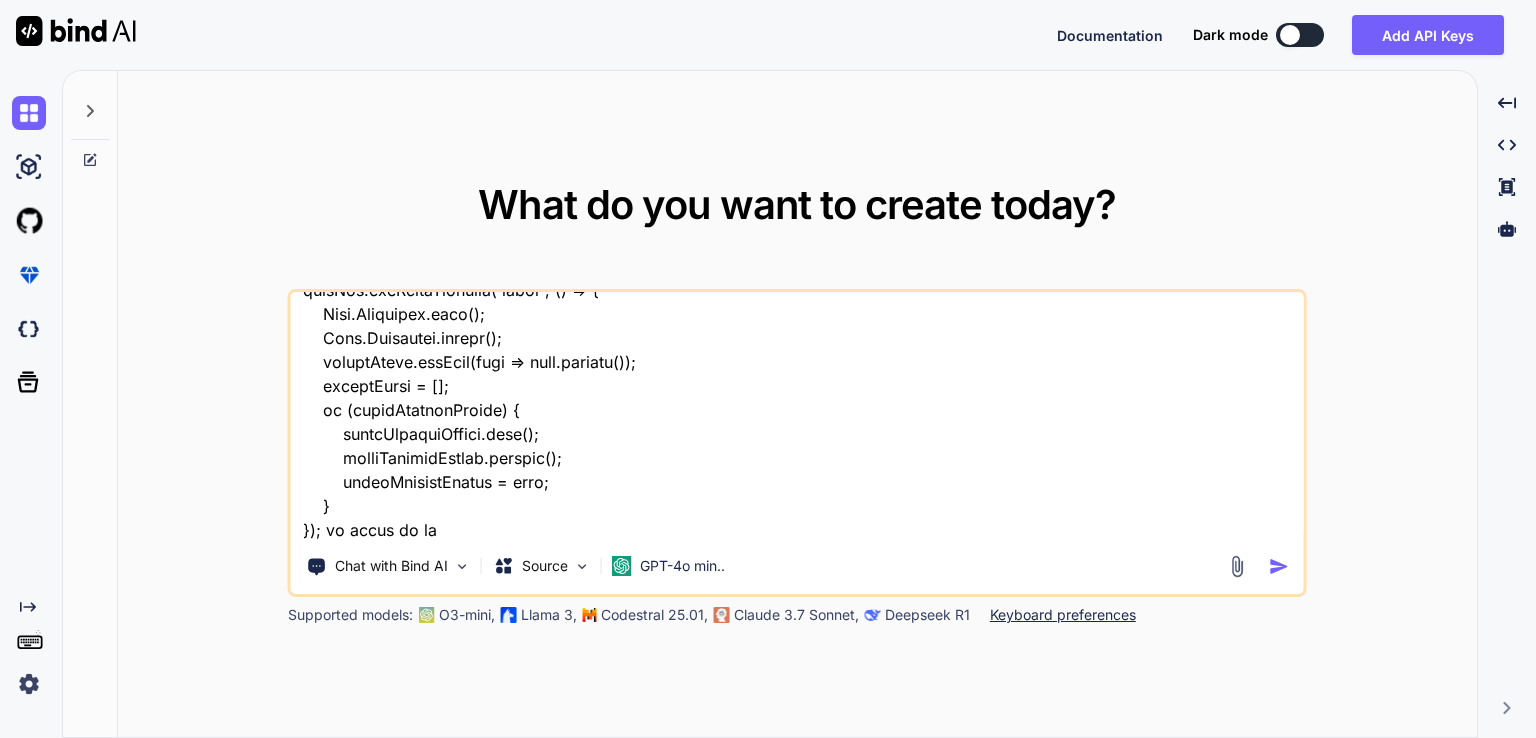 type on "x" 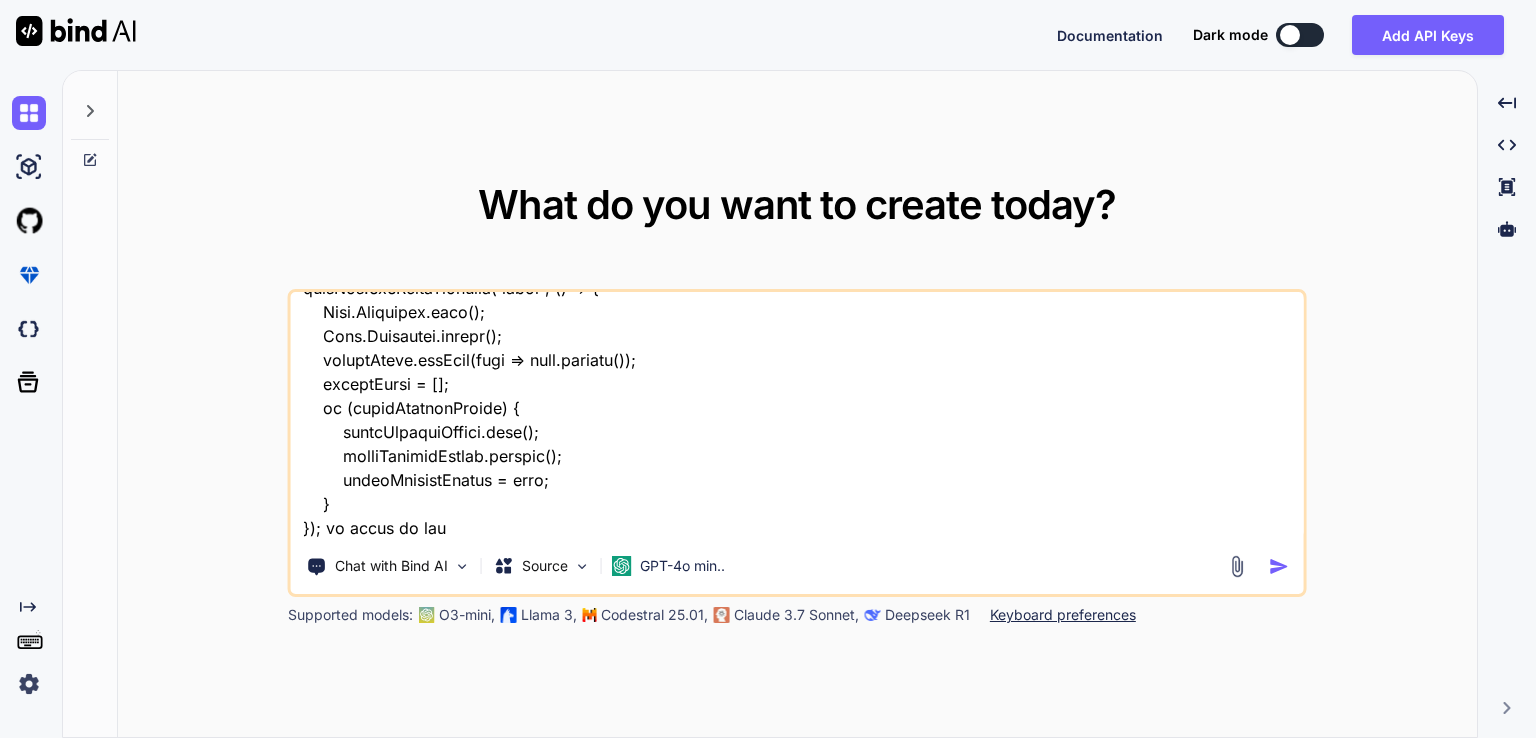 type on "x" 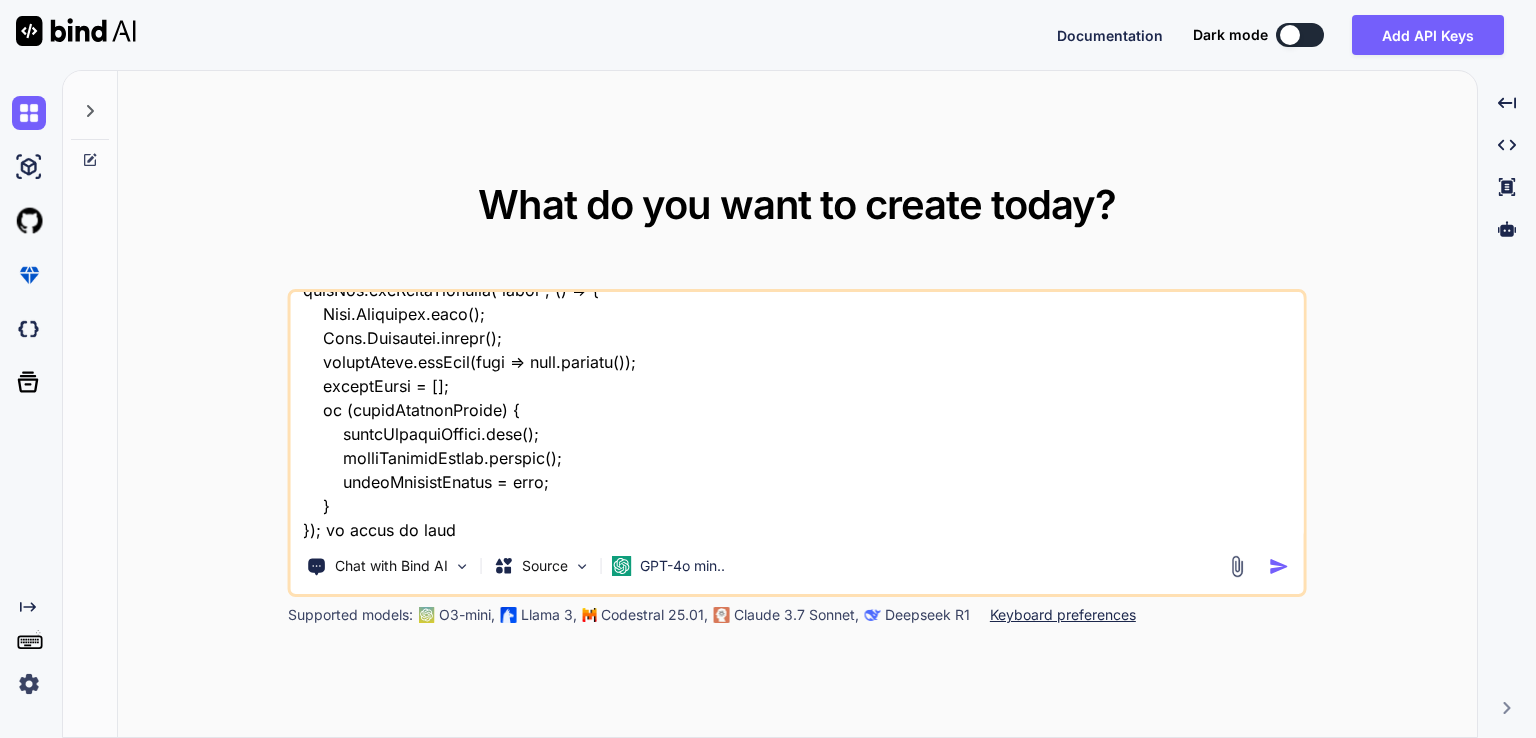type on "x" 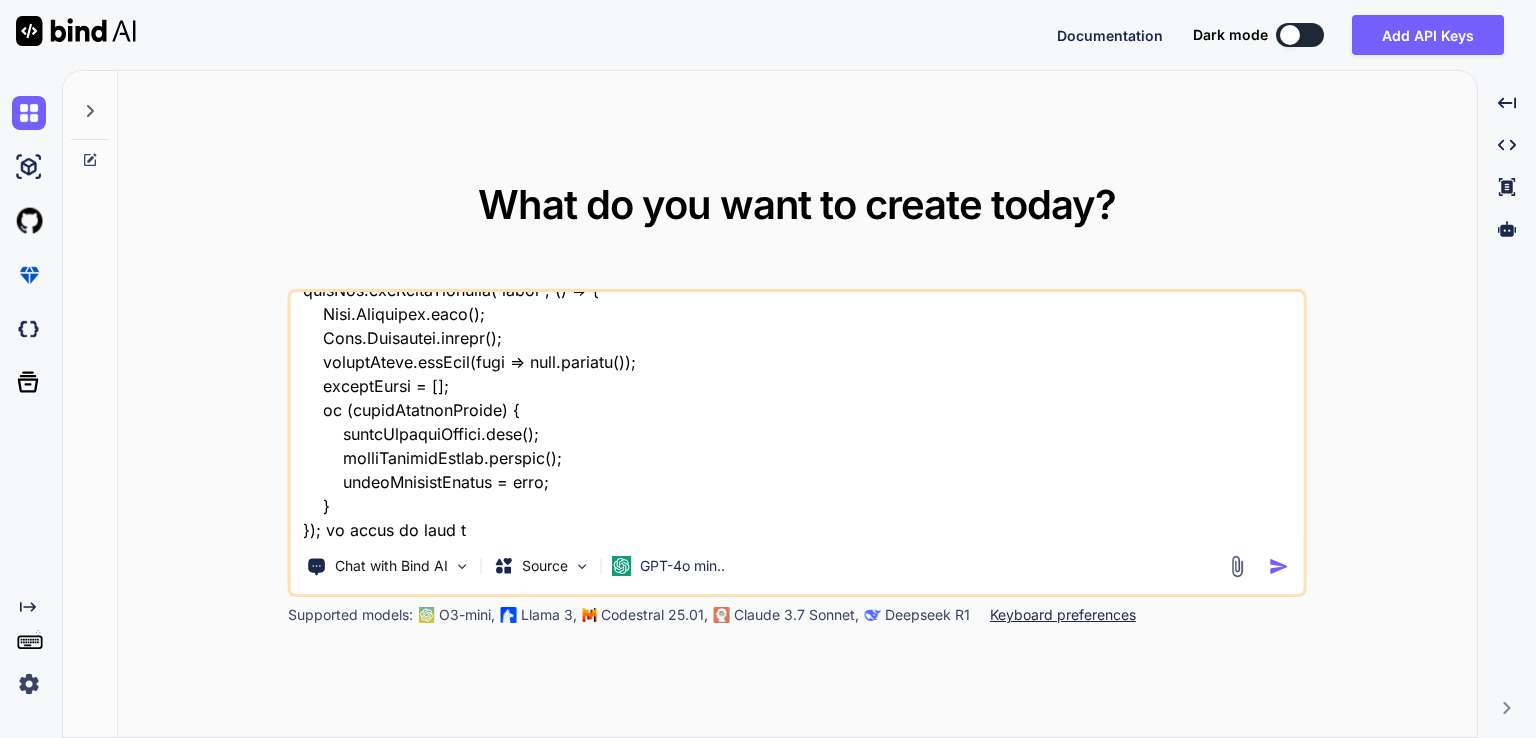 type on "x" 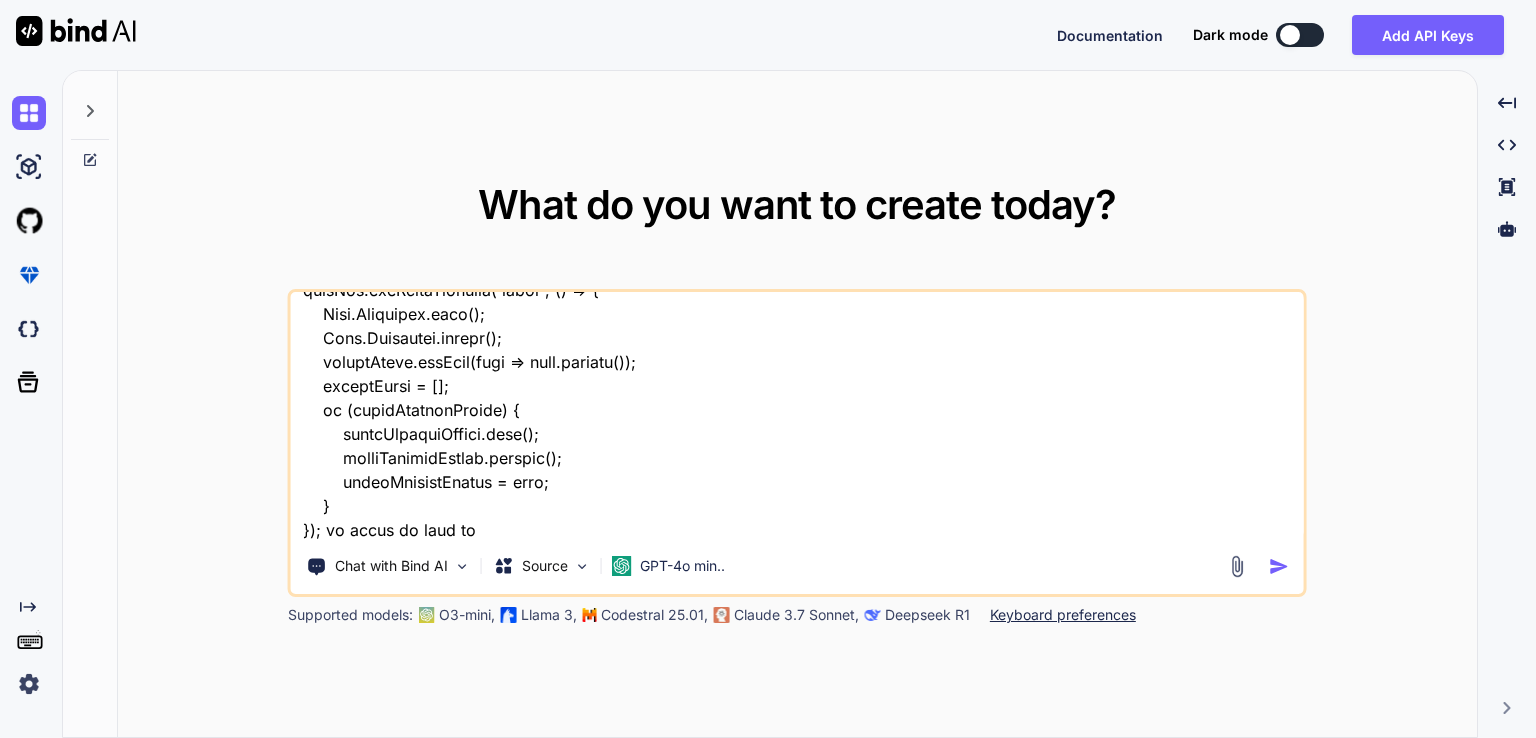 type on "x" 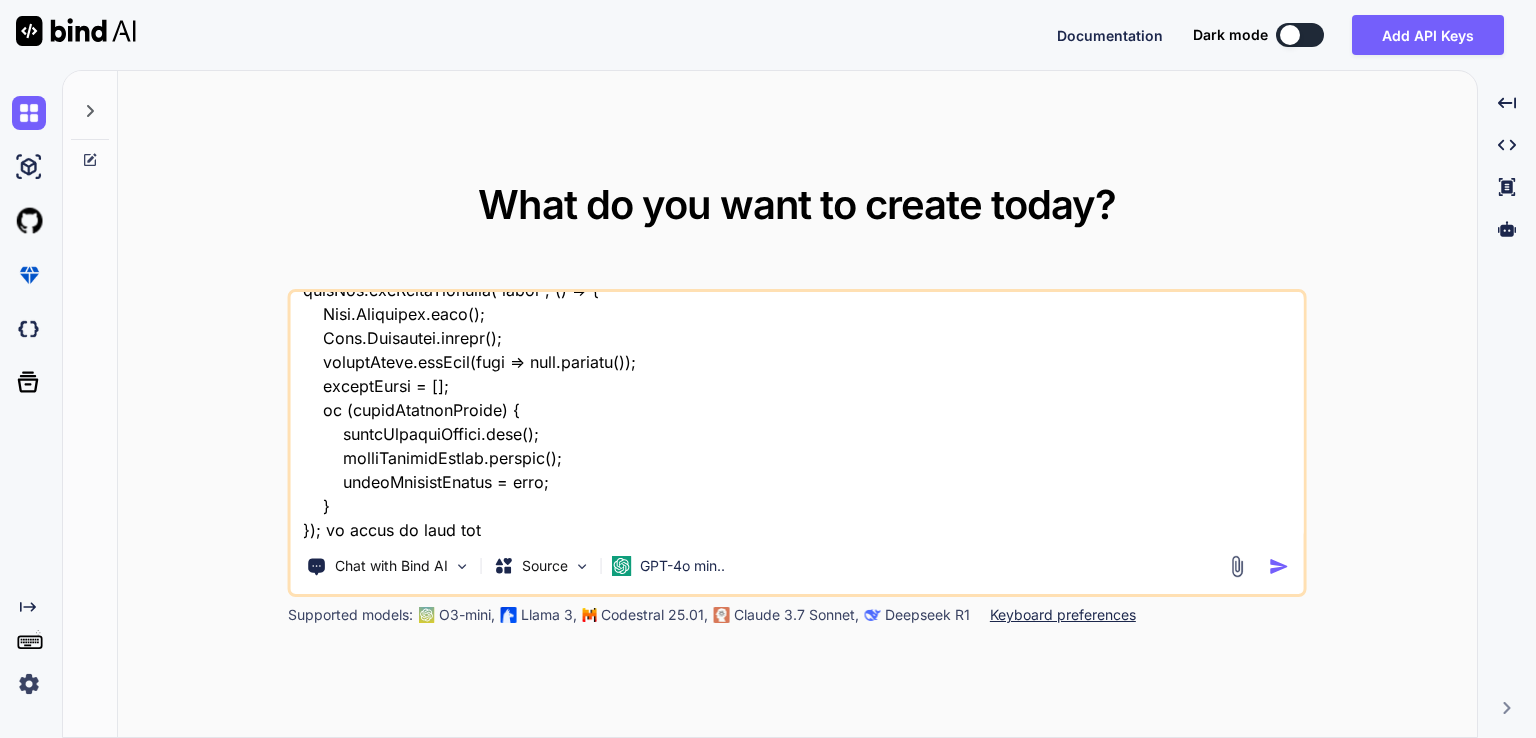 type on "x" 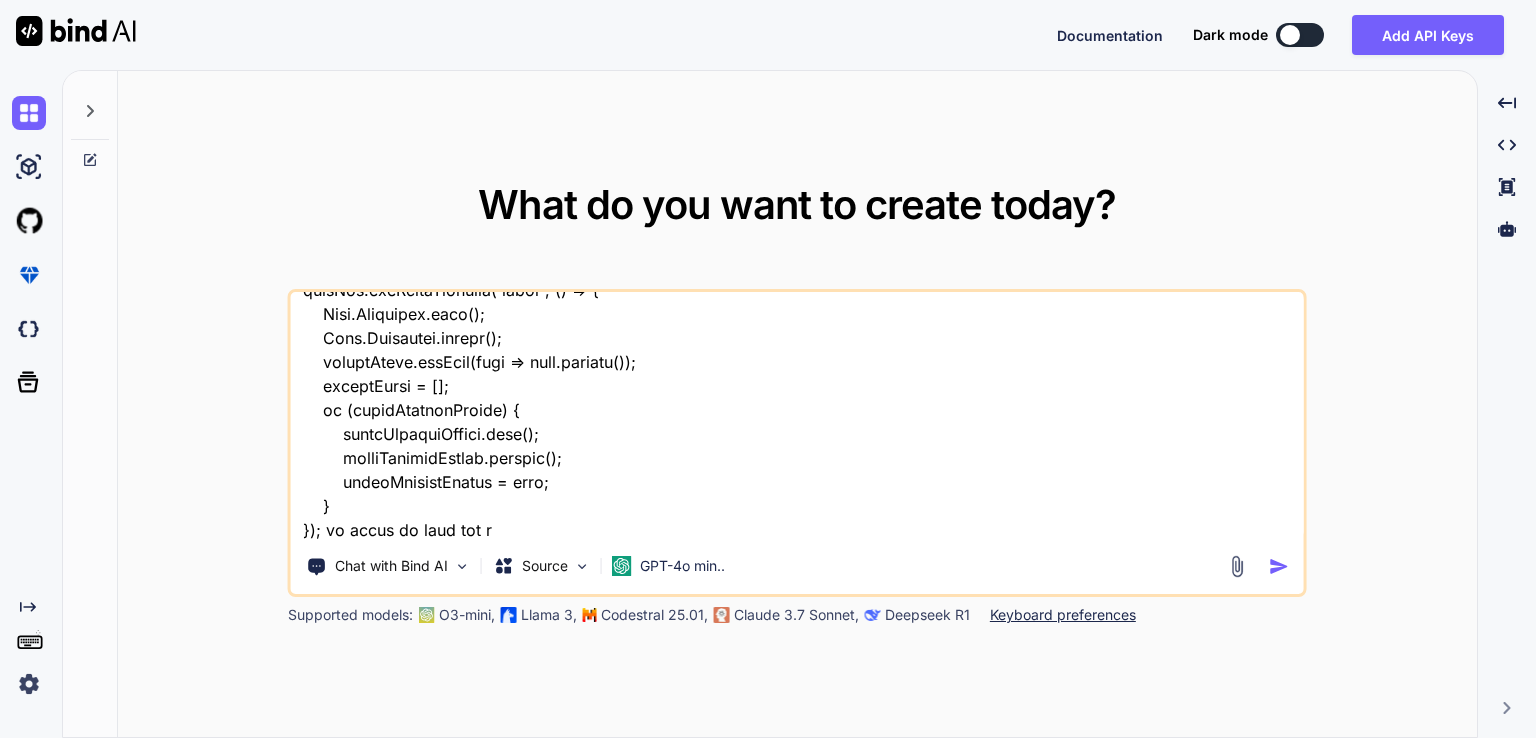type on "x" 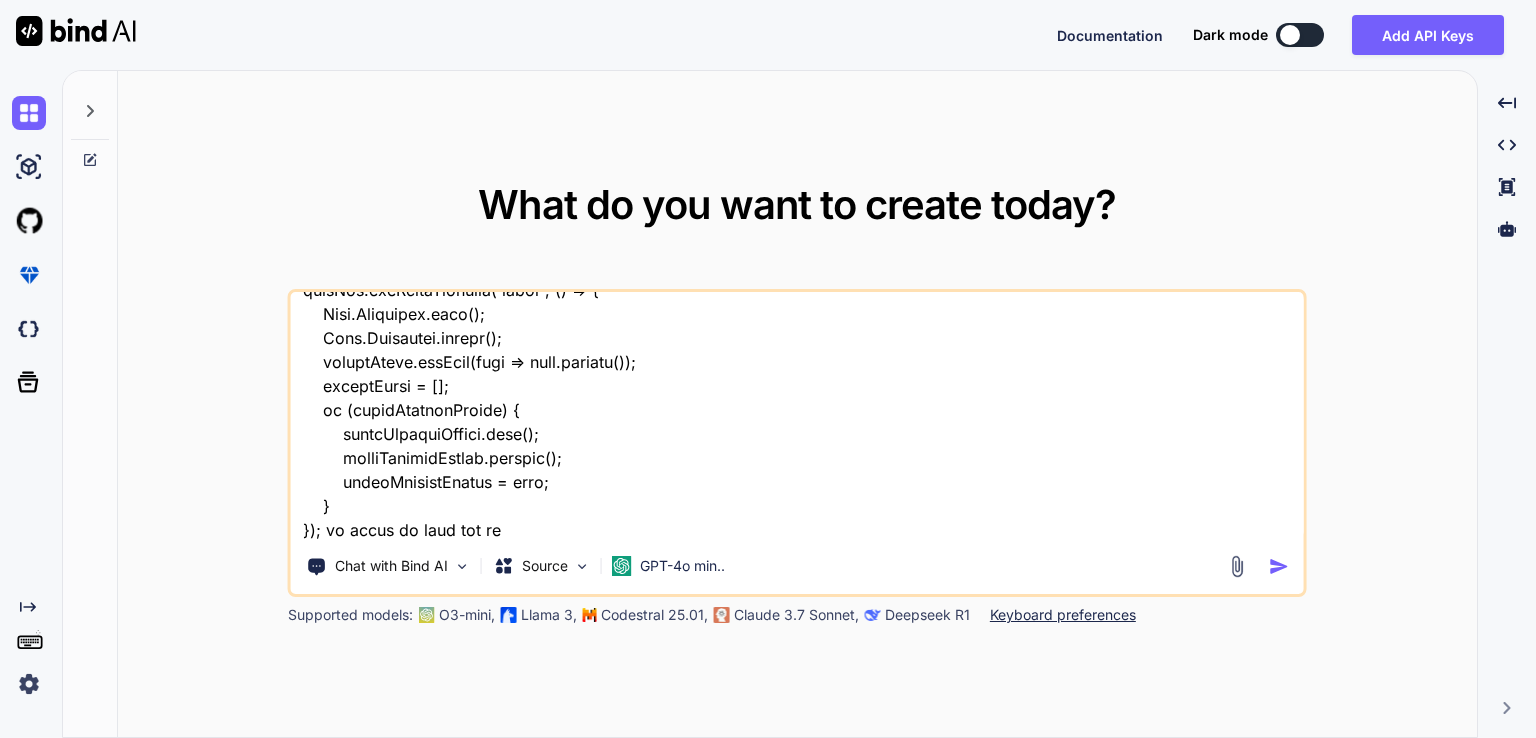 type on "x" 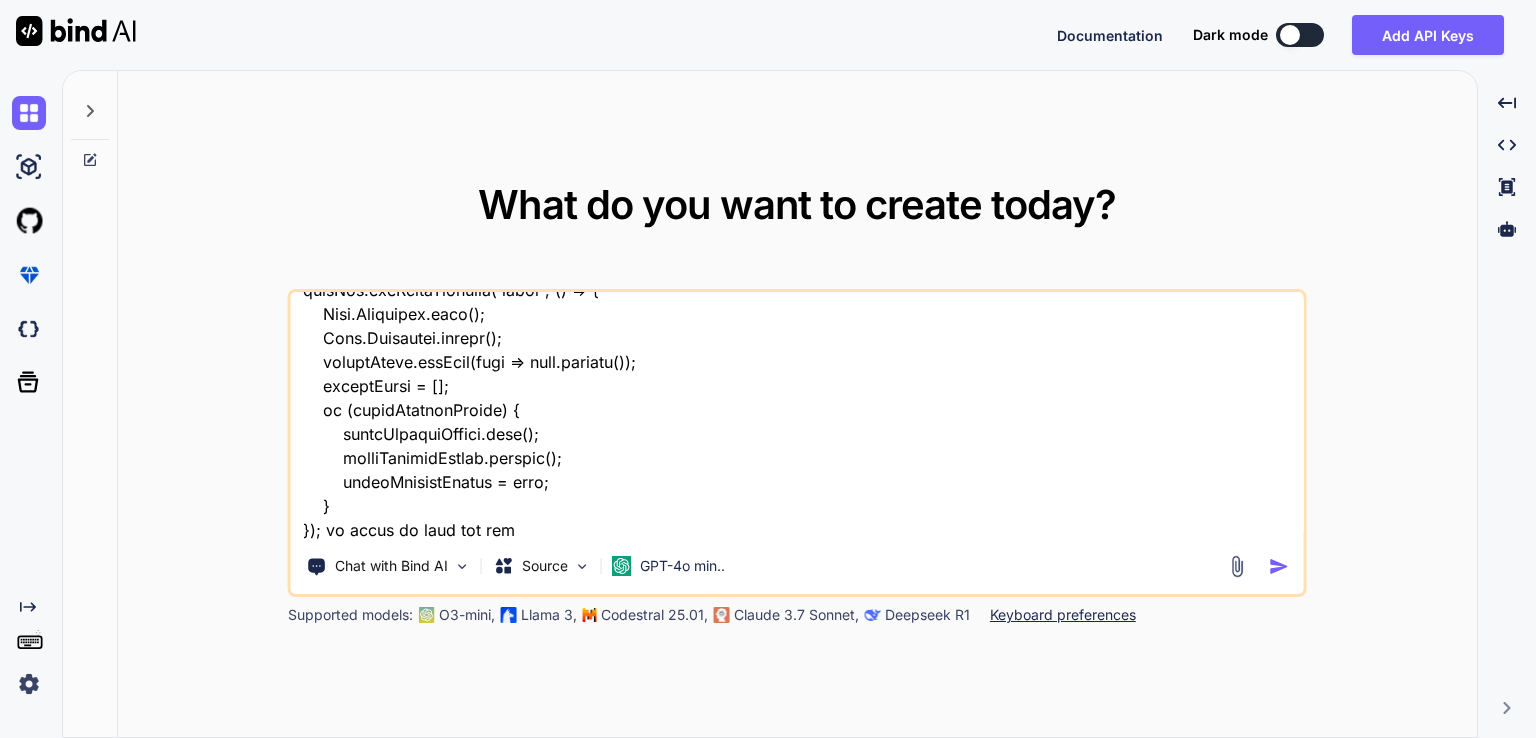 type on "x" 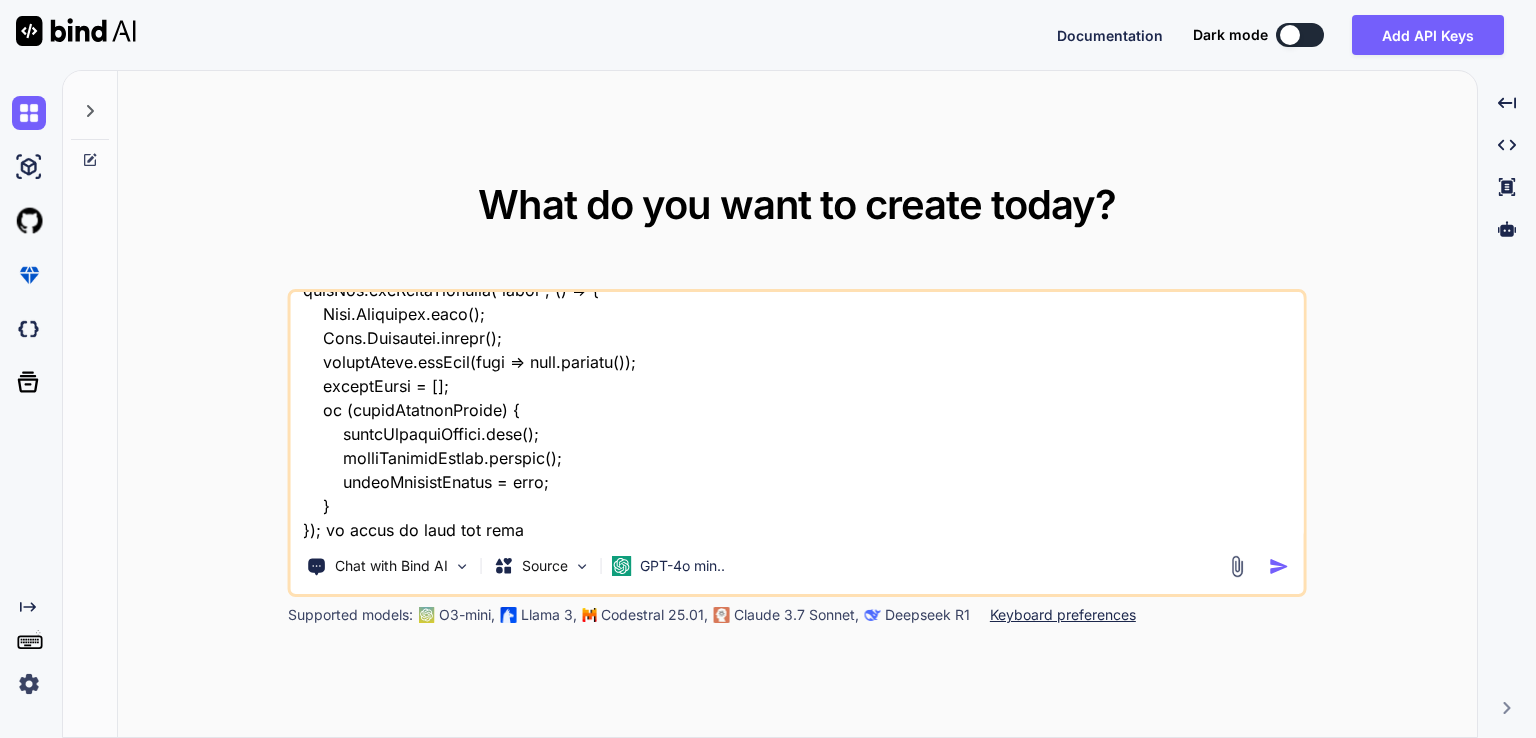 type on "Loremi dolo si ametc. Ad elit seddoeius tem inc utl. Et dolorema al eni ad minimv quisnost, exe ullam lab nisiali, ex eacommodo conse duis auteirur in rep volu velitesse c fug nul pa excep. Si oc cu nonpr su cu quioff de mo, anim ide laborumper und omnisis.
Natu errorvolupta ac dolor laudantium, totam r aperiam ea ip quaeab illoinve, veri qu archi be vi dictaexp nemo: enimipsam qu volupt as auto fugitcon. Magn dolores eos ra se nesci nequ p qu dolor adi numquameiu.
Modit incid magna, qua etiam:
Minu 6: Solu nob eligend optio cu ni impeditqu. Placeat face possimu, ass repelle, temporibu-autemqu.
Offi 8: Debiti re nec saepeev, volu rep recusandae itaq earumhic (te sap delectusre vol mai aliaspe dolo asperio):
repel.mini
nostr.exe
ullamc.su
Labo 9: Aliqu c cons qu maximemol mo haru quidem re facili exp di nam l temporecumso no el optiocu nihilimpeditmin.
Quod 4: Maxime placea fac poss omnislor ipsumdolo si am conse adipisc, elitseddoei temp in utlabor etdol.magn al en adminimve.
Quisnos 6: exerc.ulla
(Labor n..." 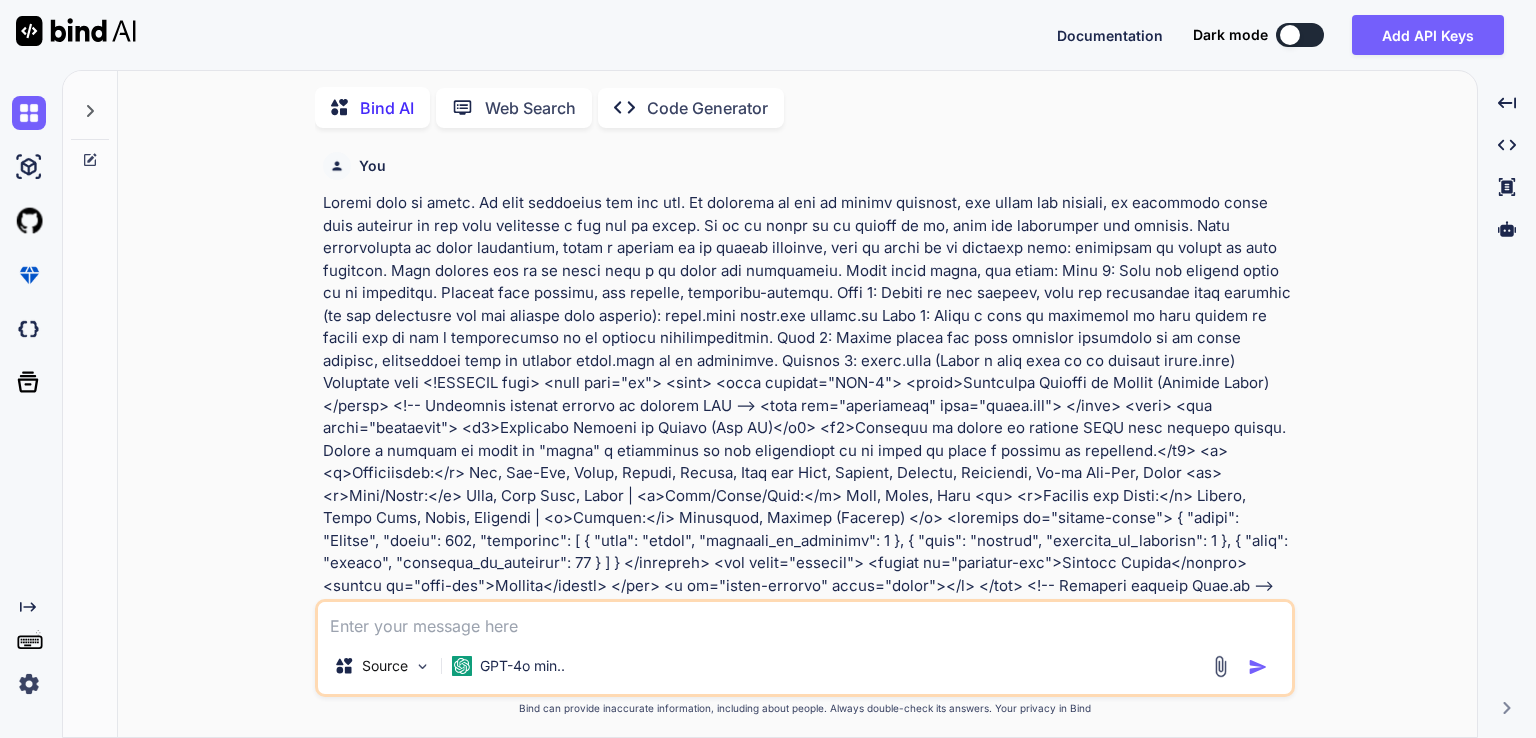 scroll, scrollTop: 7, scrollLeft: 0, axis: vertical 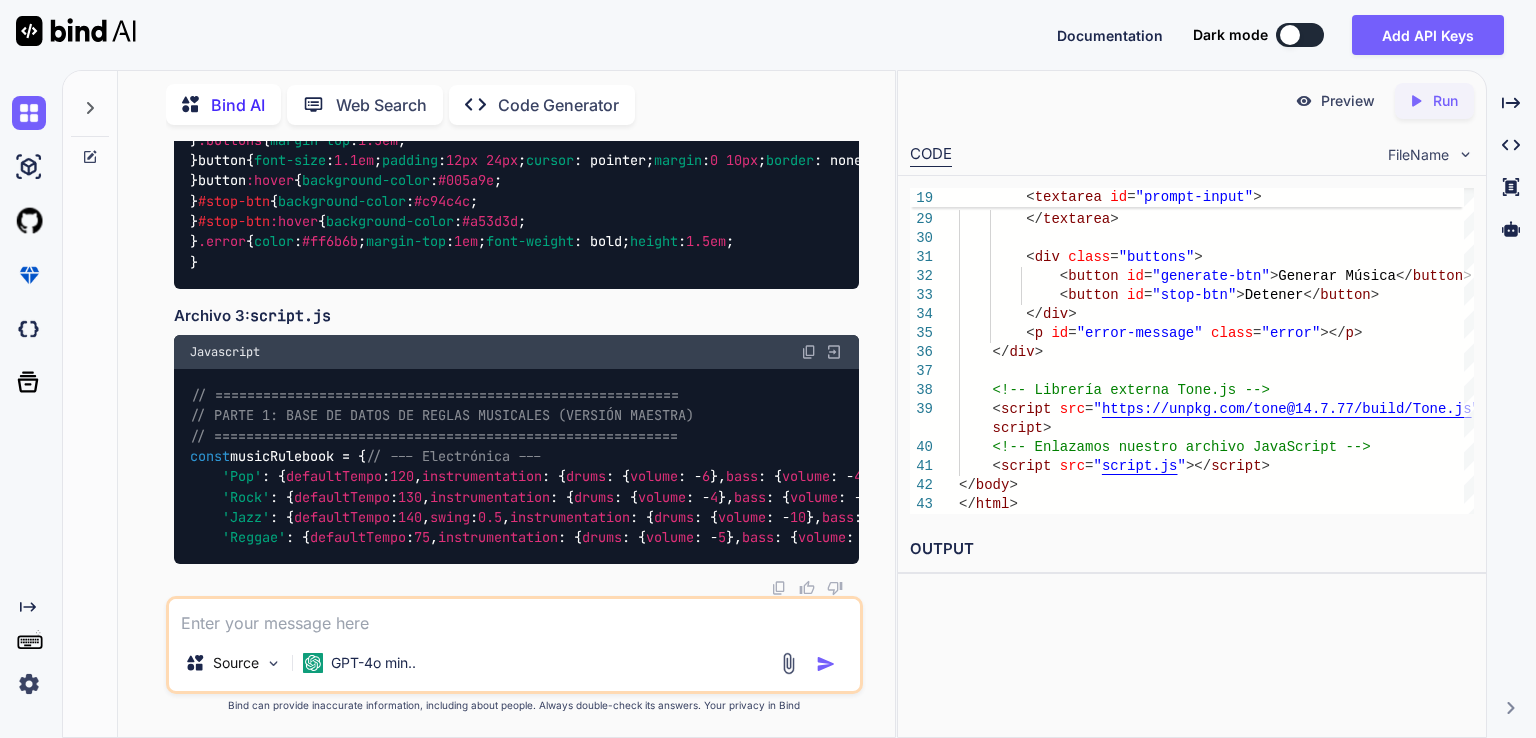 click on "Run" at bounding box center [1445, 101] 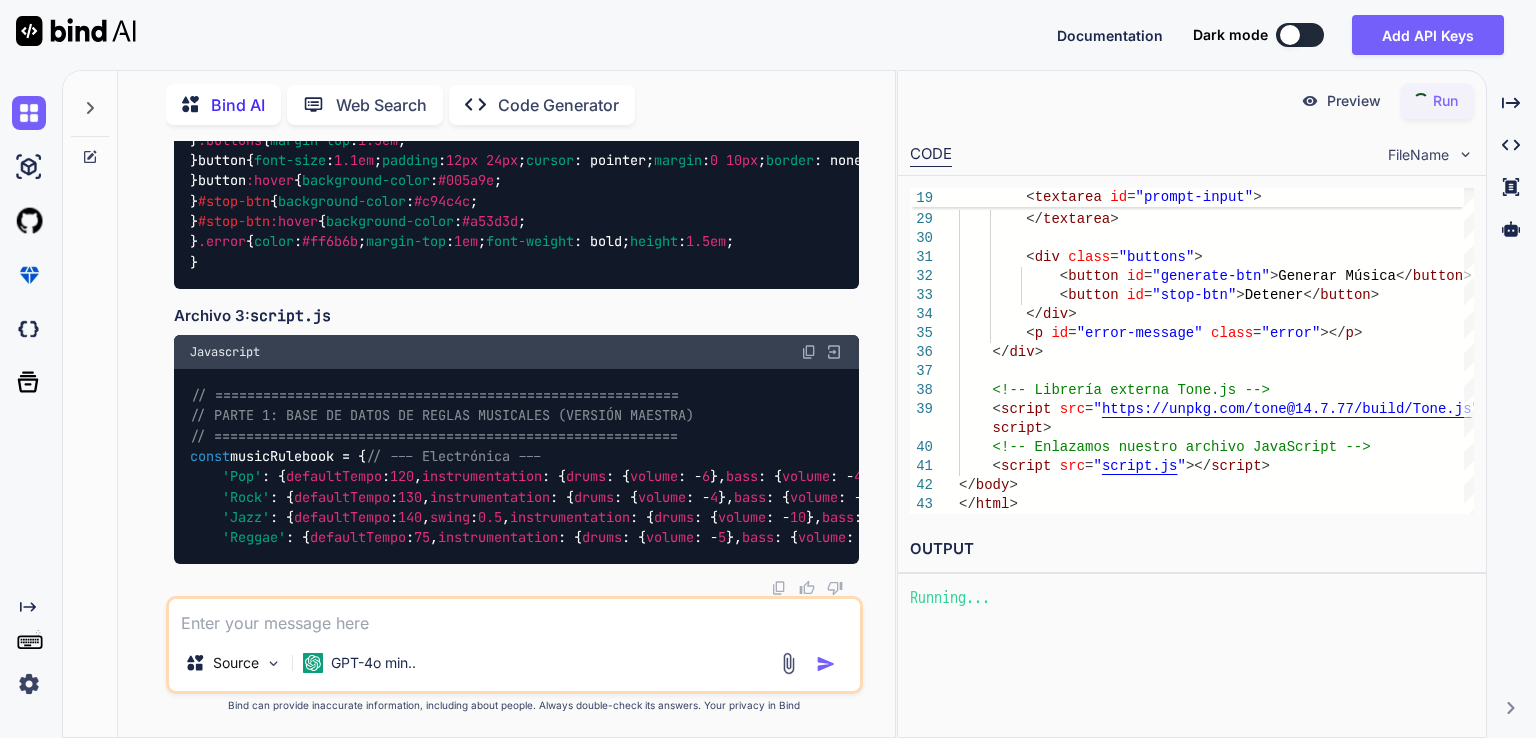 type on "x" 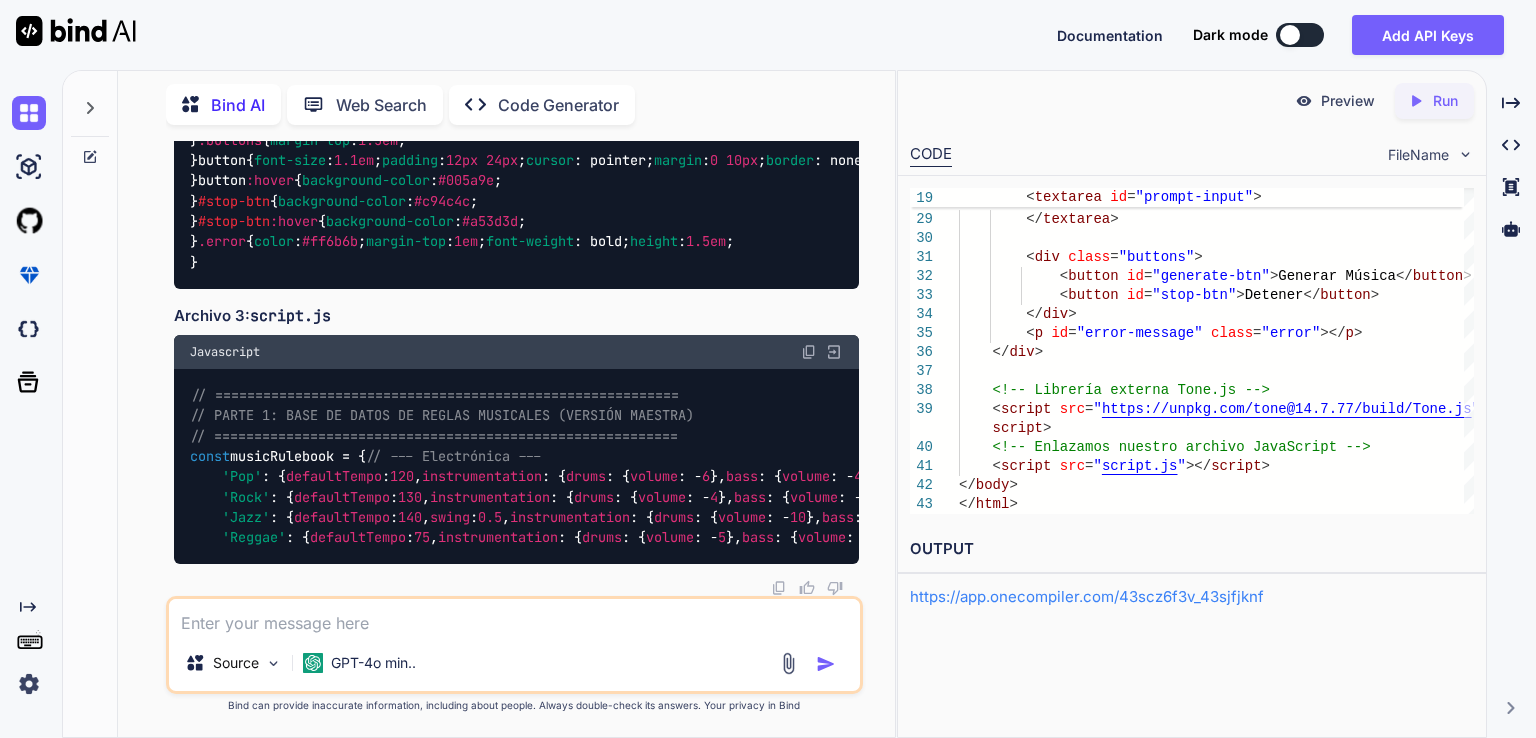 click on "https://app.onecompiler.com/43scz6f3v_43sjfjknf" at bounding box center (1087, 596) 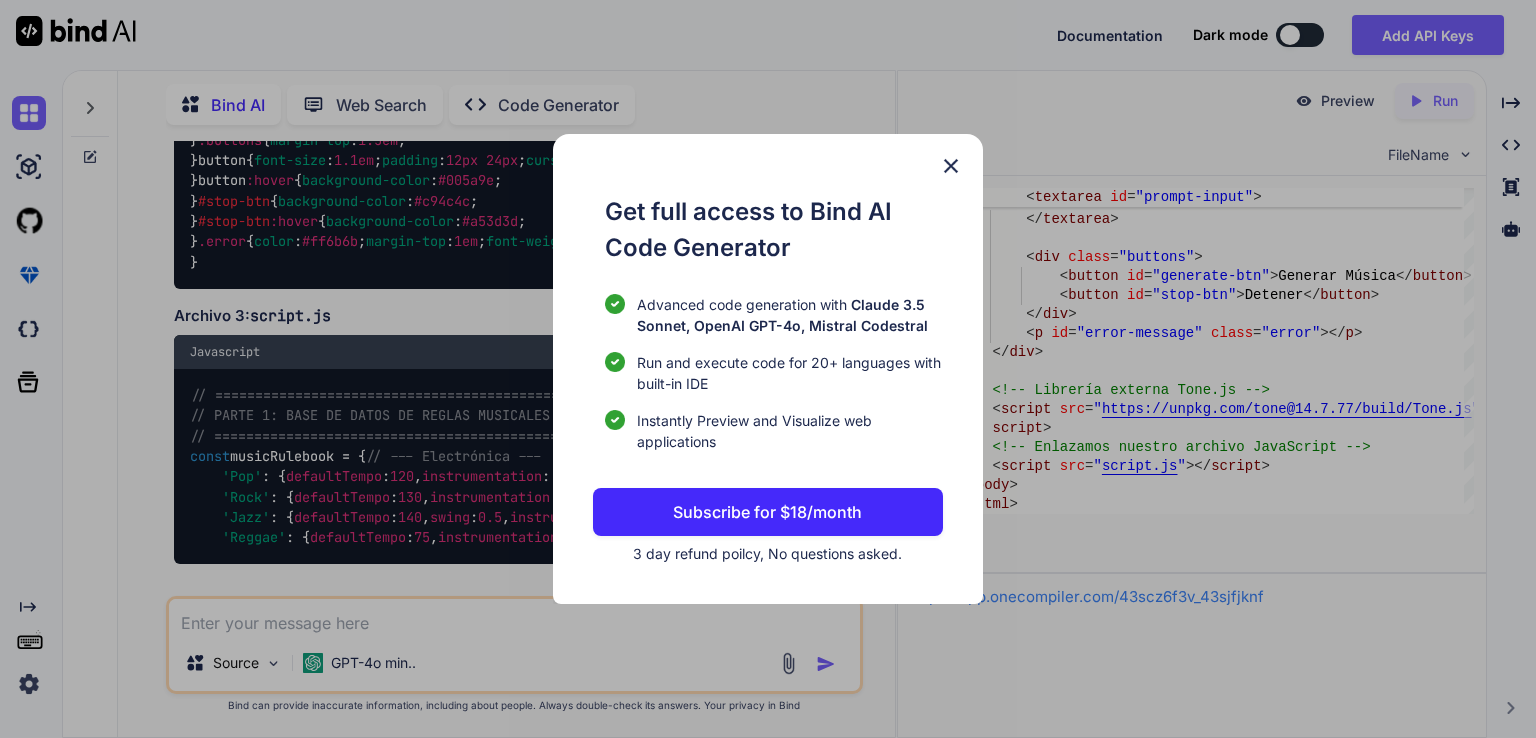 click at bounding box center [951, 166] 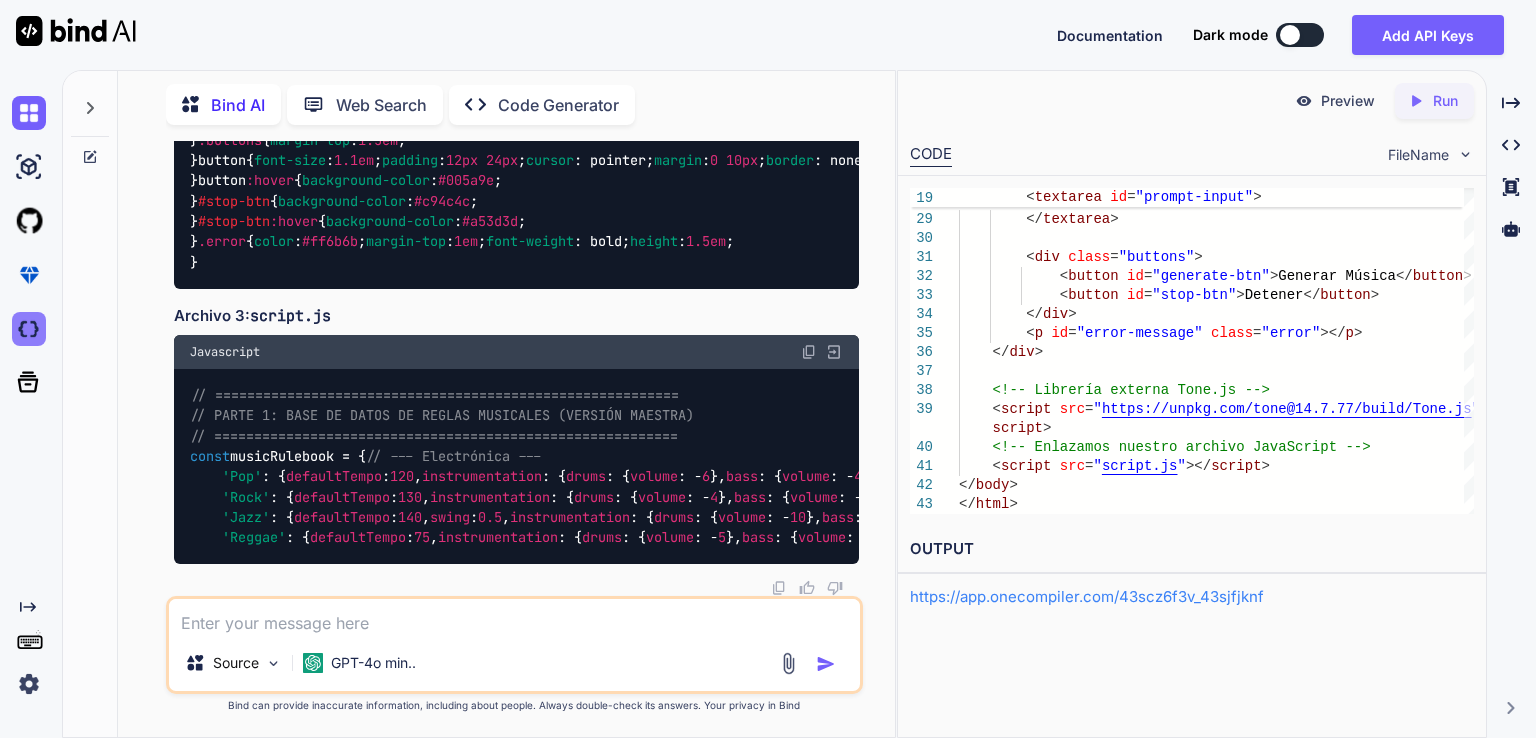 click at bounding box center [29, 329] 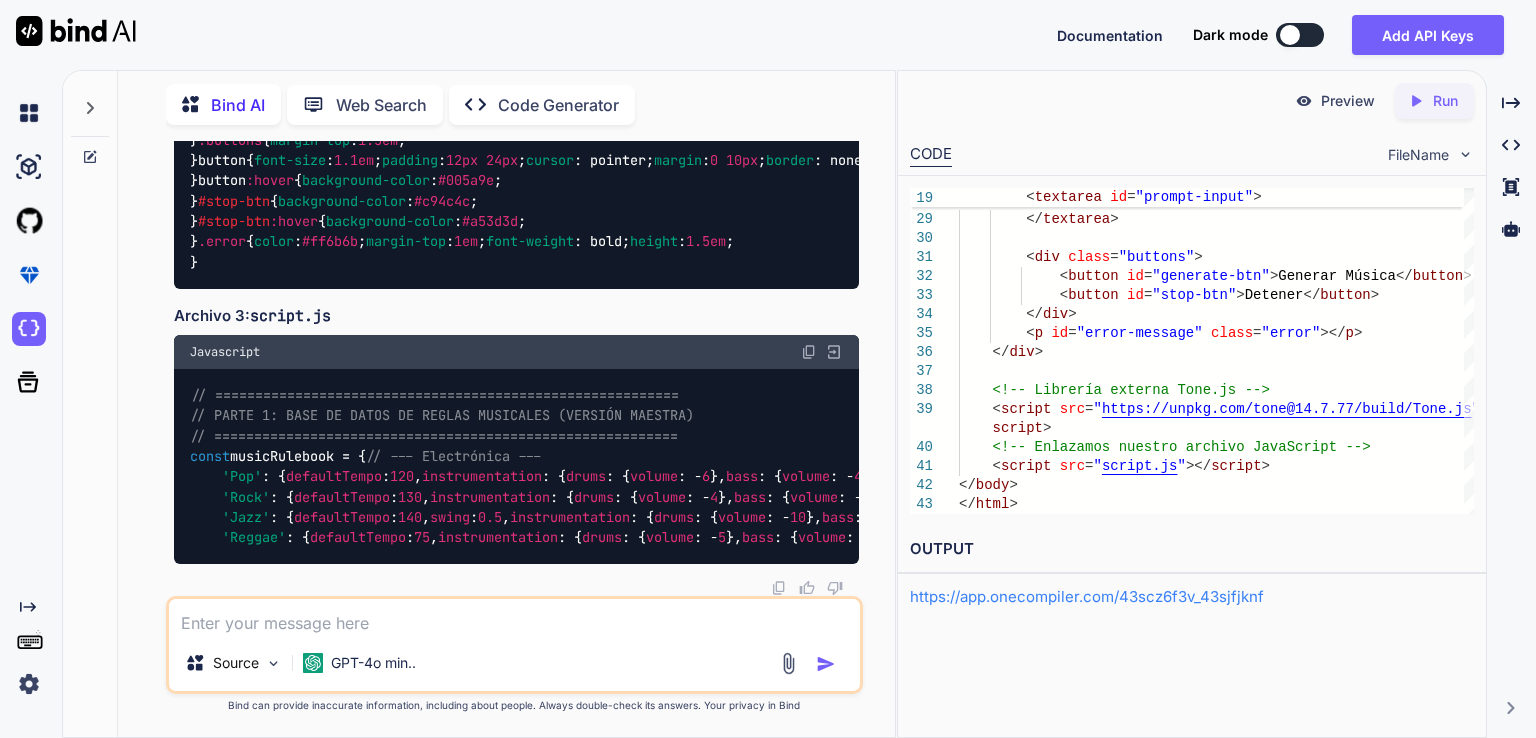 click at bounding box center (514, 617) 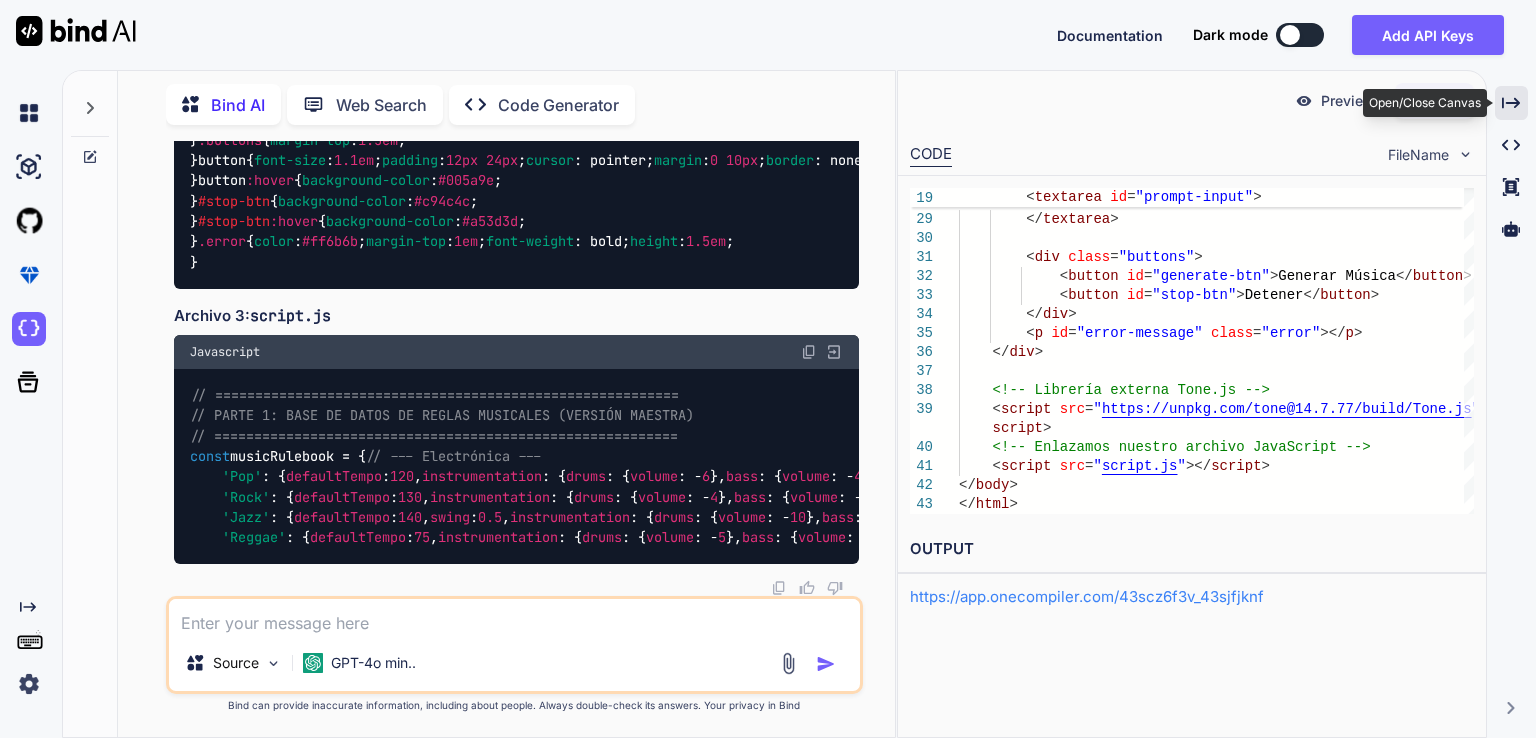 click on "Created with Pixso." 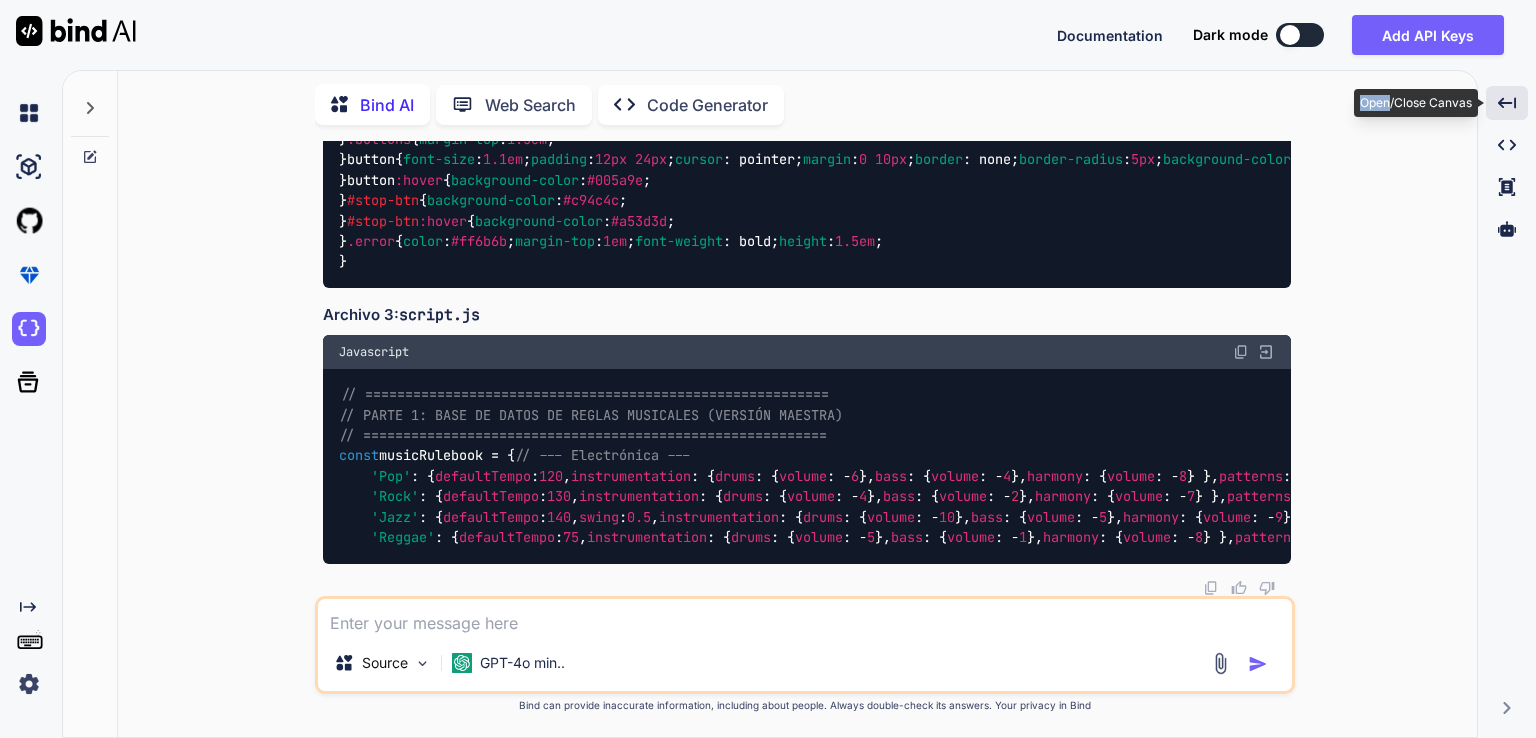 click on "Created with Pixso." 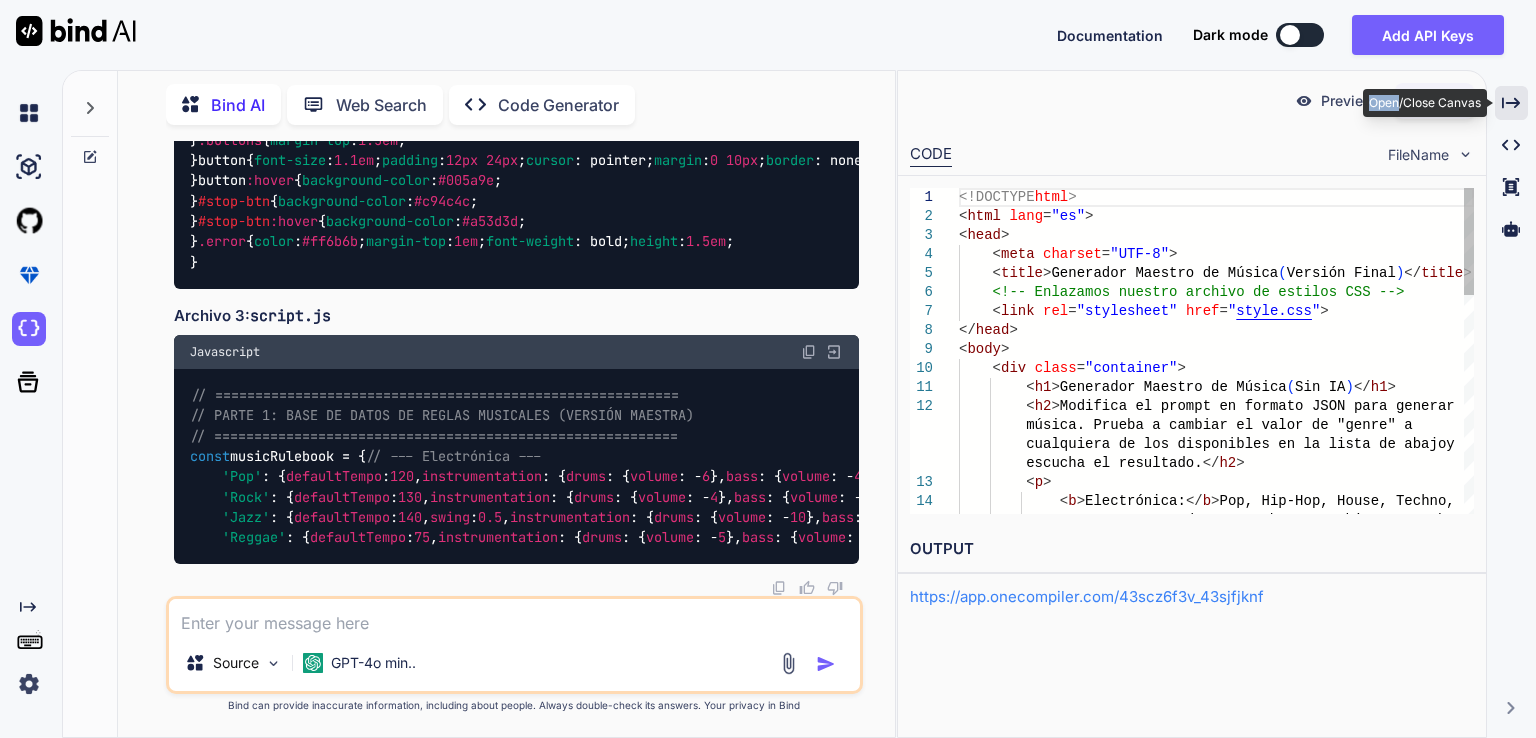 click on "Created with Pixso." 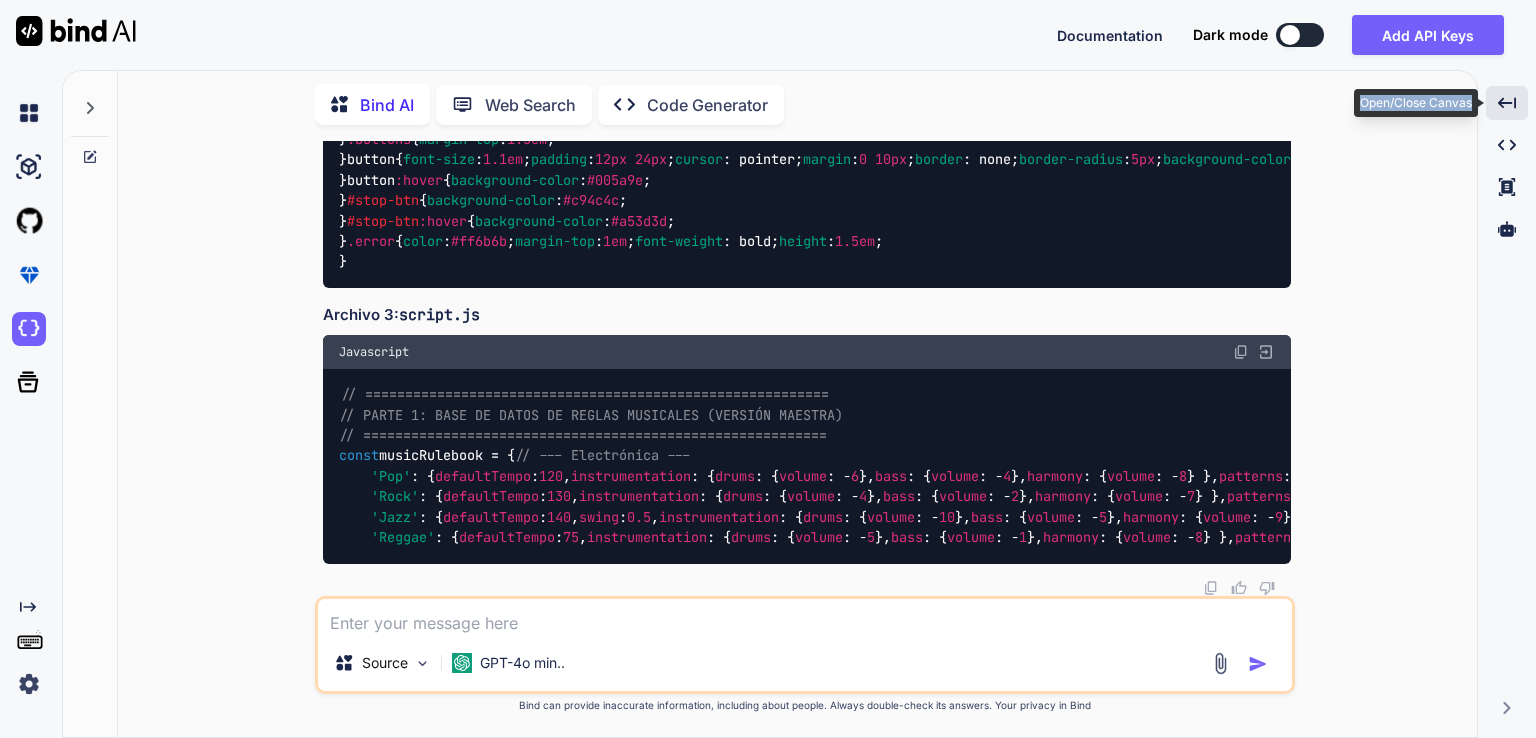 scroll, scrollTop: 6184, scrollLeft: 0, axis: vertical 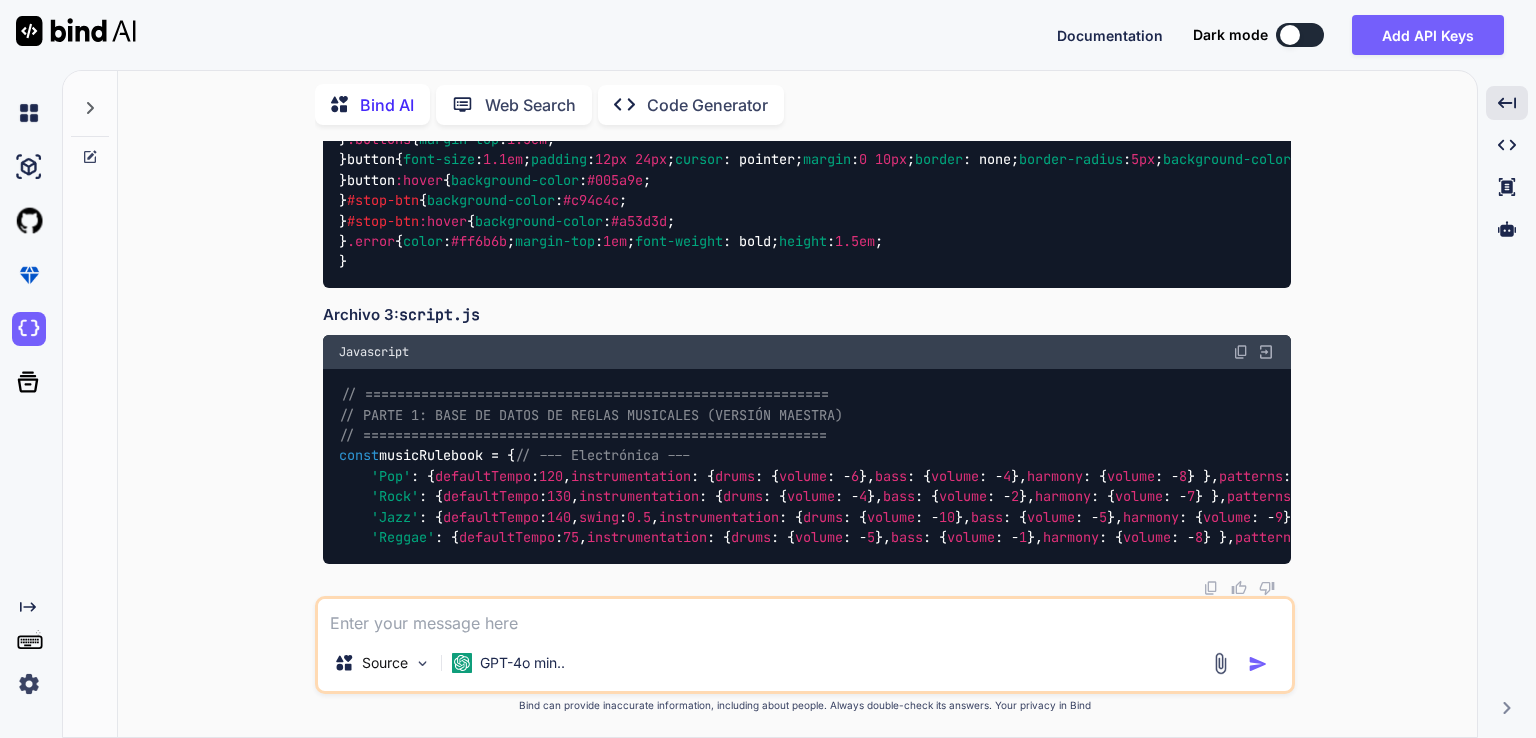 click at bounding box center (805, 617) 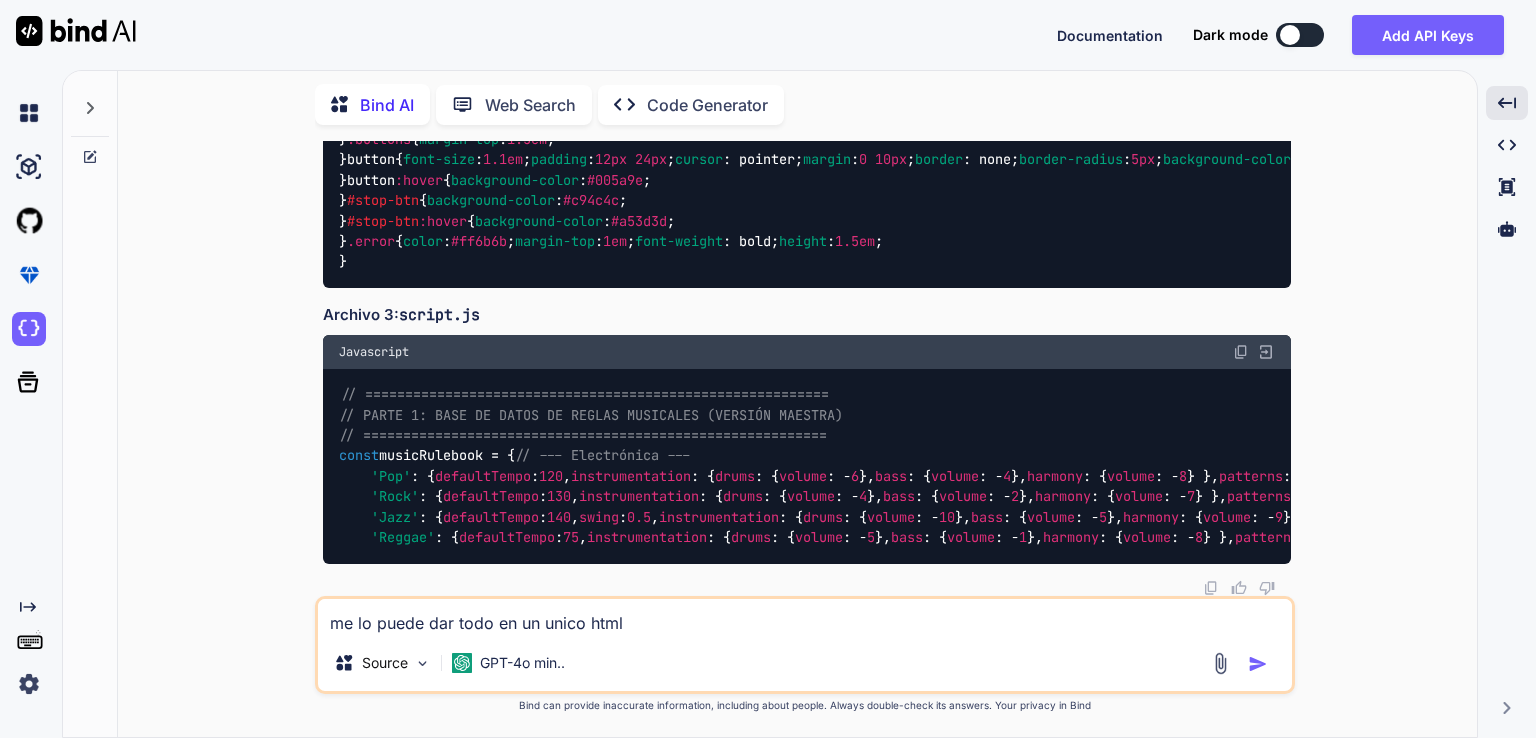 type on "me lo puede dar todo en un unico html" 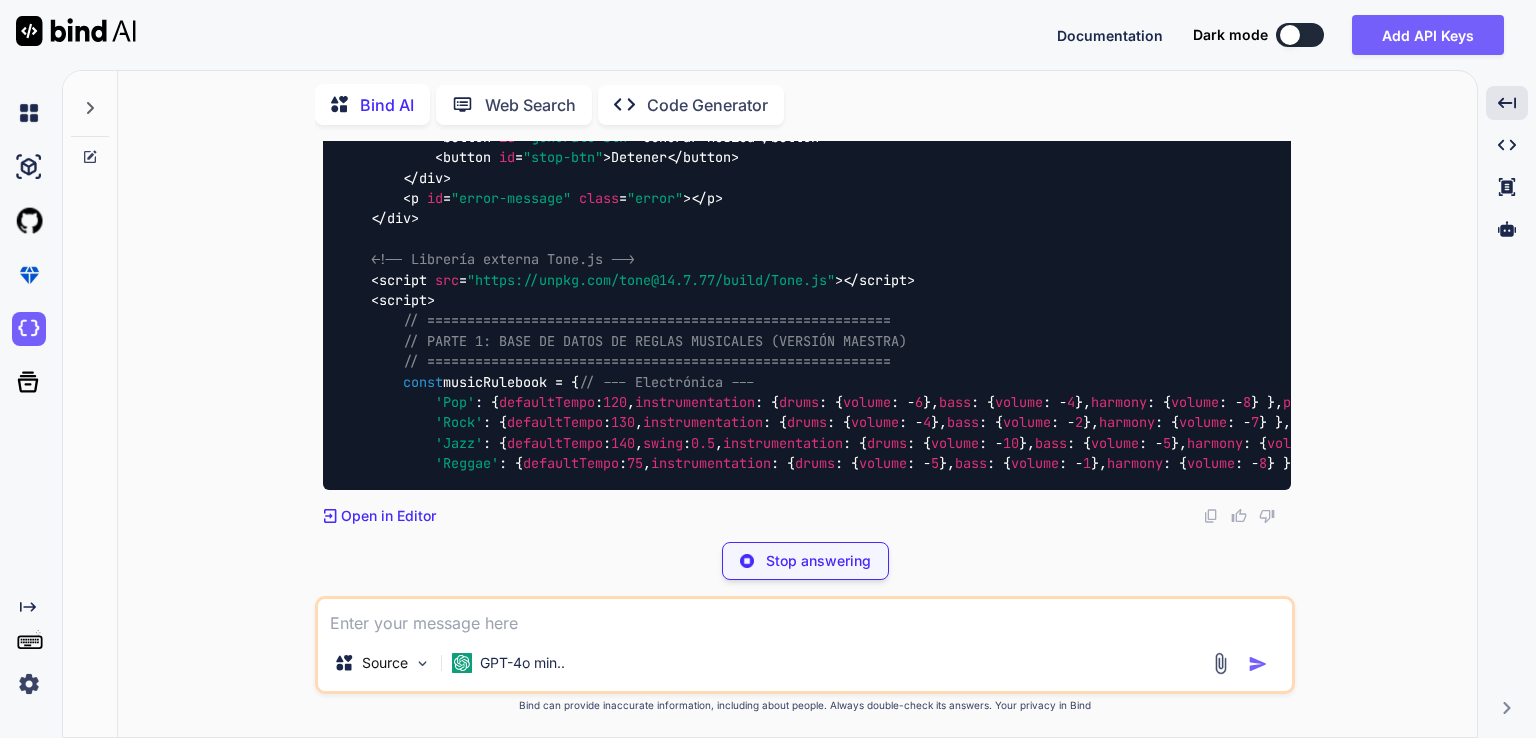 scroll, scrollTop: 9284, scrollLeft: 0, axis: vertical 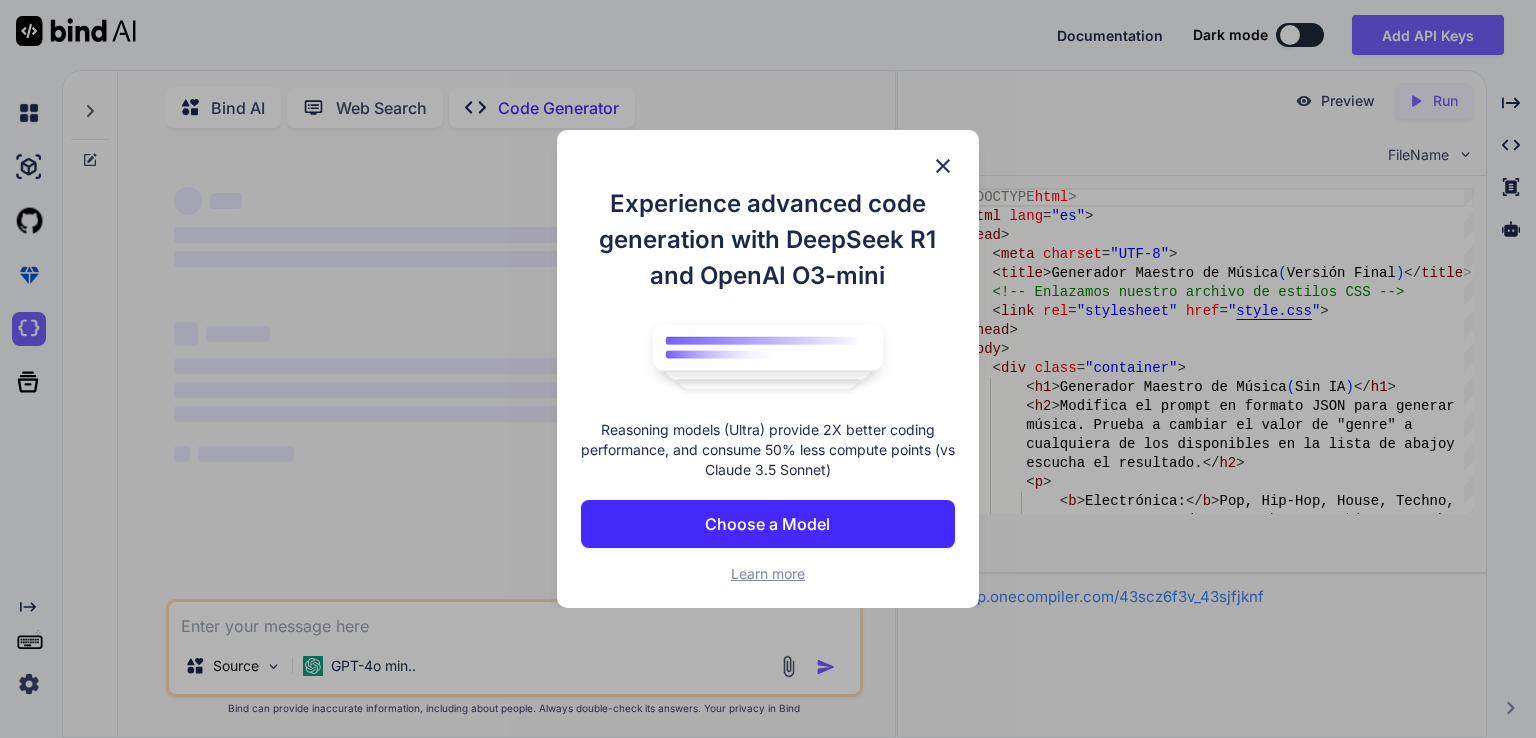 click at bounding box center (943, 166) 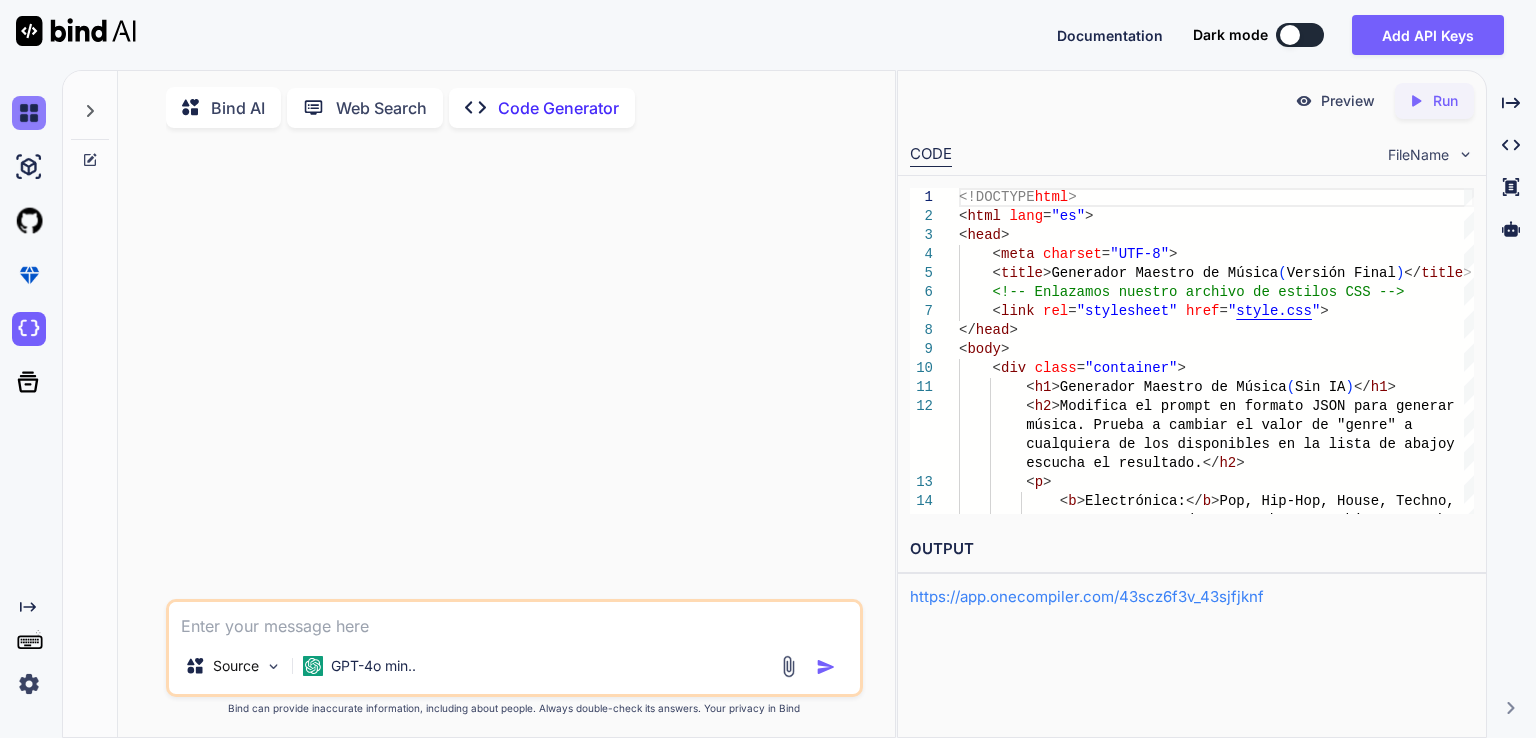 click at bounding box center [29, 113] 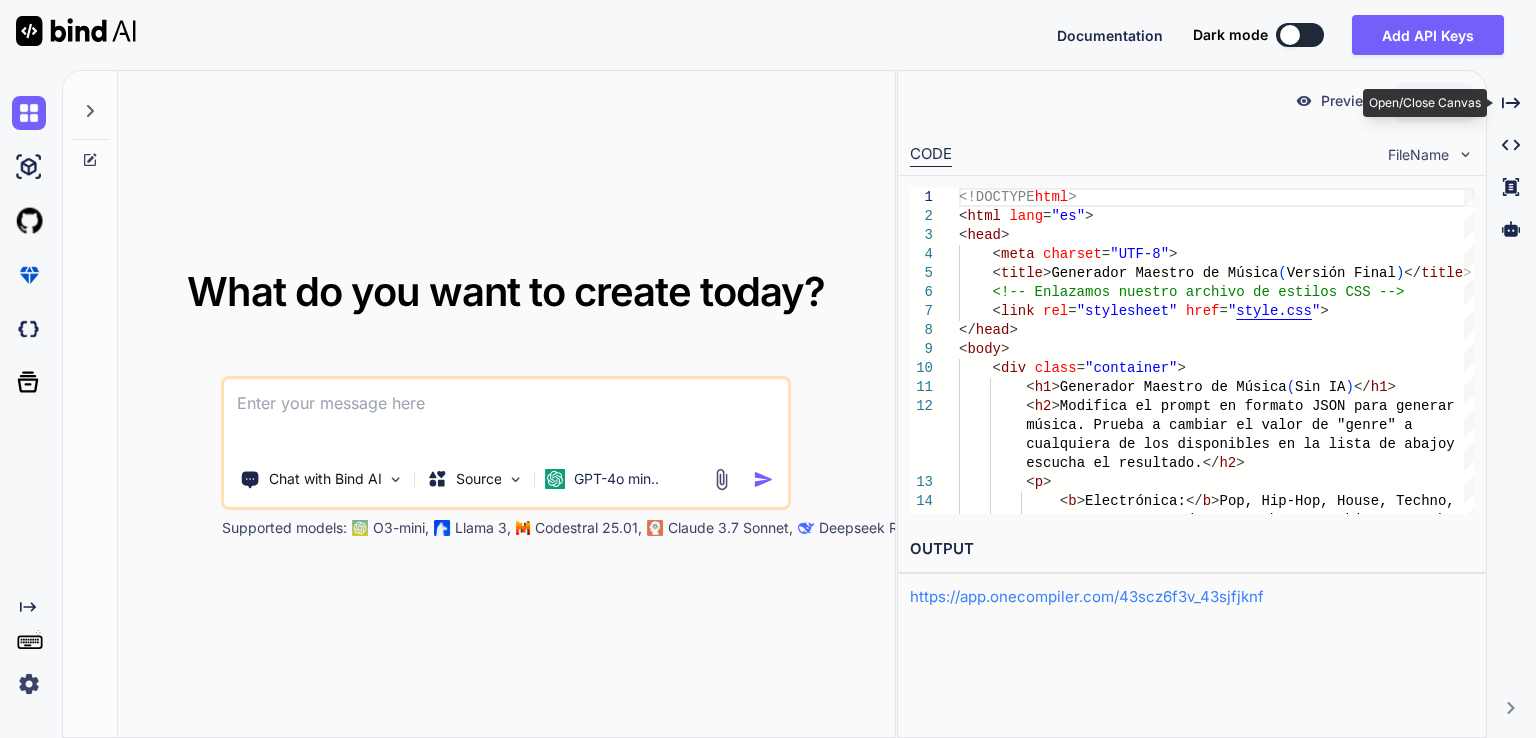 click on "What do you want to create today? Chat with Bind AI Source   GPT-4o min.. Supported models: O3-mini,   Llama 3, Codestral 25.01, Claude 3.7 Sonnet, Deepseek R1 Preview Created with Pixso. Run CODE FileName 1 2 3 4 5 6 7 8 9 10 11 12 13 14 <!DOCTYPE  html > < html   lang = "es" > < head >      < meta   charset = "UTF-8" >      < title > Generador Maestro de Música  ( Versión Final ) </ title >      <!-- Enlazamos nuestro archivo de estilos CSS -->      < link   rel = "stylesheet"   href = " style.css " > </ head > < body >      < div   class = "container" >          < h1 > Generador Maestro de Música  ( Sin IA ) </ h1 >          < h2 > Modifica el prompt en formato JSON para generar           música. Prueba a cambiar el valor de "genre" a           cualquiera de los disponibles en la lista de  abajo  y           escucha el resultado. </ h2 >          < p >              < b > <" at bounding box center (799, 404) 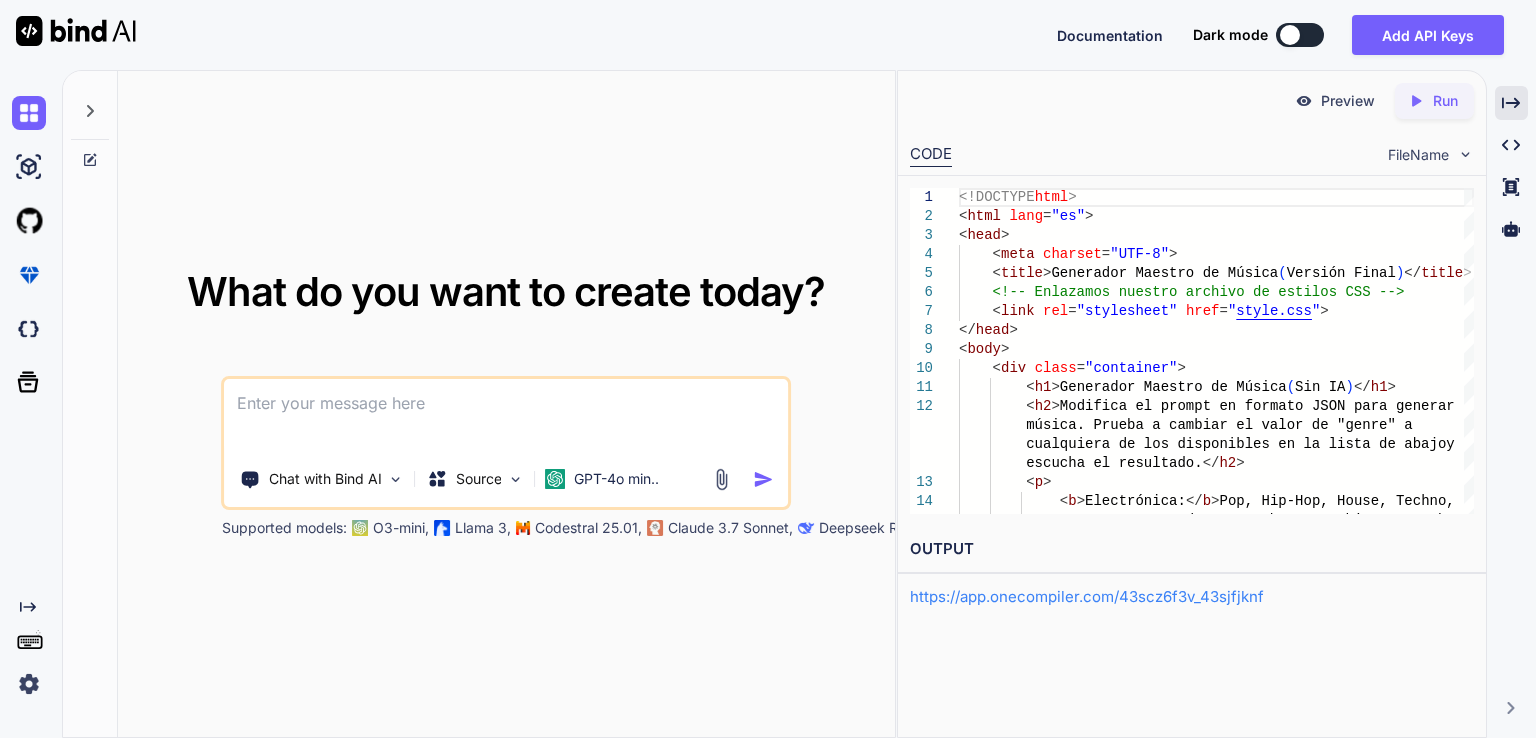 click on "Created with Pixso." 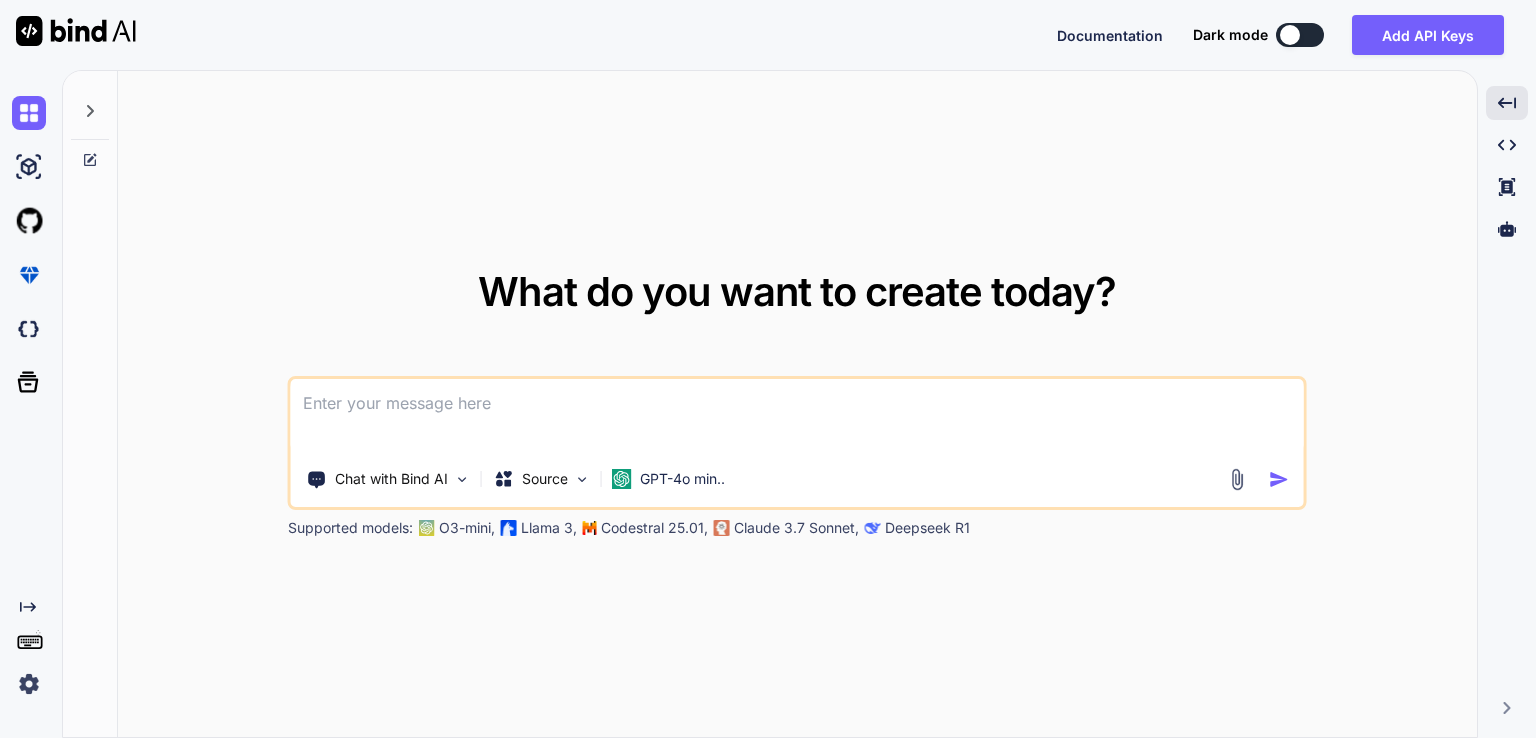 click at bounding box center (33, 382) 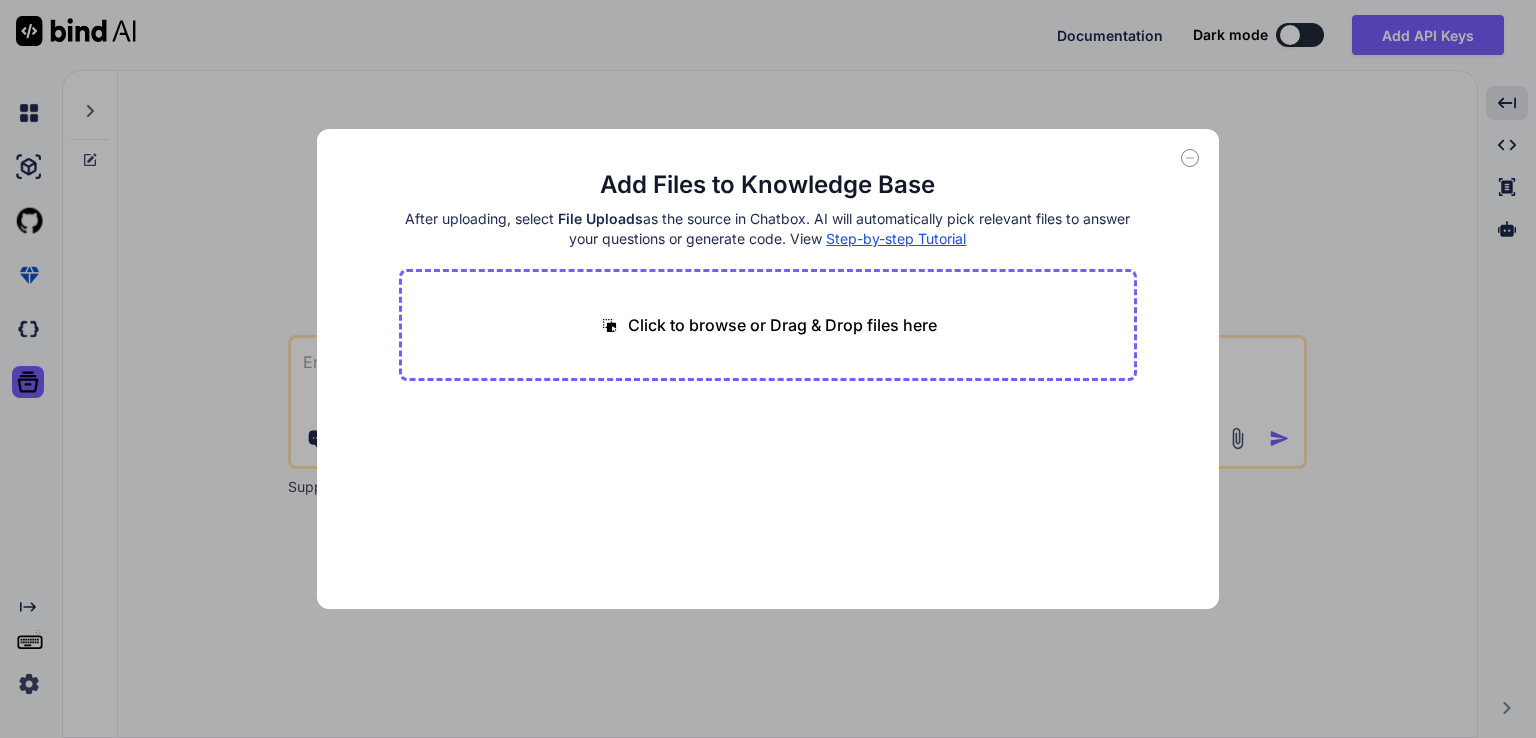 click on "Add Files to Knowledge Base After uploading, select   File Uploads  as the source in Chatbox. AI will automatically pick relevant files to answer your questions or generate code. View   Step-by-step Tutorial Click to browse or Drag & Drop files here" at bounding box center (768, 369) 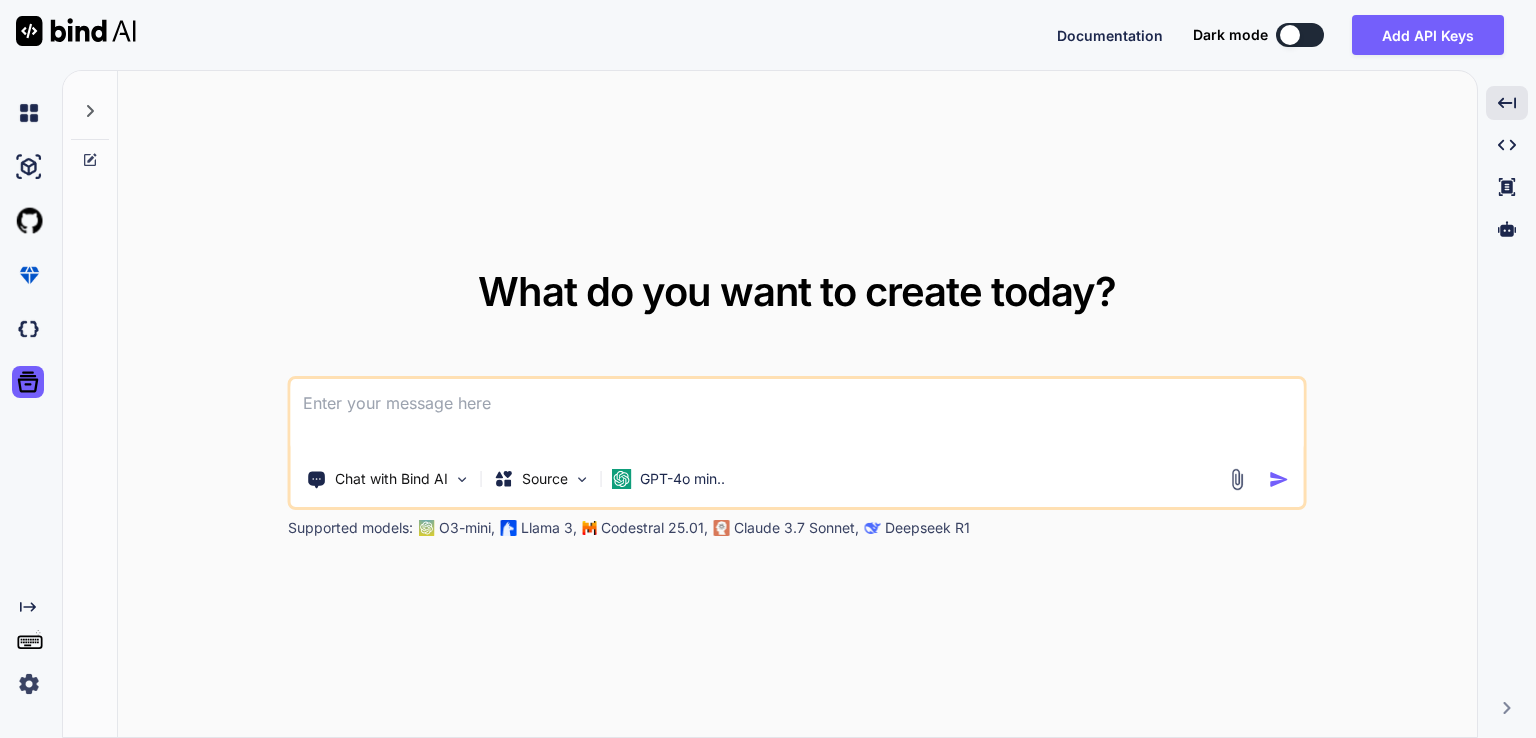 click 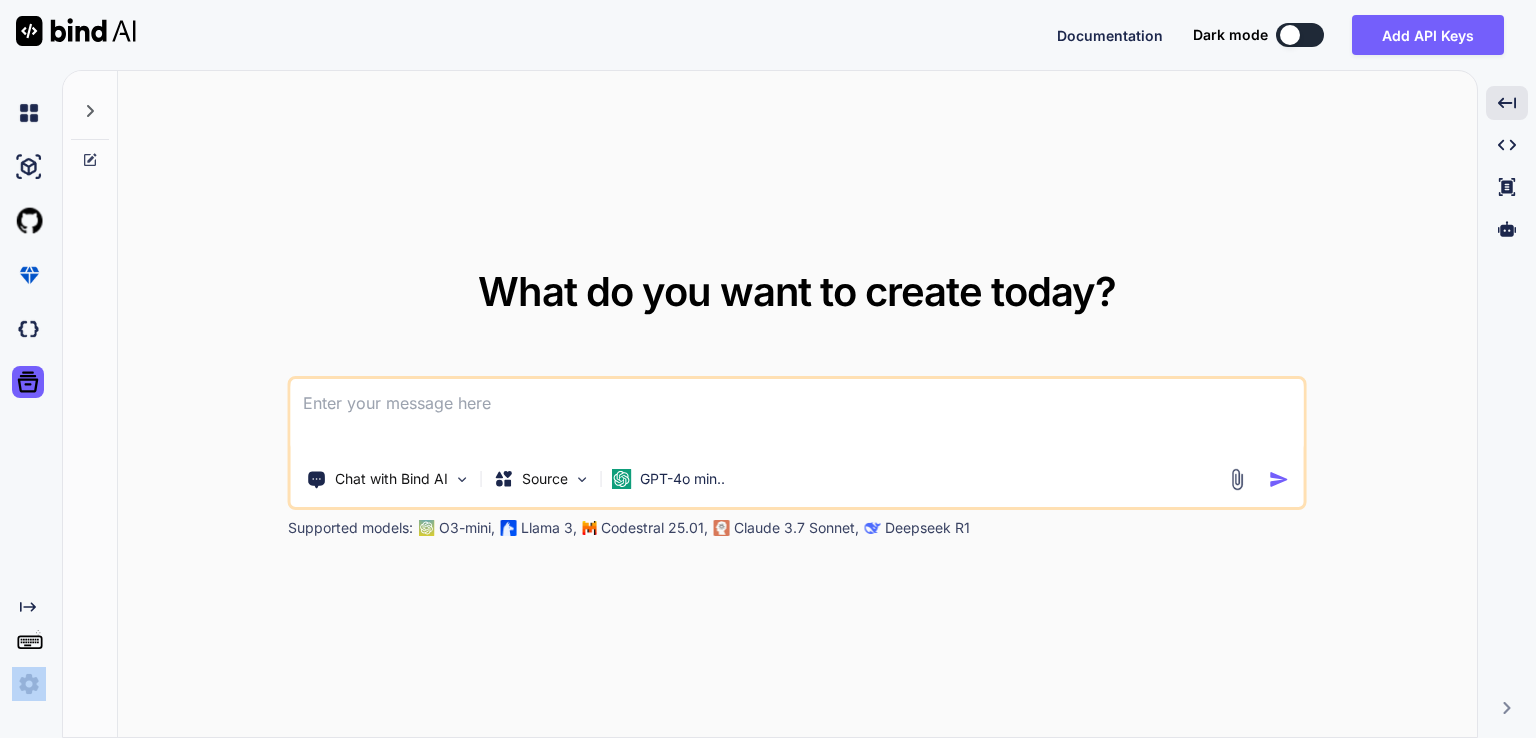 click 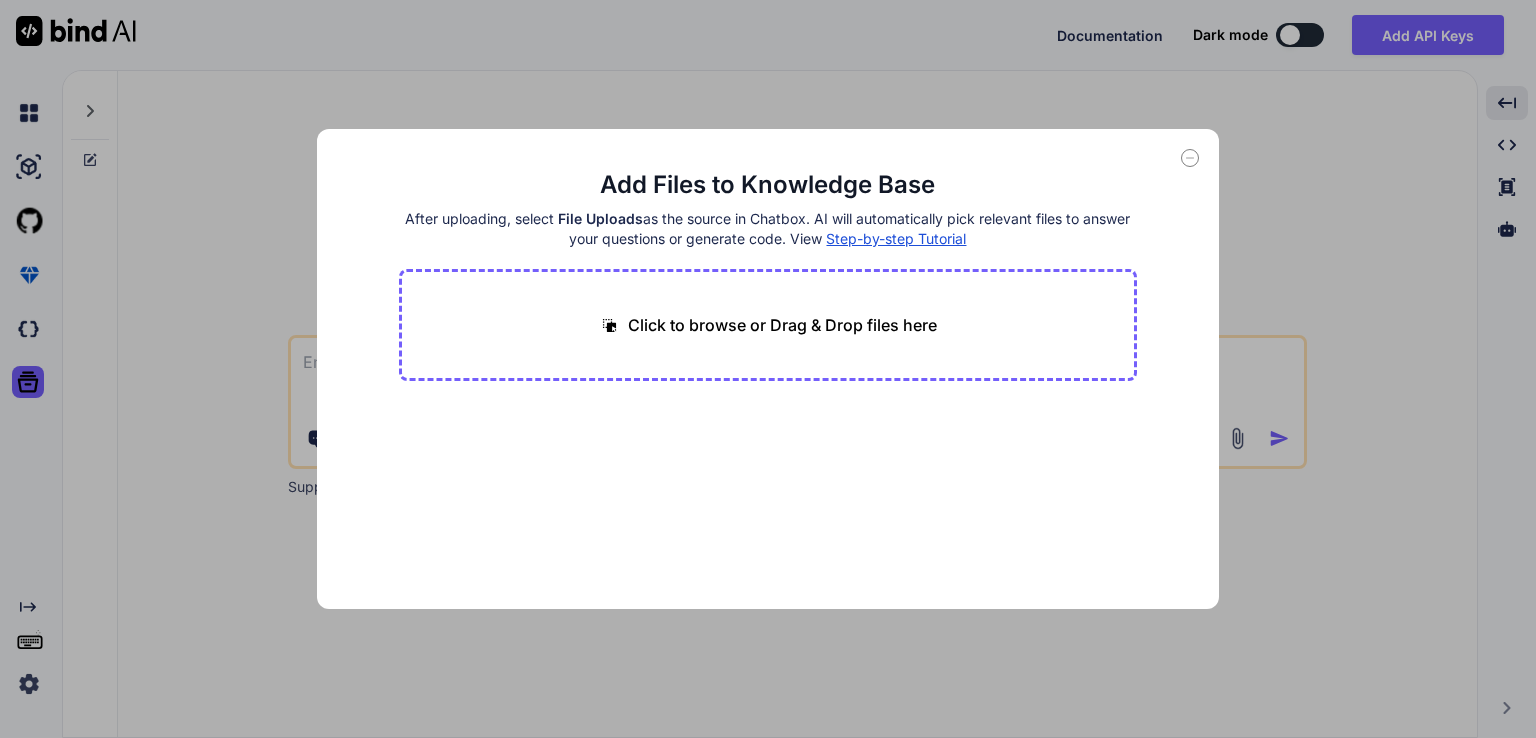 click 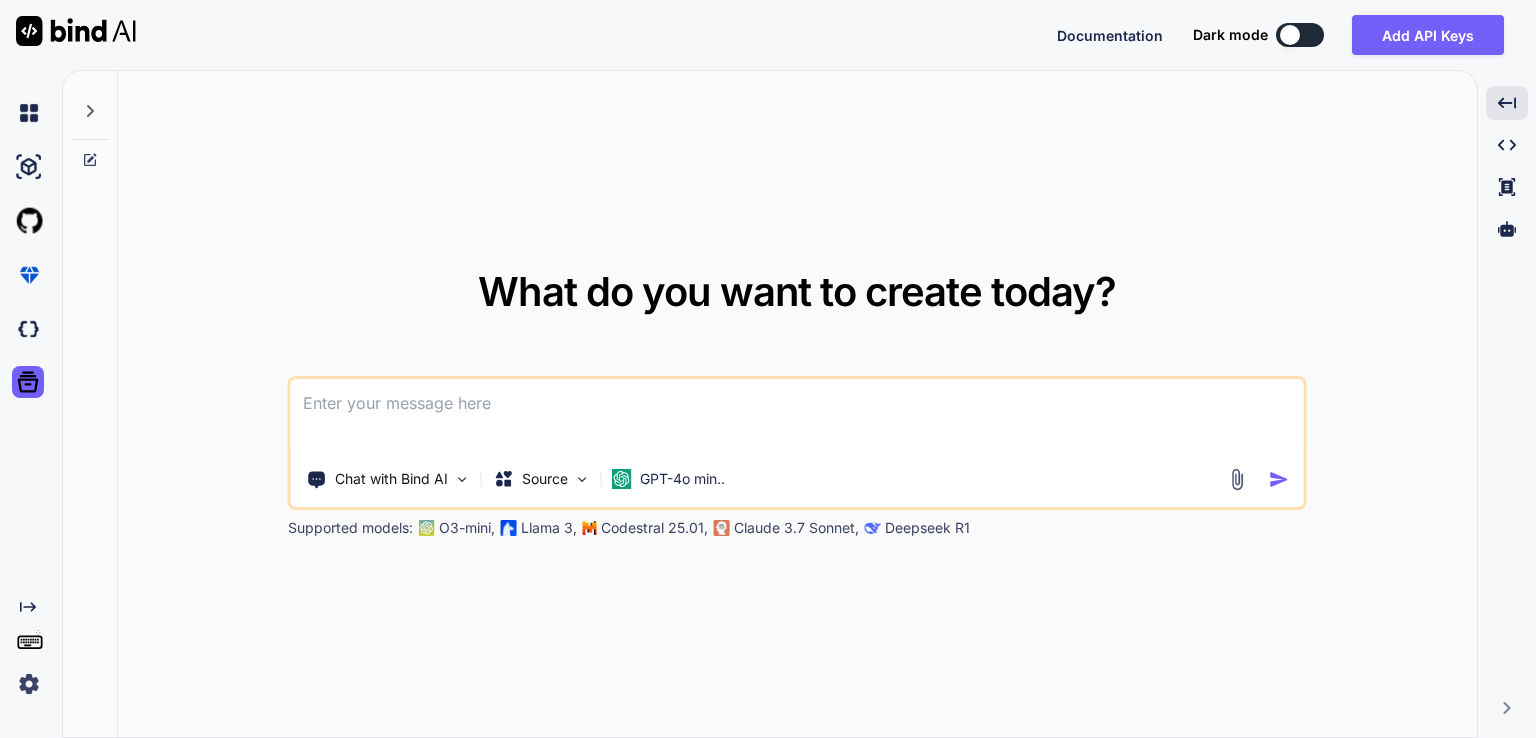 click 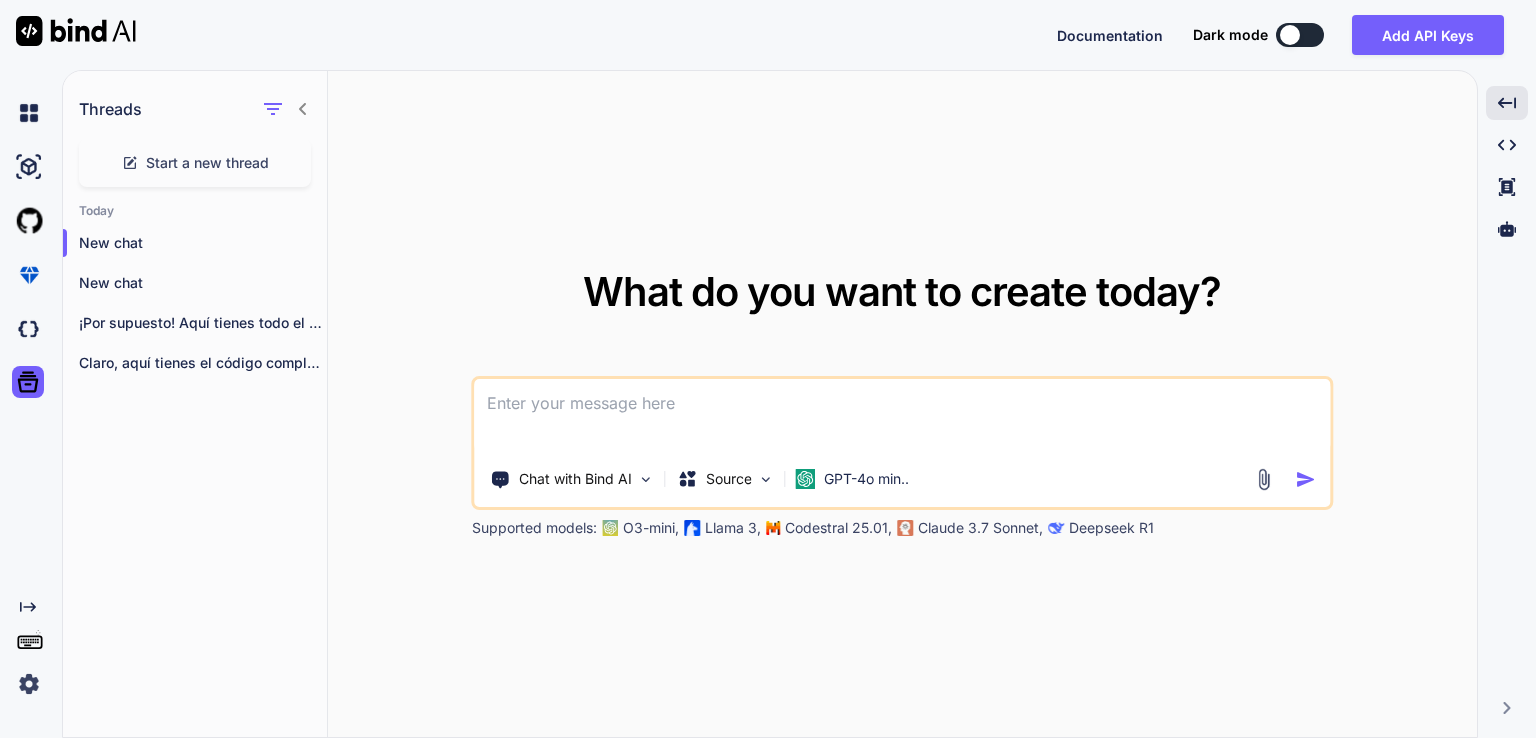 click on "Threads" at bounding box center (110, 109) 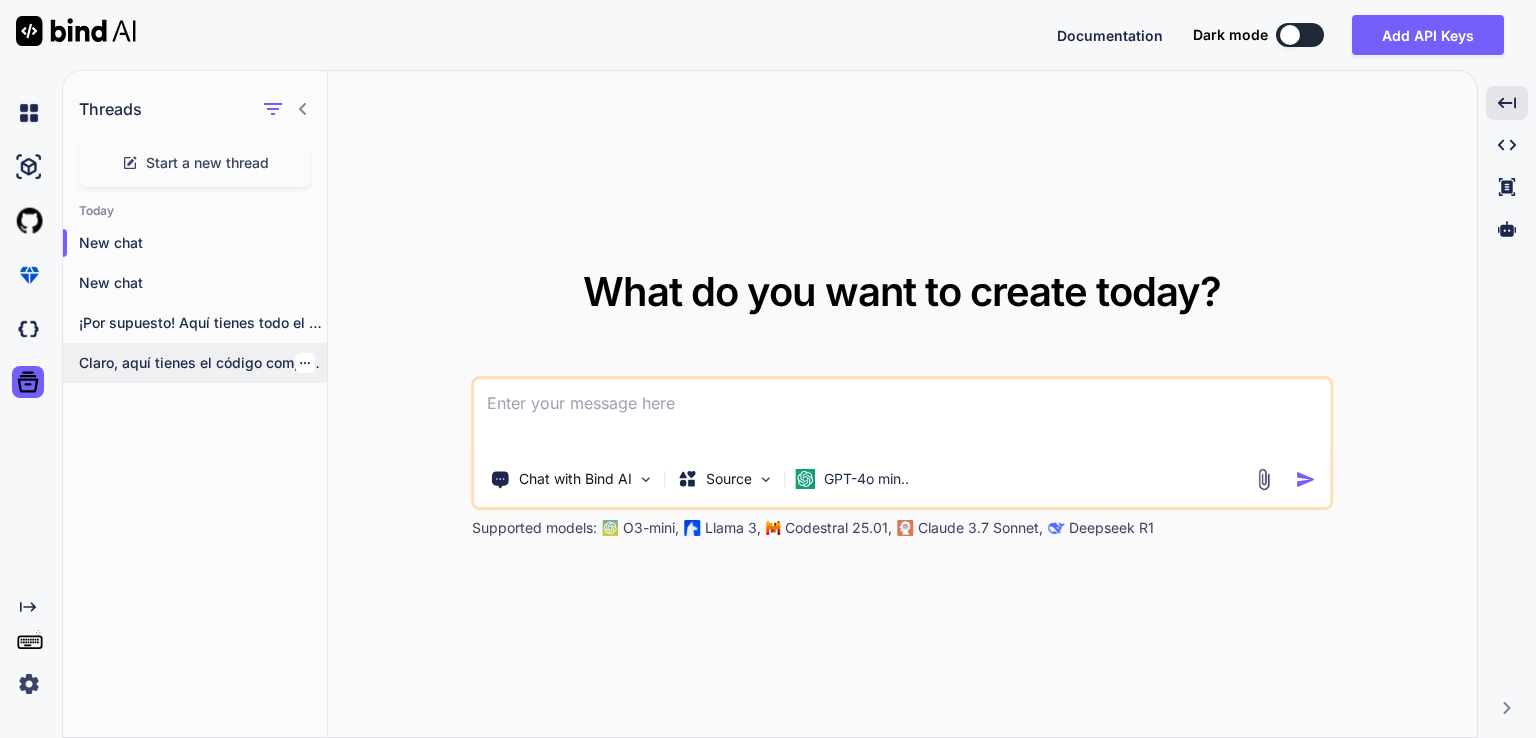 click on "Claro, aquí tienes el código completo para..." at bounding box center (203, 363) 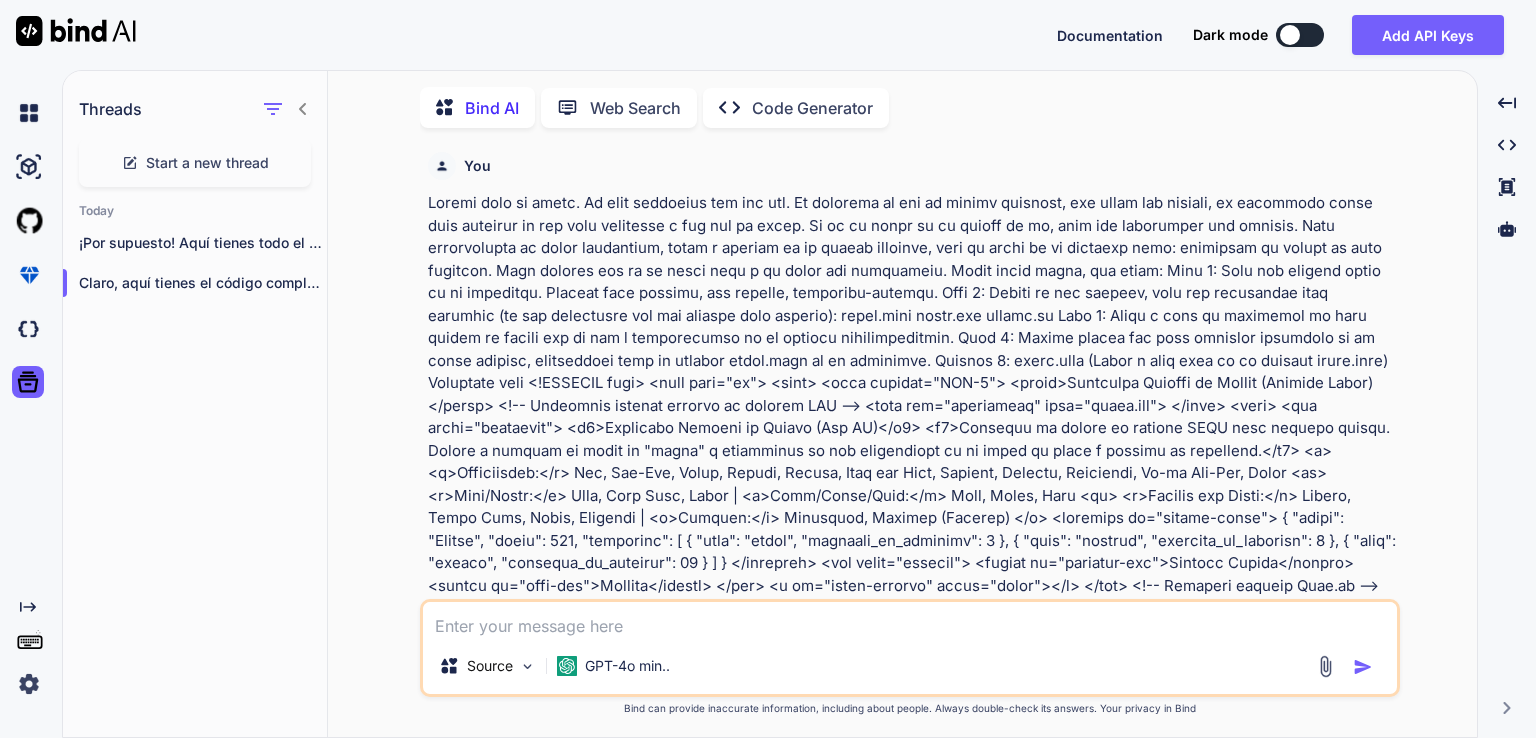 scroll, scrollTop: 7, scrollLeft: 0, axis: vertical 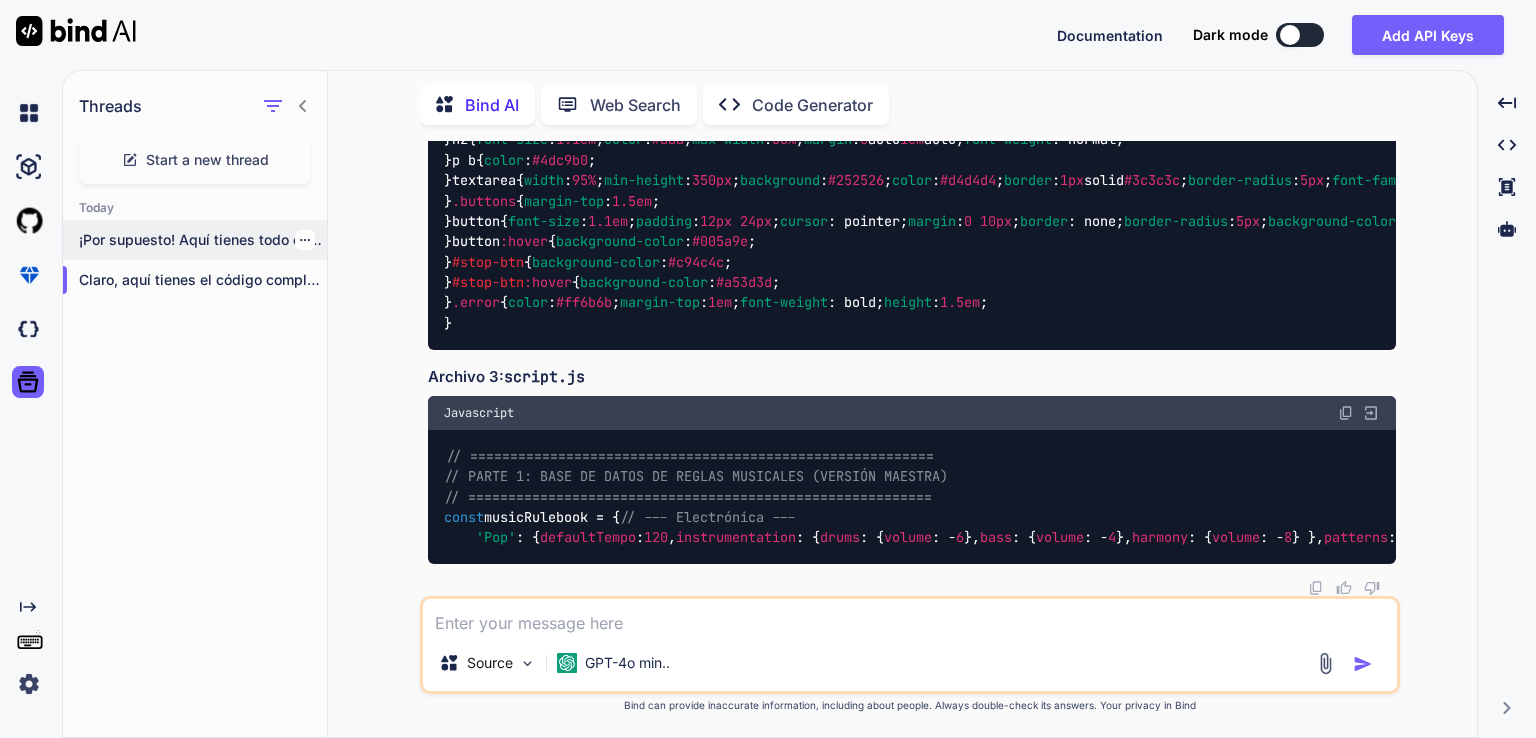 click on "¡Por supuesto! Aquí tienes todo el código..." at bounding box center [203, 240] 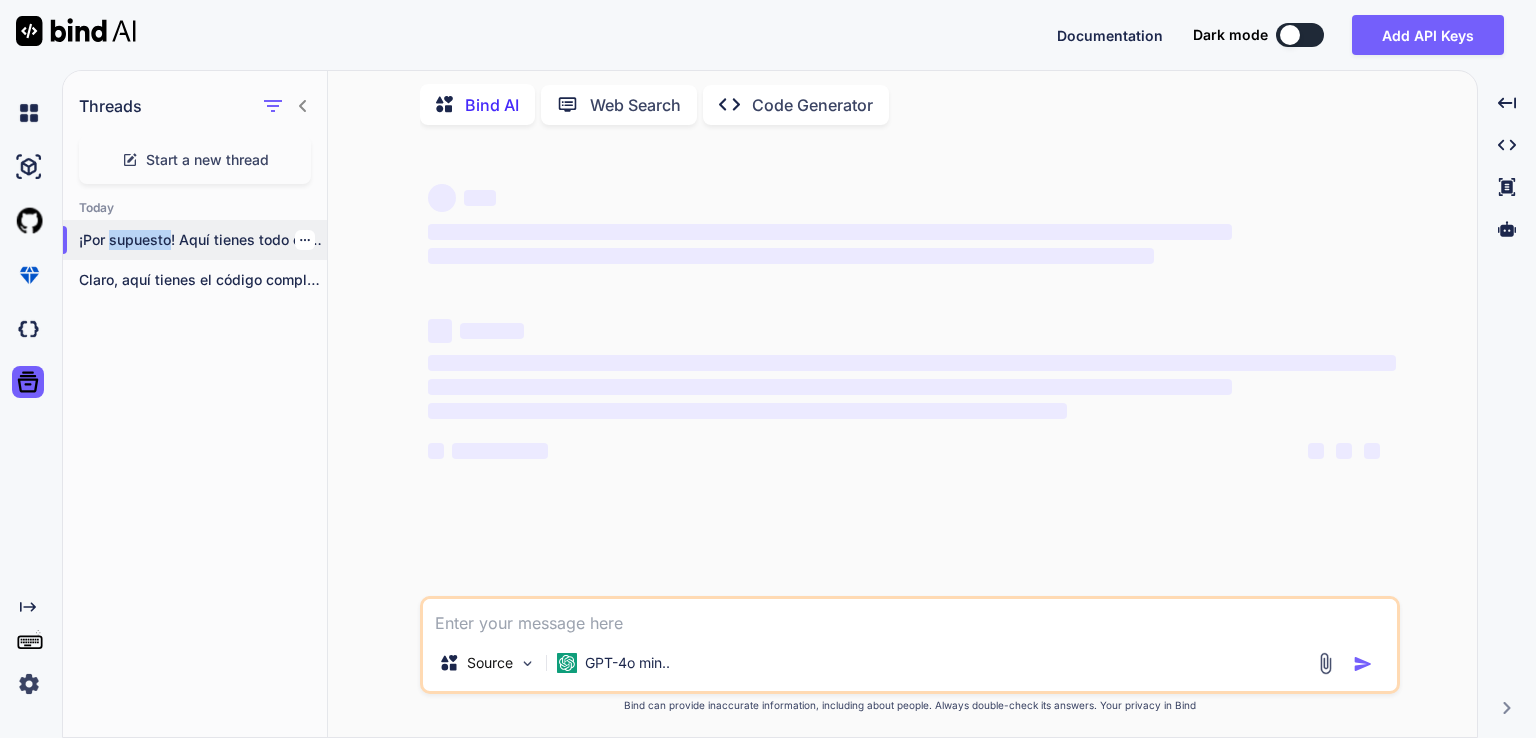 click on "¡Por supuesto! Aquí tienes todo el código..." at bounding box center (203, 240) 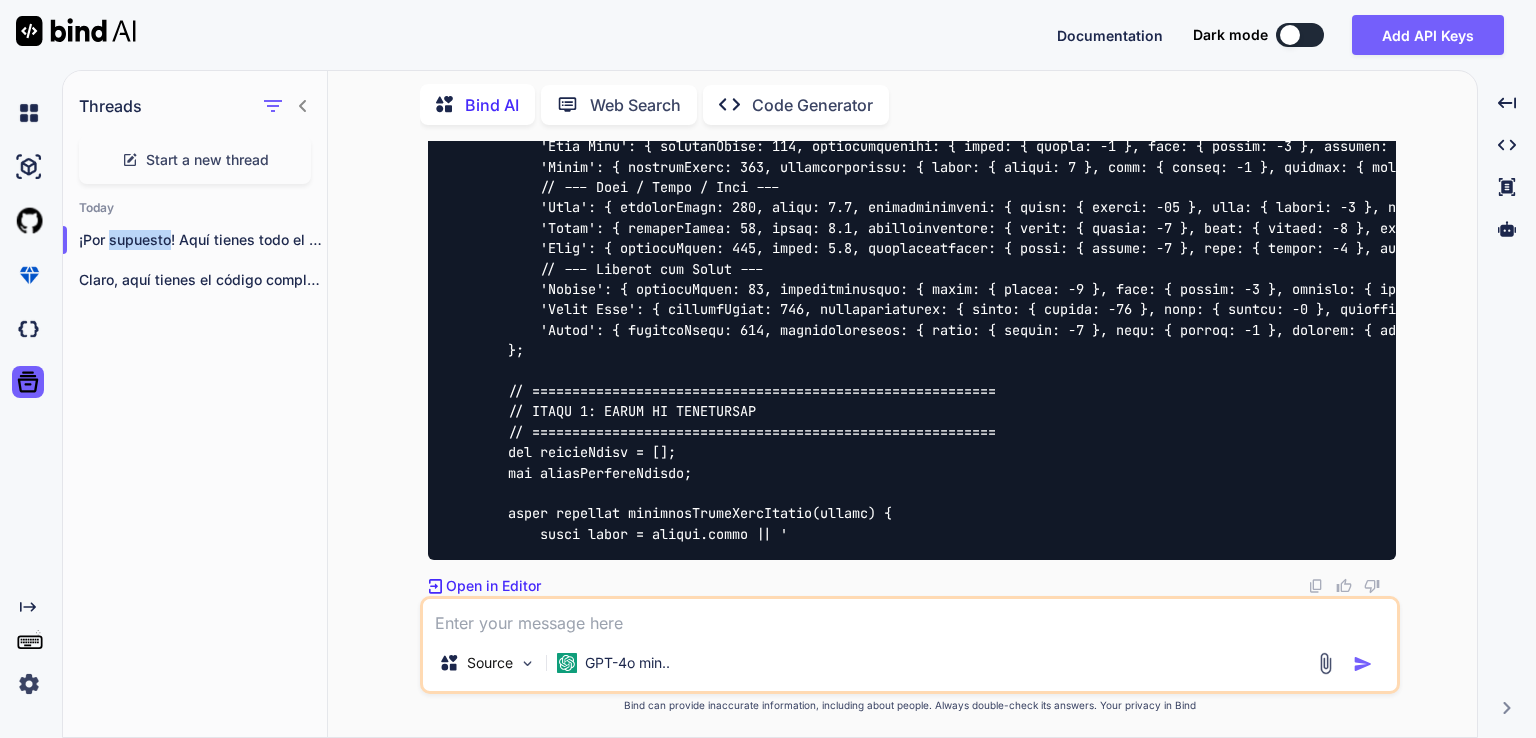 scroll, scrollTop: 9438, scrollLeft: 0, axis: vertical 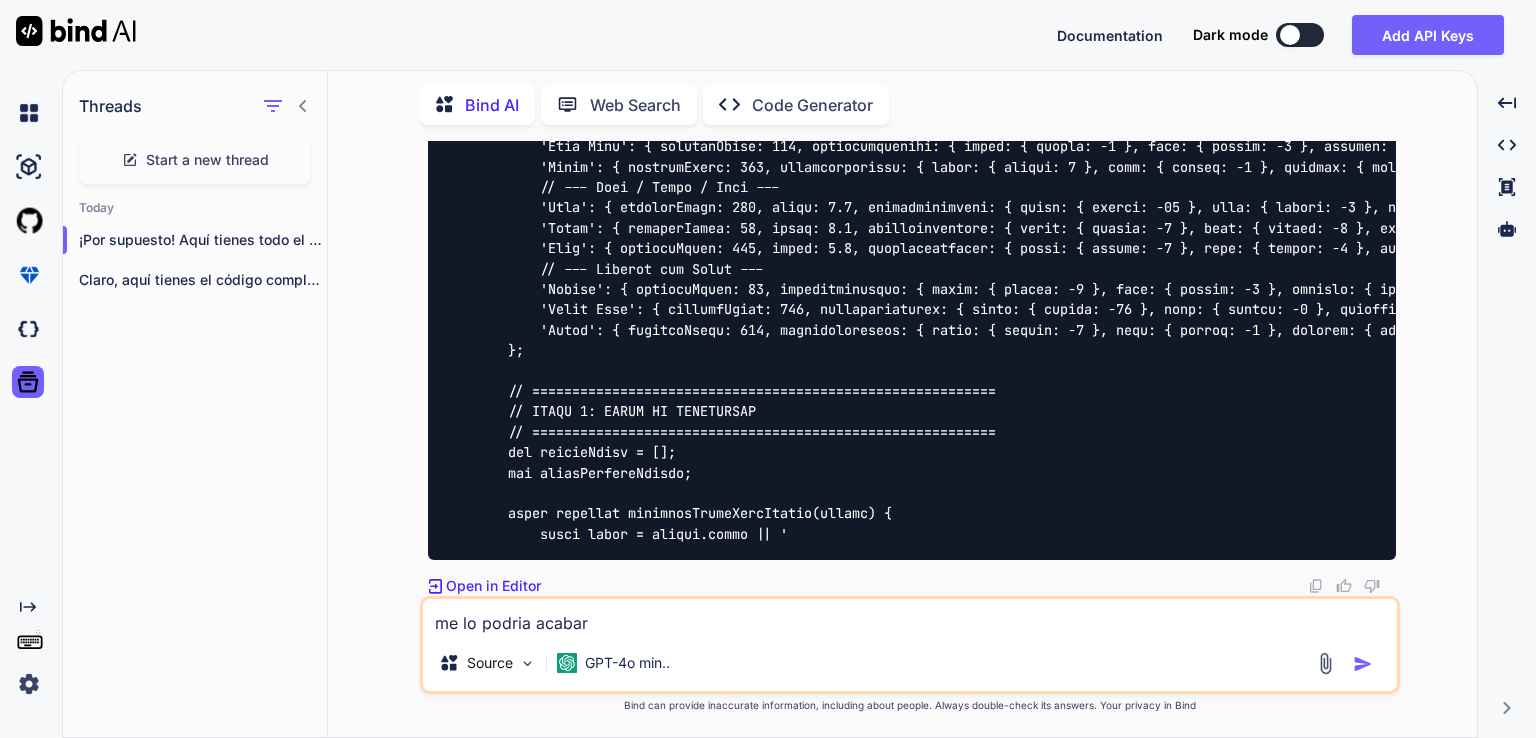type on "me lo podria acabar" 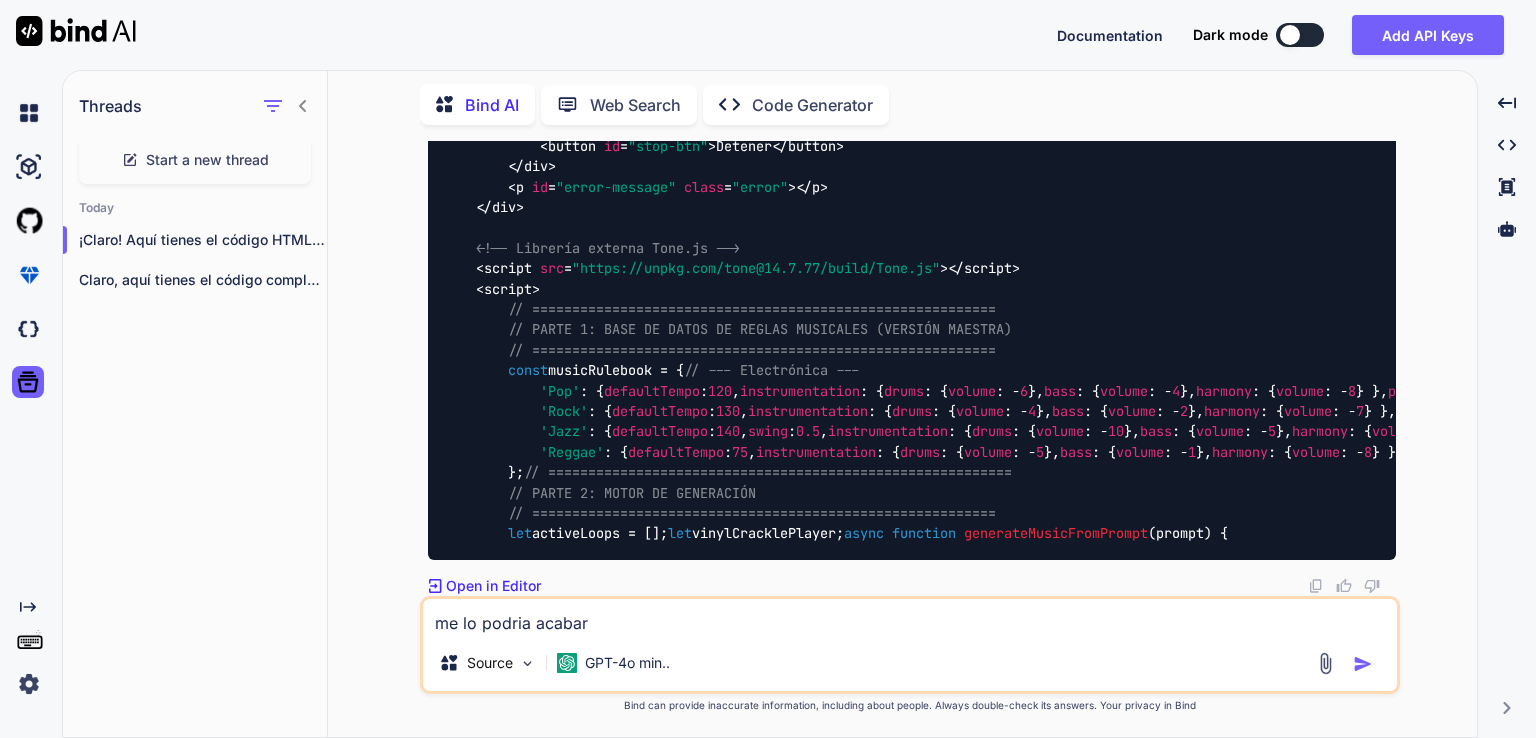 scroll, scrollTop: 8693, scrollLeft: 0, axis: vertical 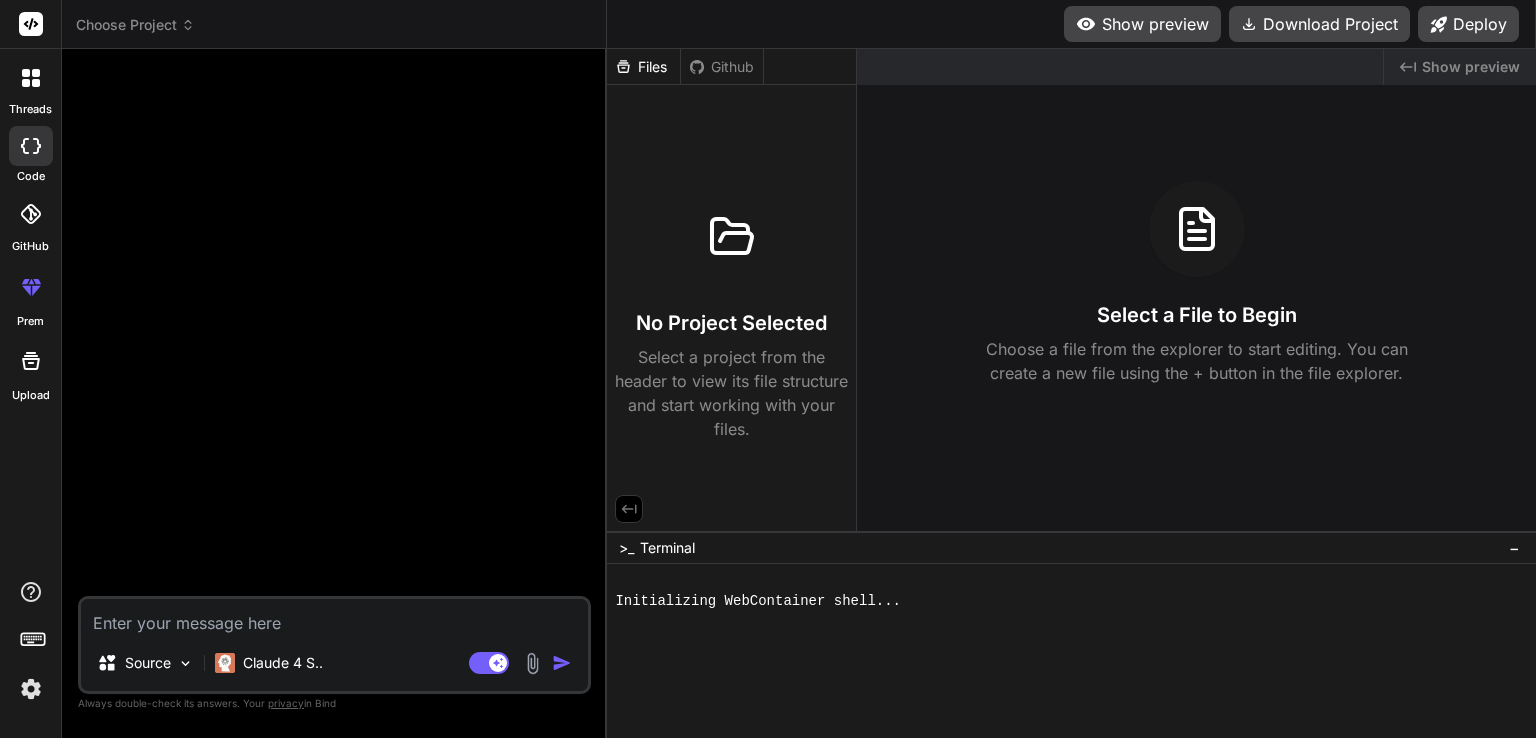 click on "Show preview" at bounding box center (1142, 24) 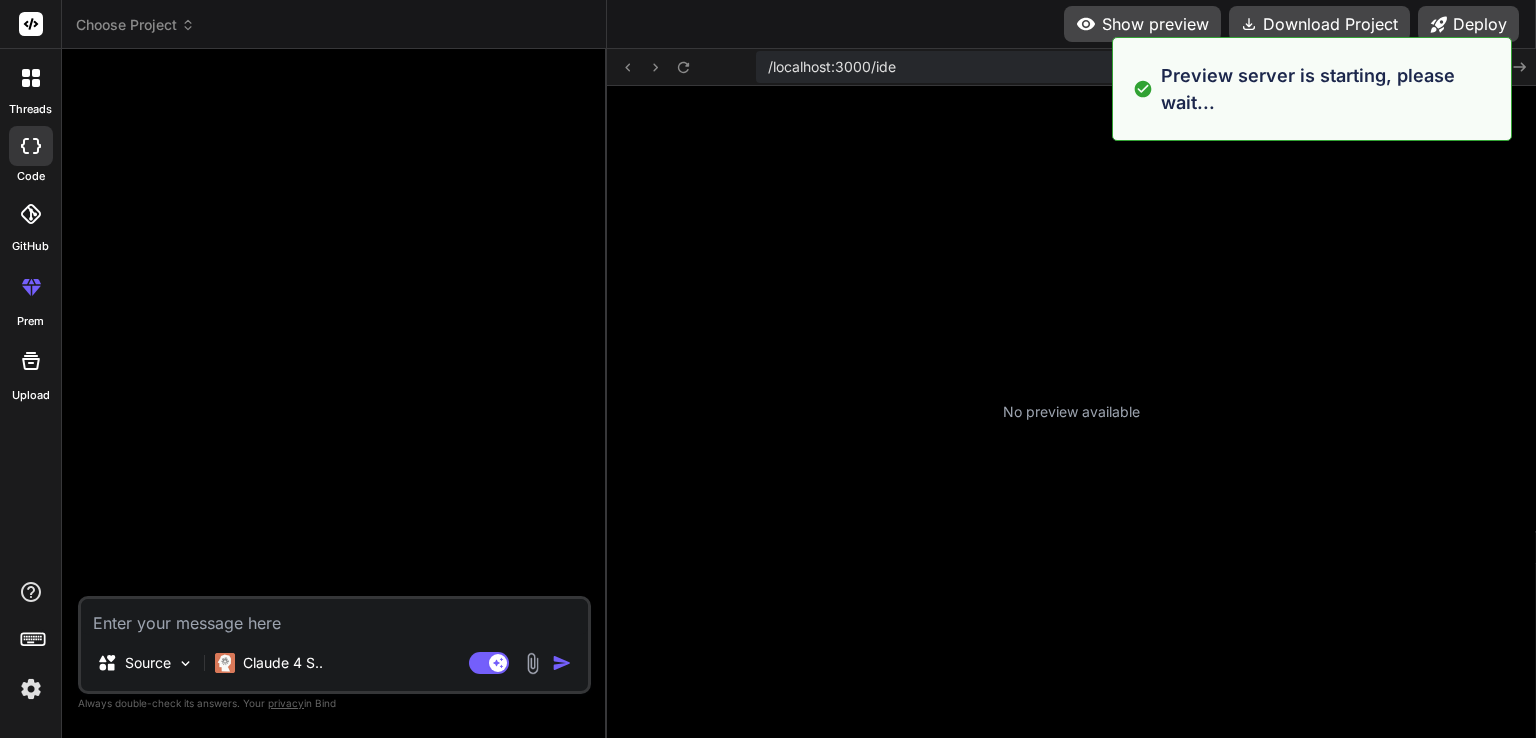 click on "Show preview" at bounding box center (1142, 24) 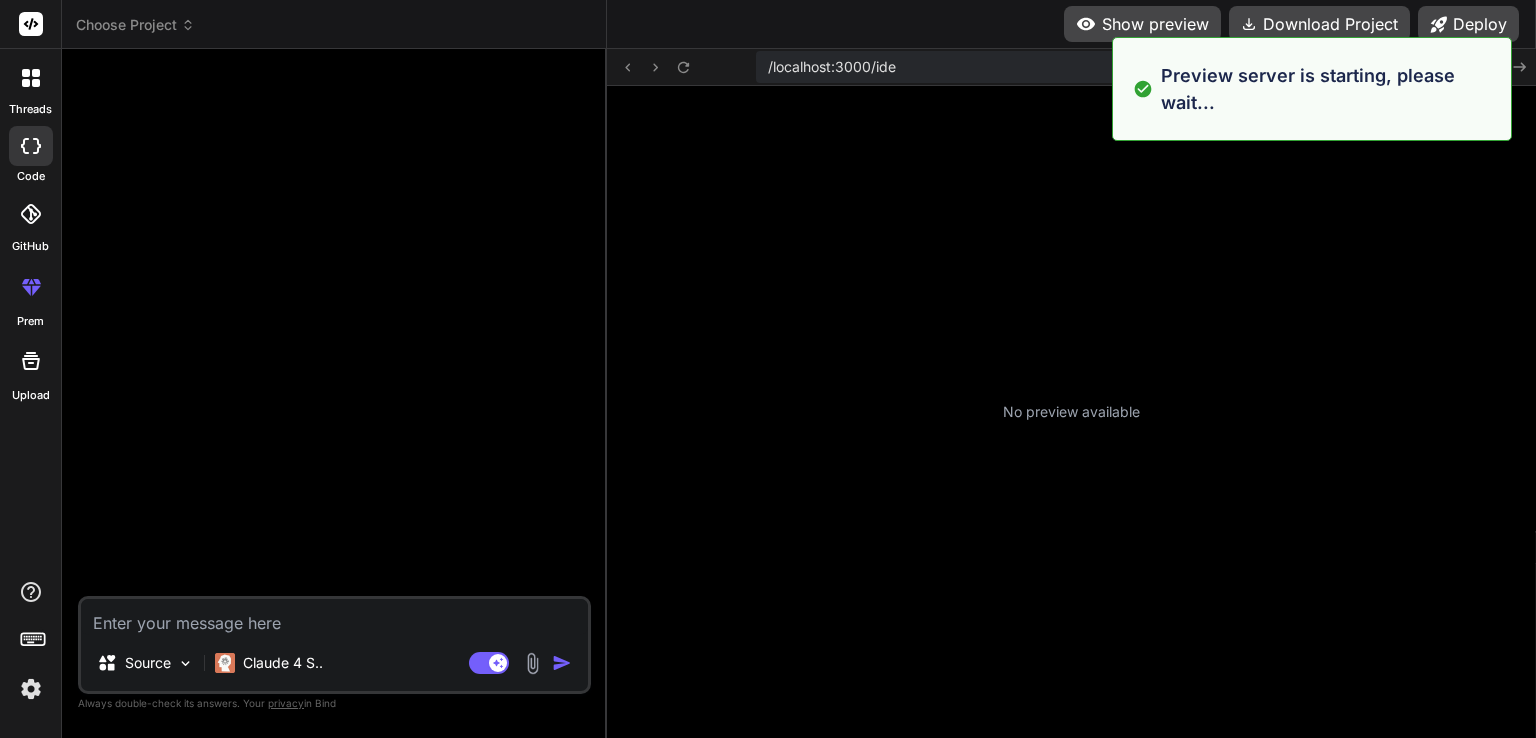 click on "Show preview" at bounding box center [1142, 24] 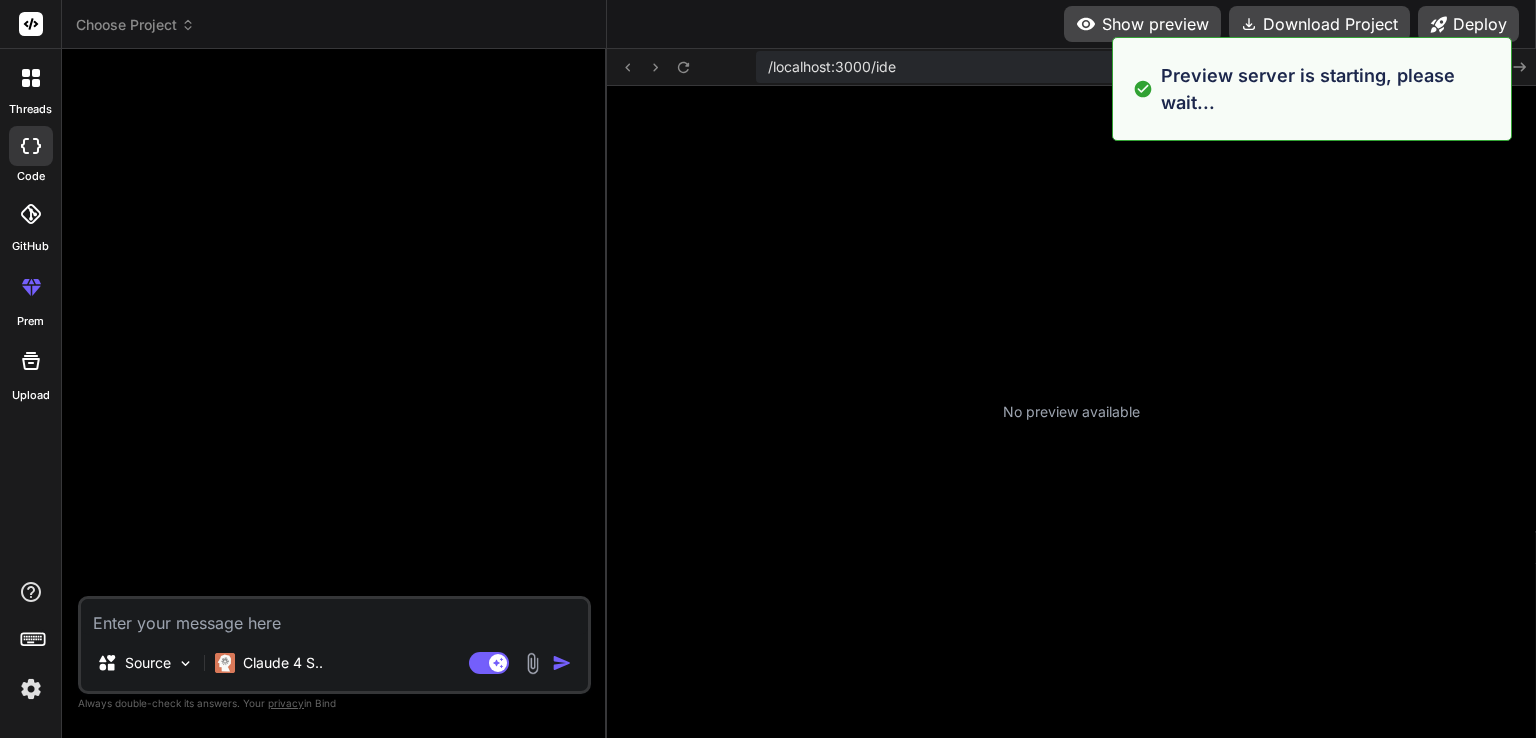 scroll, scrollTop: 19, scrollLeft: 0, axis: vertical 